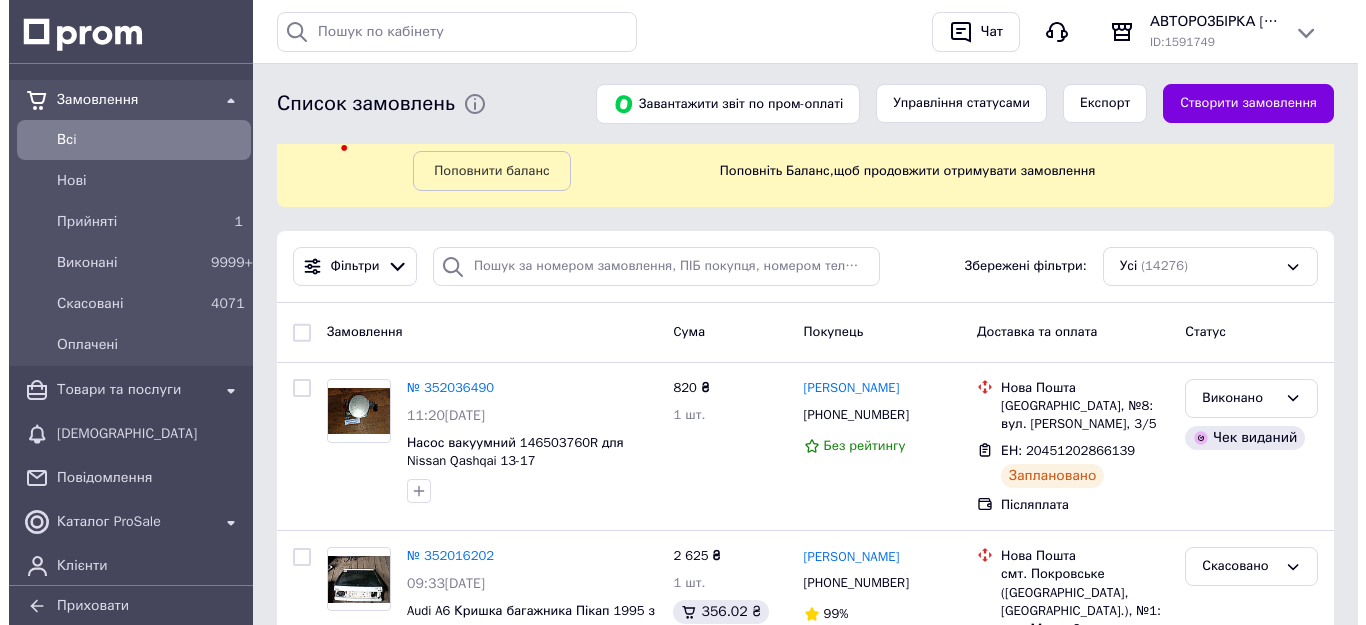 scroll, scrollTop: 0, scrollLeft: 0, axis: both 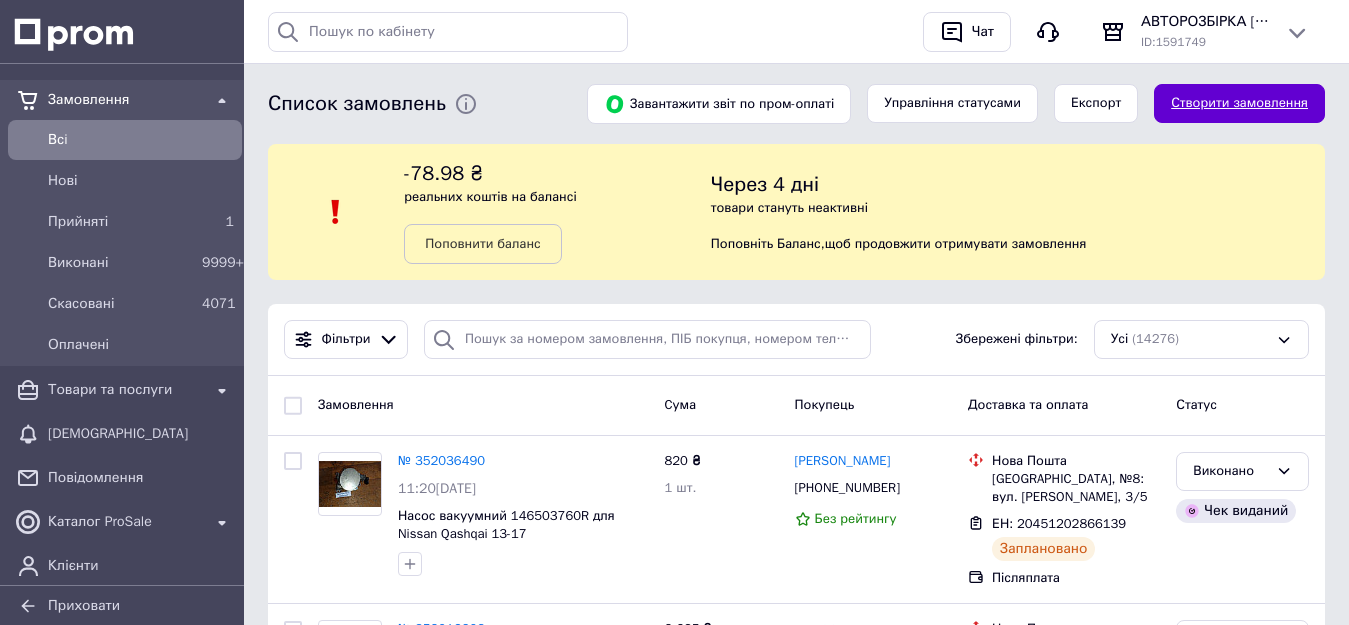 click on "Створити замовлення" at bounding box center [1239, 103] 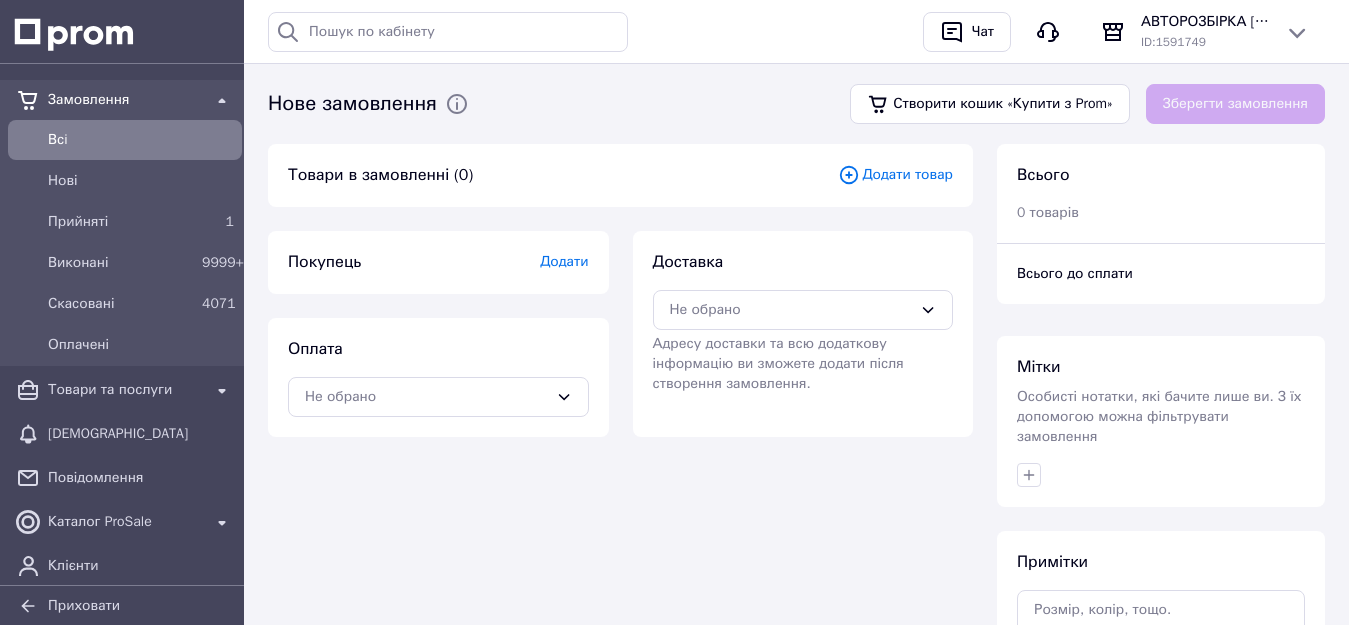 click on "Додати товар" at bounding box center [895, 175] 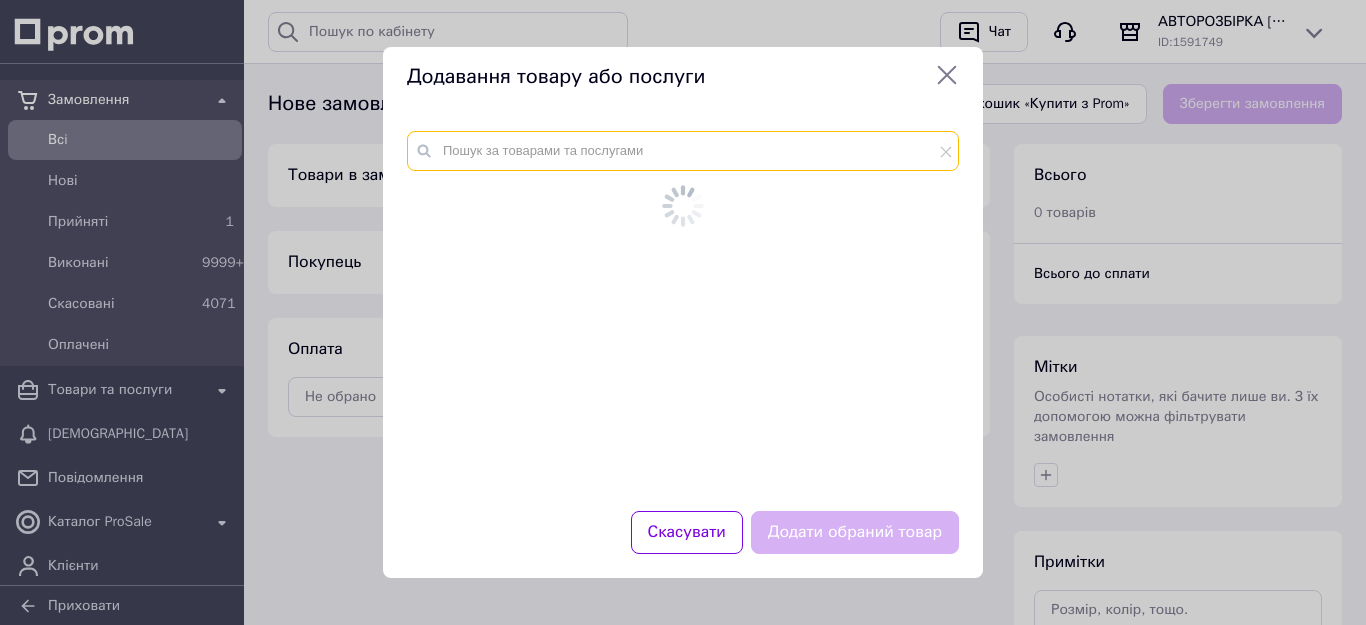 click at bounding box center [683, 151] 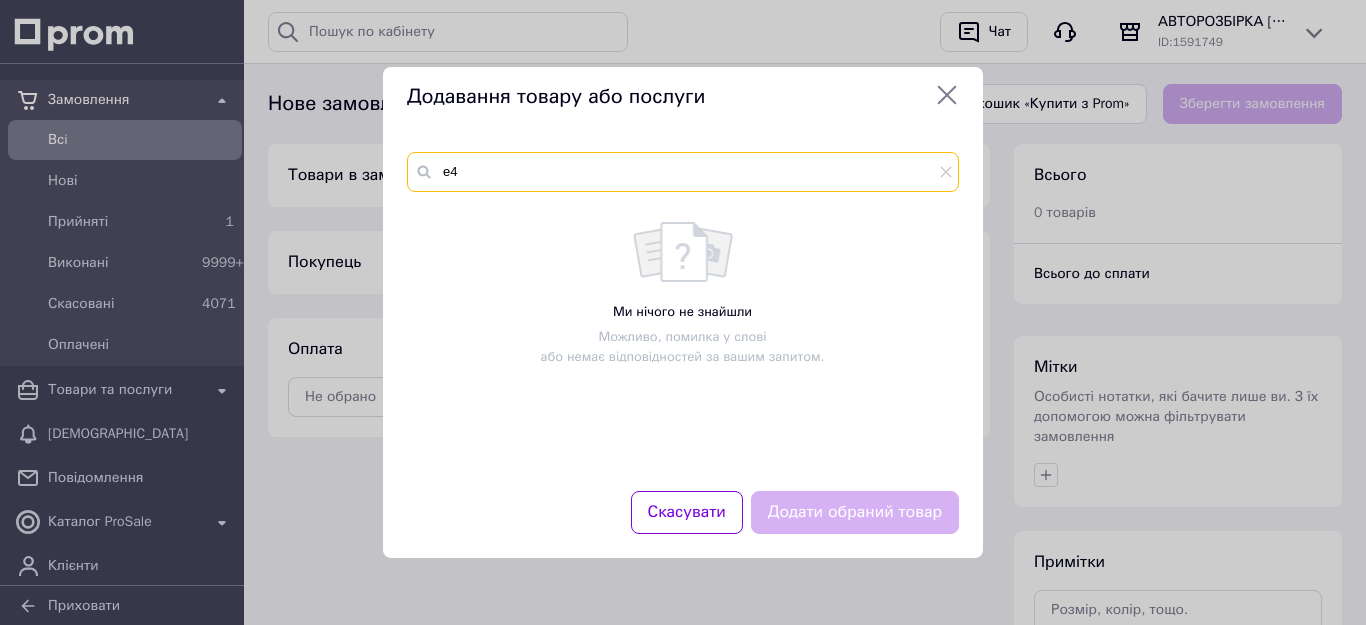 type on "е" 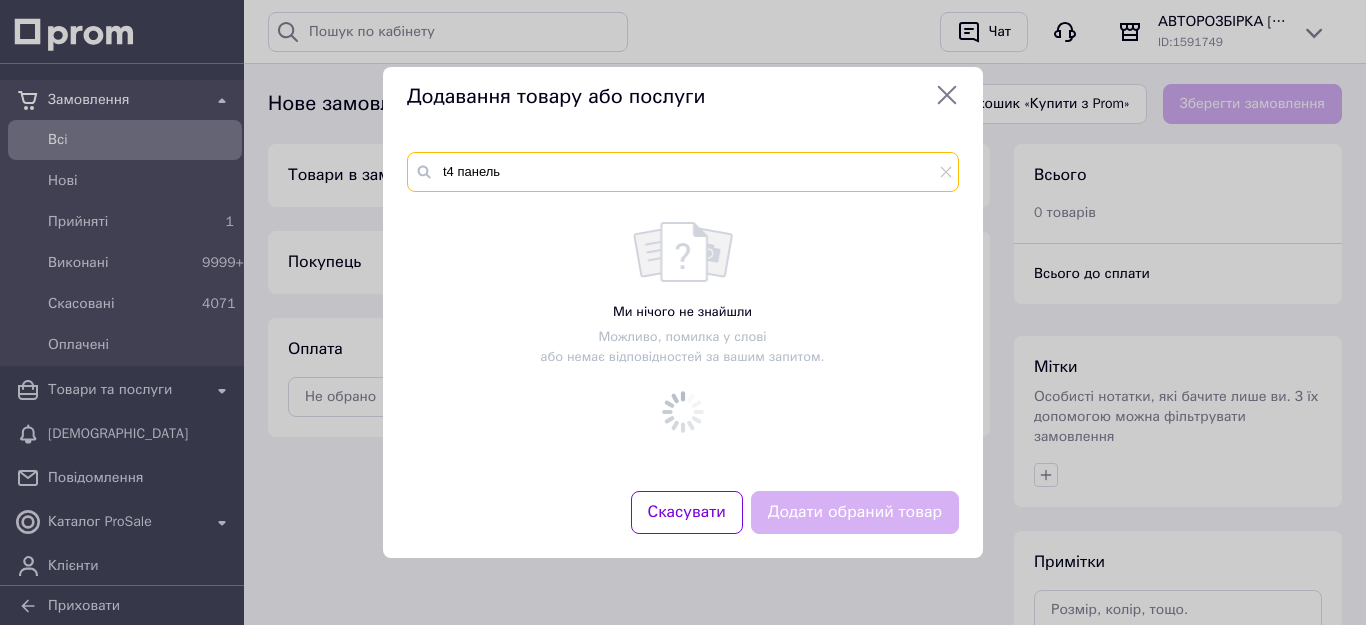type on "t4 панель" 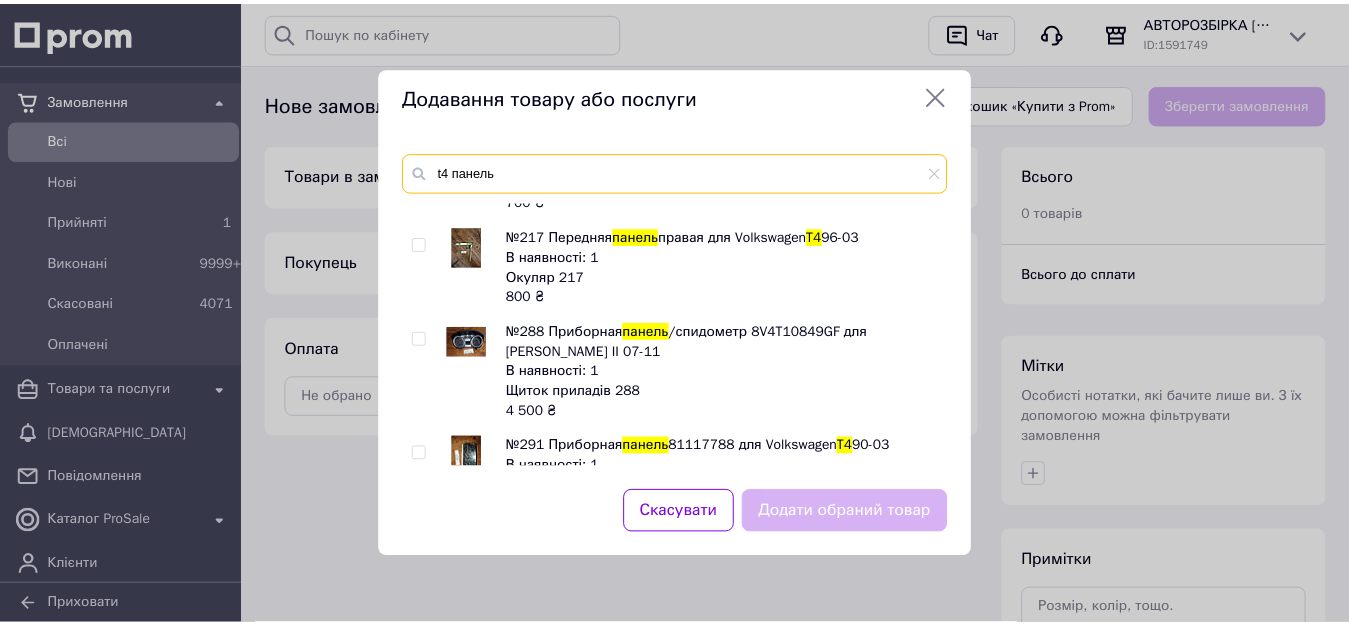scroll, scrollTop: 350, scrollLeft: 0, axis: vertical 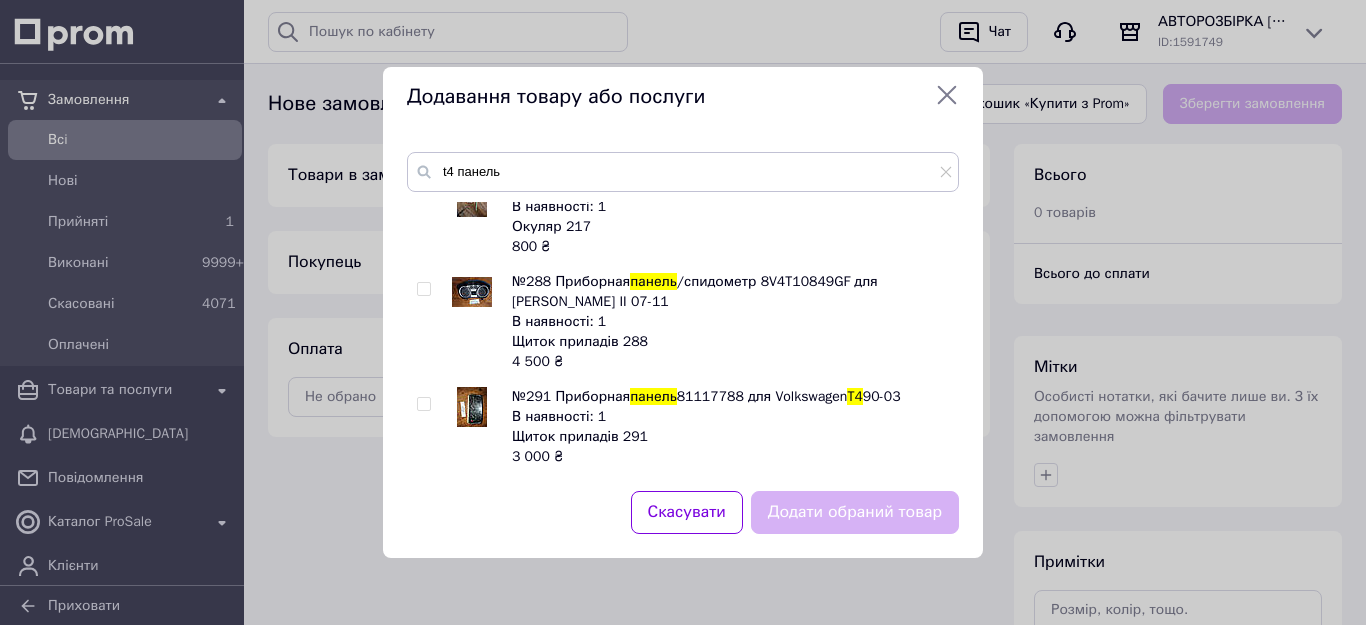 click at bounding box center (423, 404) 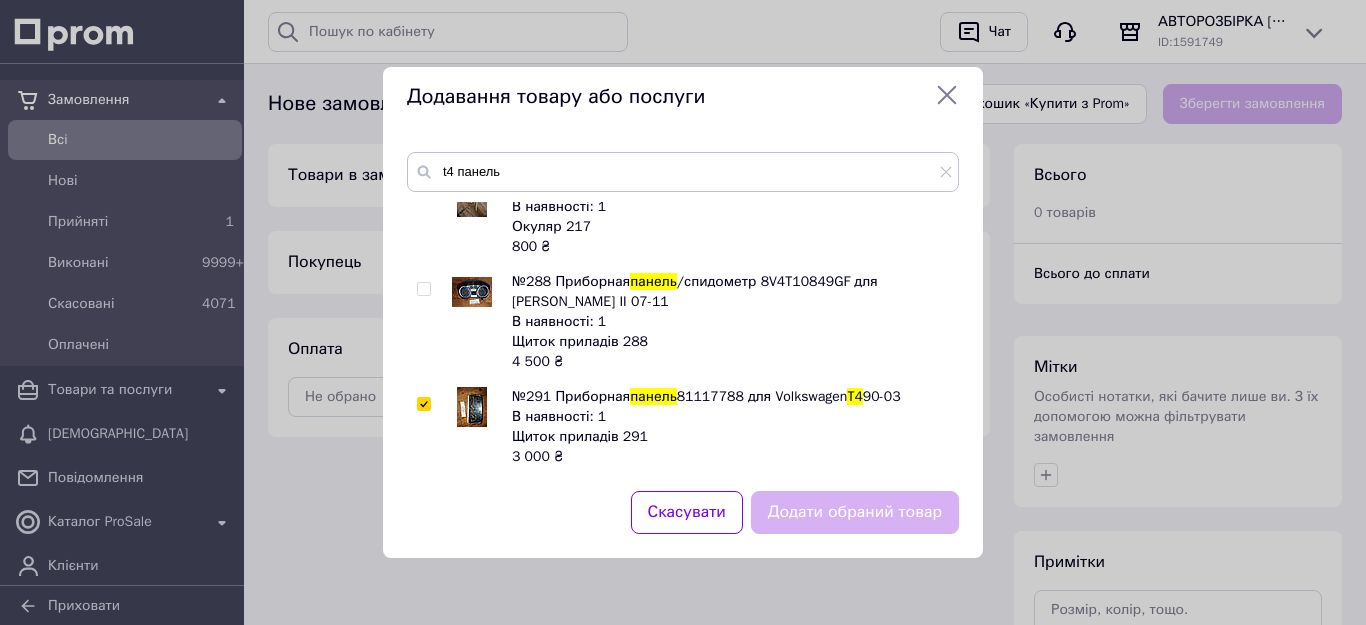 checkbox on "true" 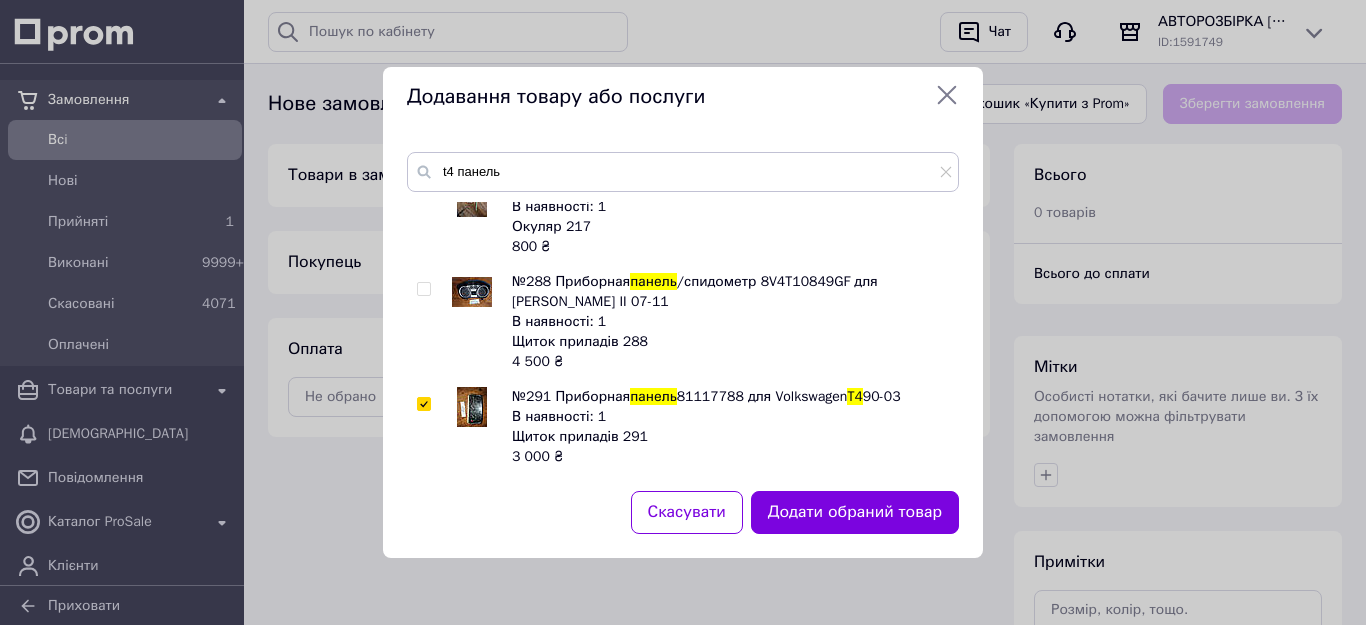 click on "Додати обраний товар" at bounding box center [855, 512] 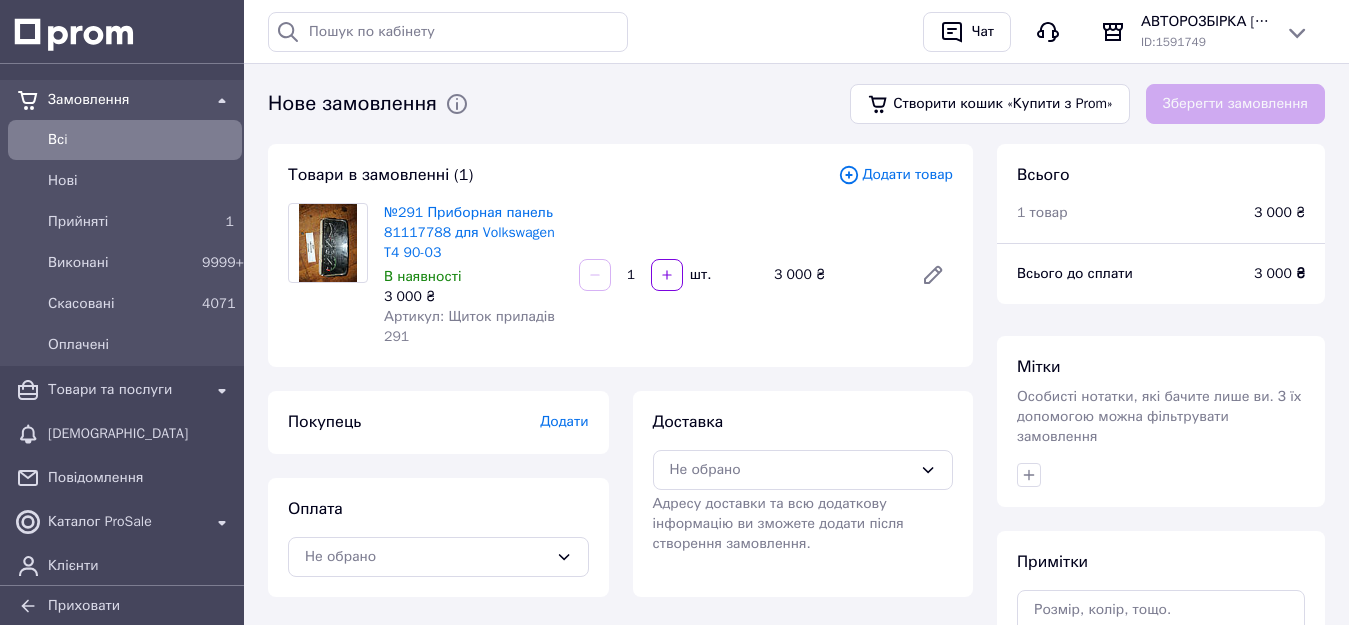 click on "Додати" at bounding box center (564, 421) 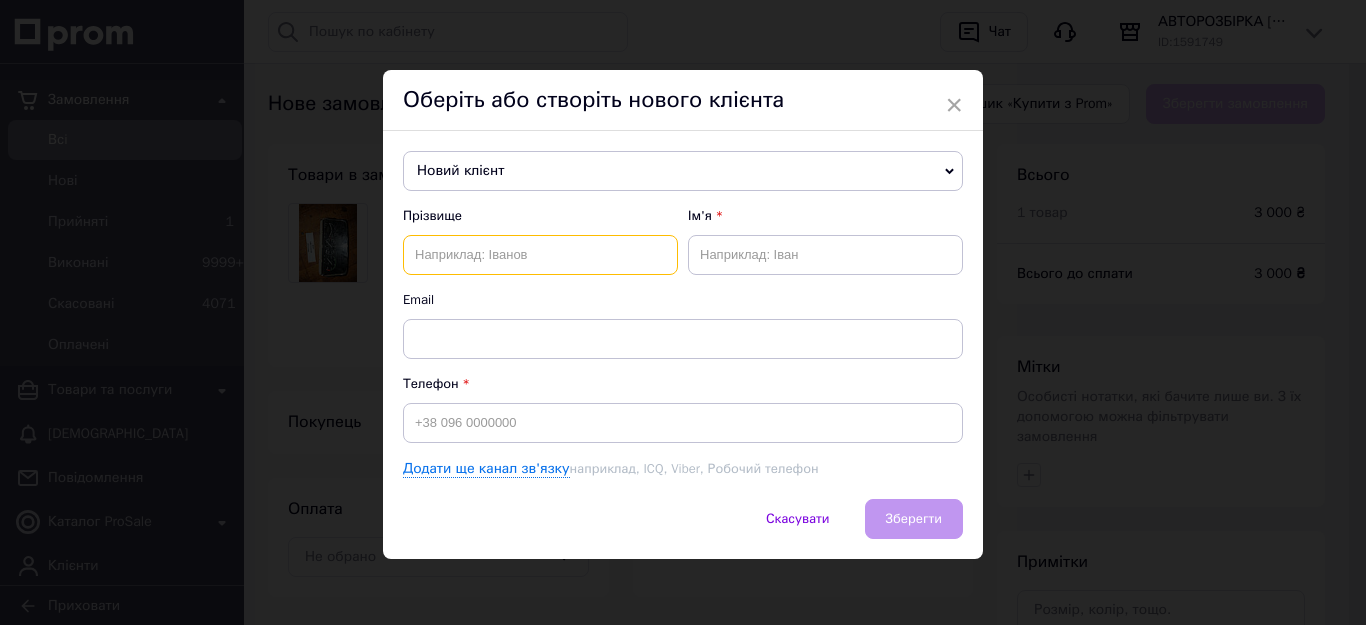 click at bounding box center [540, 255] 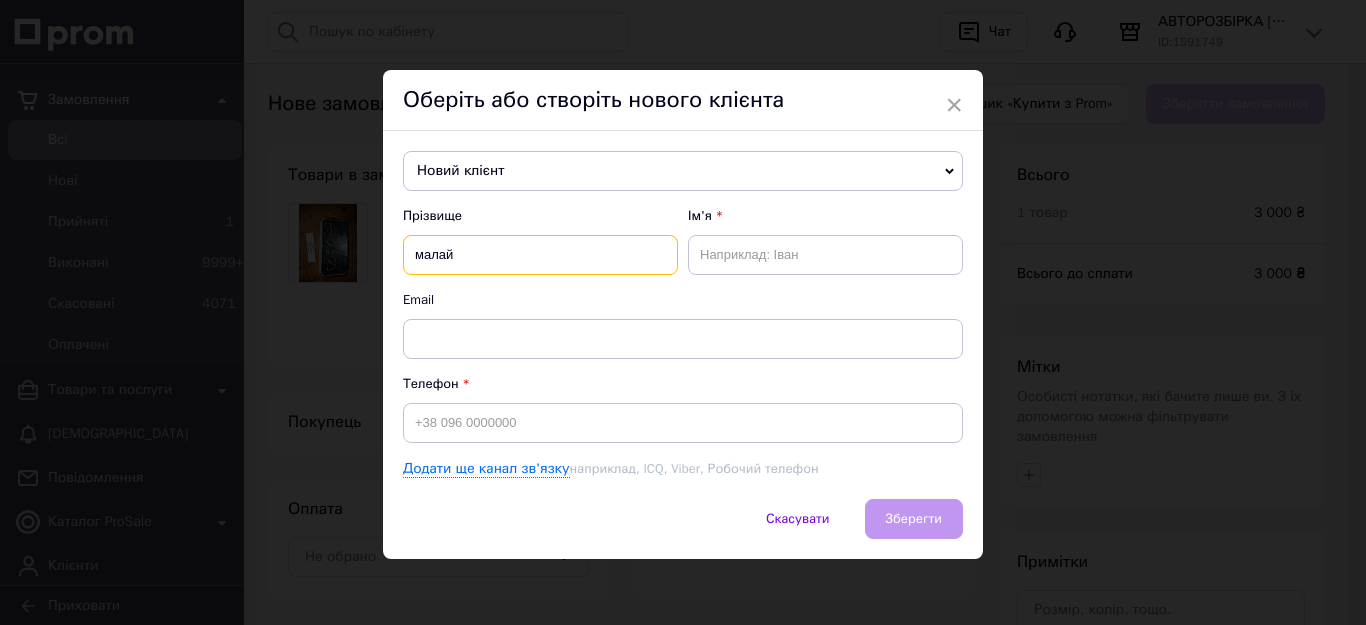 type on "малай" 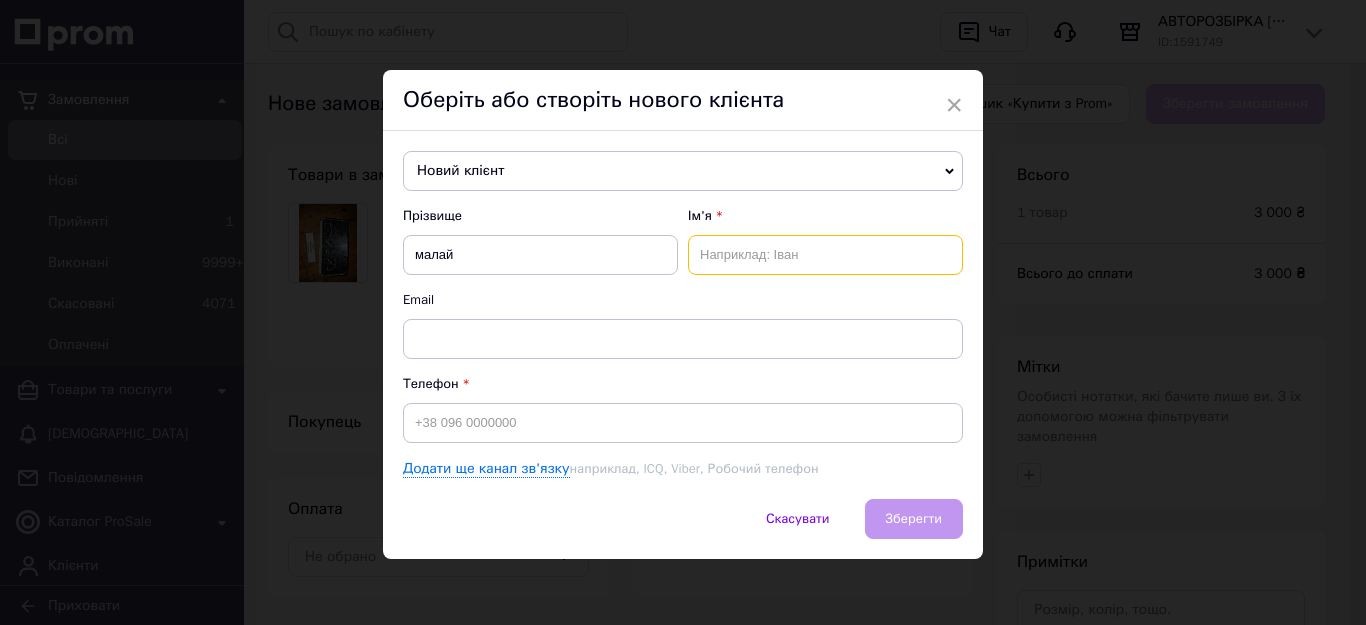 click at bounding box center (825, 255) 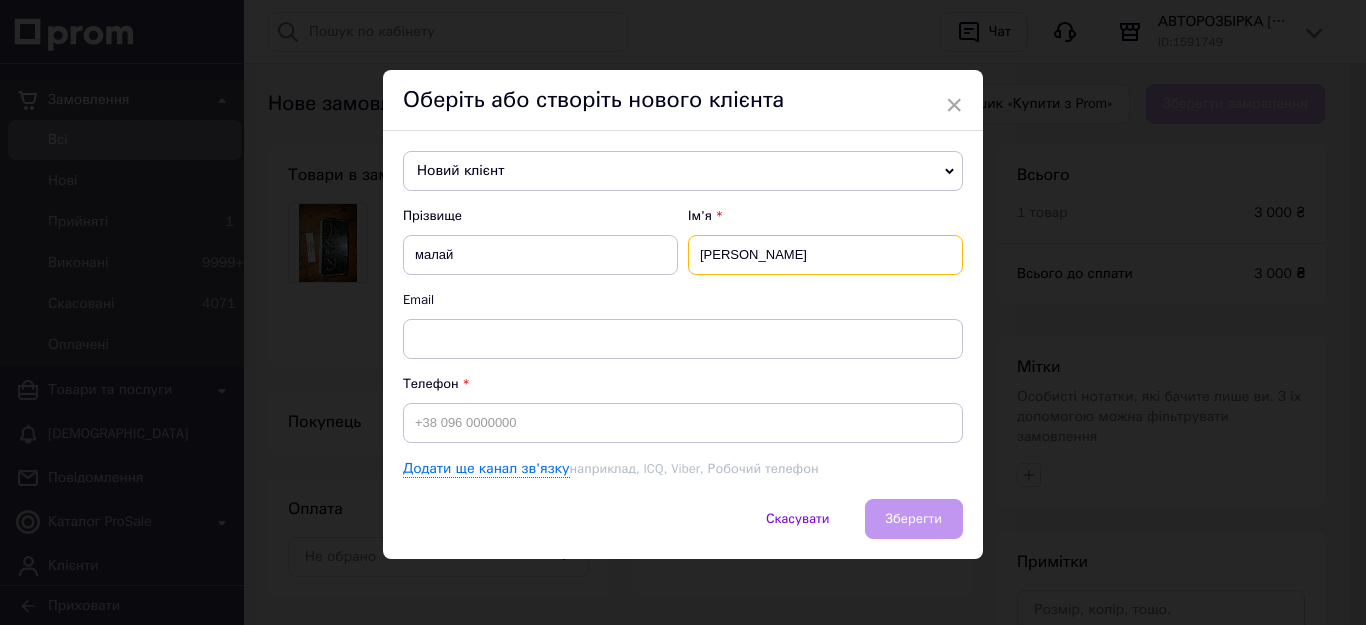 type on "руслан" 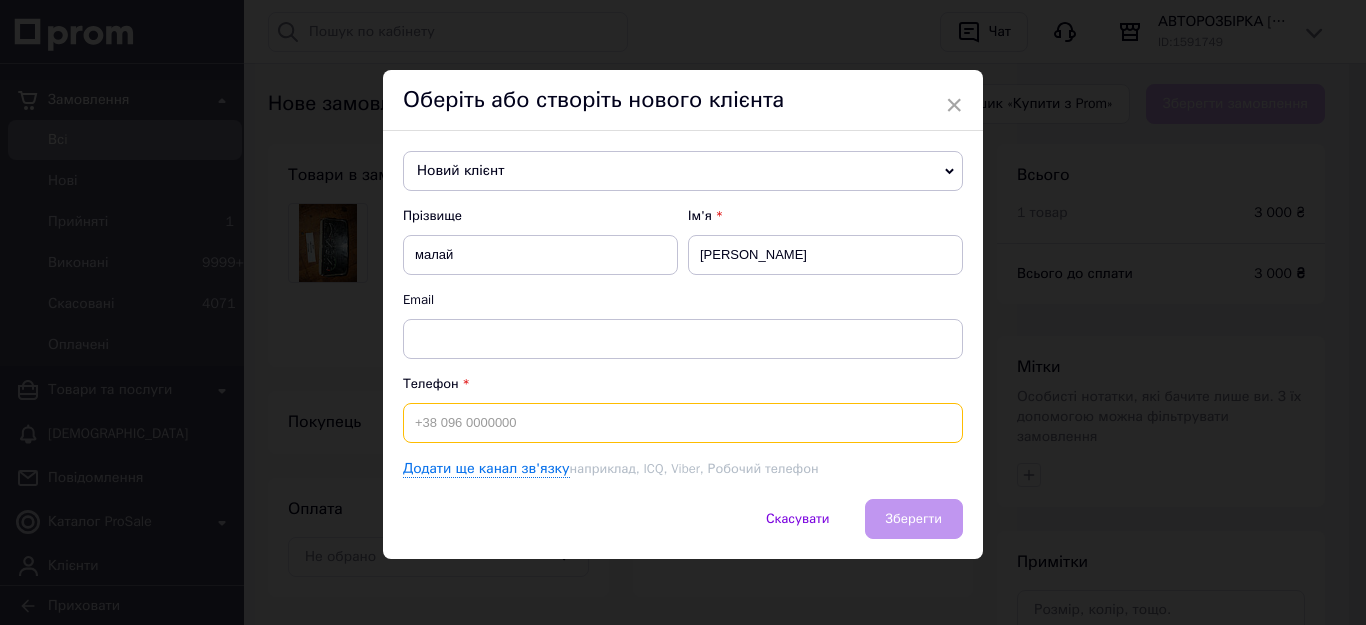 click at bounding box center [683, 423] 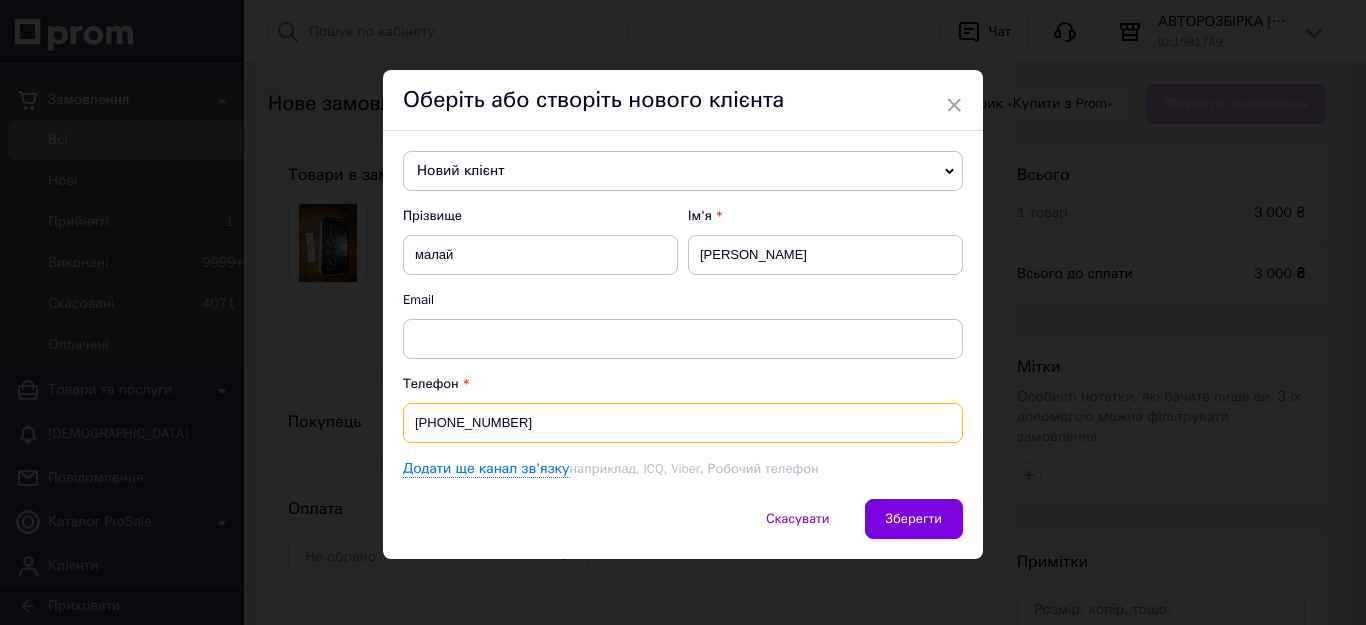 type on "[PHONE_NUMBER]" 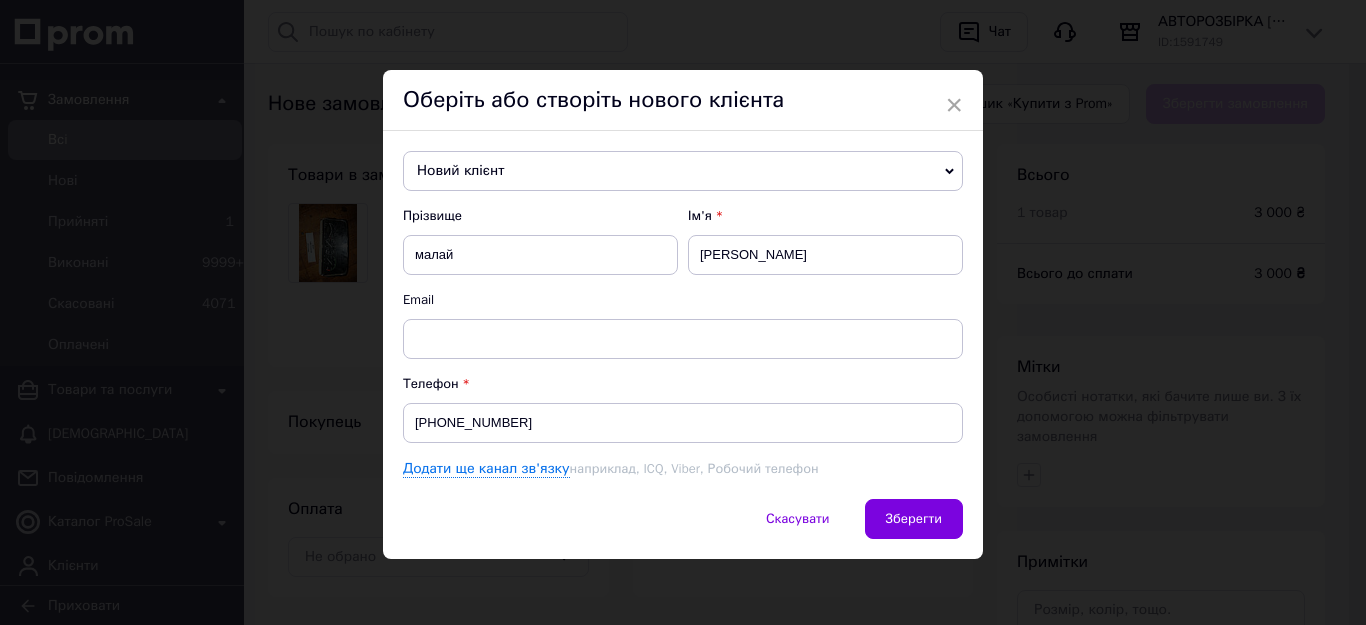 click on "Новий клієнт Іваськевич Віктор   +380983657183 Бачинський Мирослав   +380932027669 Ганжалюк андрій   +380683918676 Джус Віталік   +380937227517 Дида Богдан   +380677640013 Квятковский Станислав   +380973202232 Костюченко Игорь   +380683848911 Новий клієнт   Оксентюк Віктор   +380672898638 Олександр Півень   +380500104868 Олександр Півень   +380500104868 Остяк Борис   +380638623063 Пугачов Павло   +380992032576 Романенко Руслан   +380983795732 Ханюков богдан   +380506926482 Якименко Сергій   +380961294685 бойко олег   +380675751535 головченко микола   +380509353247 сергей новик   +380669125362 сергей новик   +380669125362 ярослав   +380676712633 Прізвище малай Ім'я руслан Email" at bounding box center [683, 315] 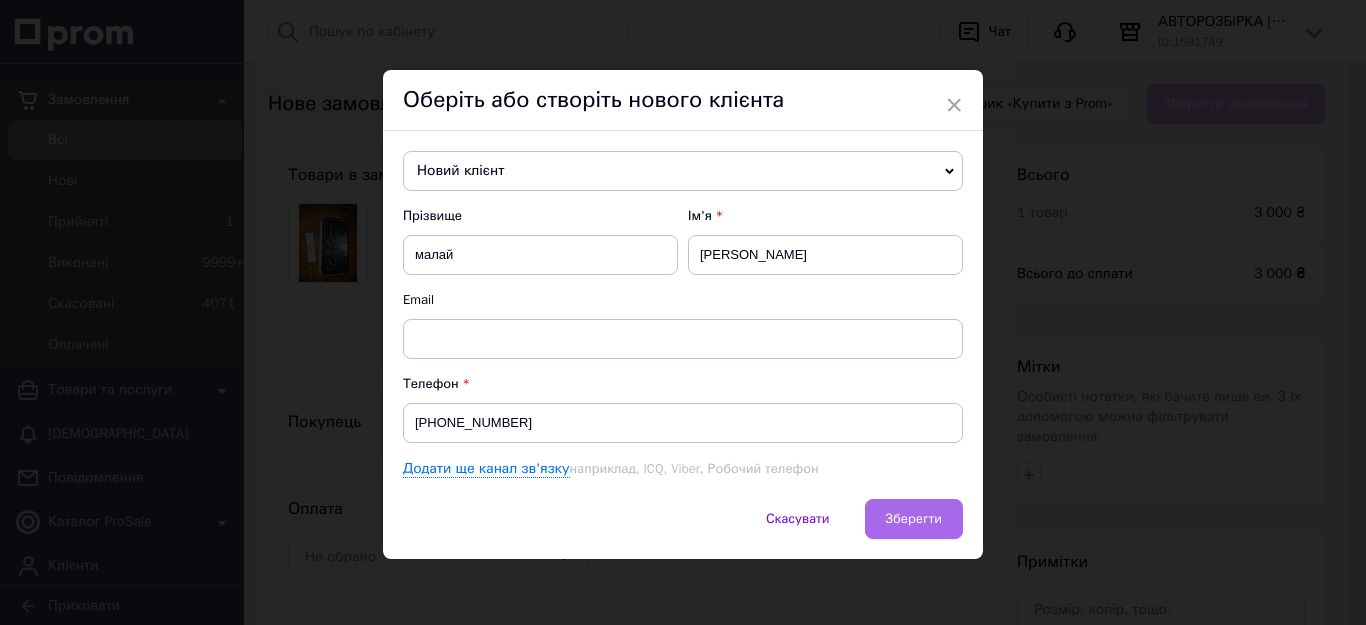 click on "Зберегти" at bounding box center (914, 519) 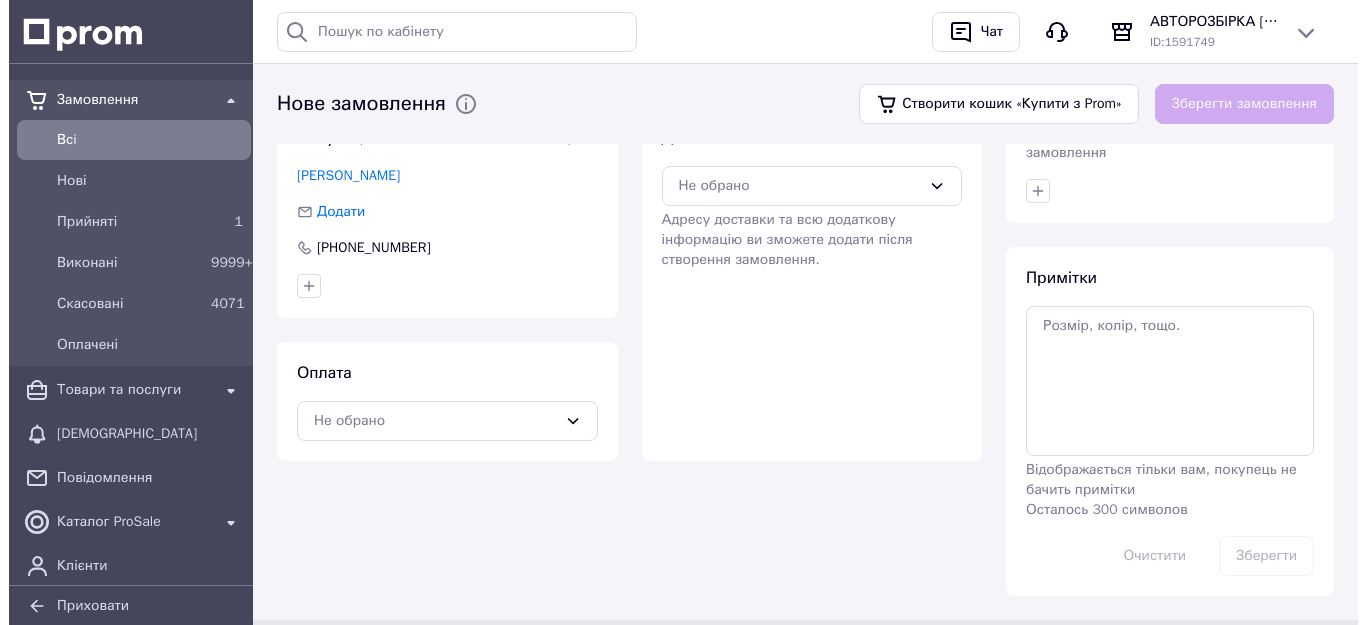 scroll, scrollTop: 299, scrollLeft: 0, axis: vertical 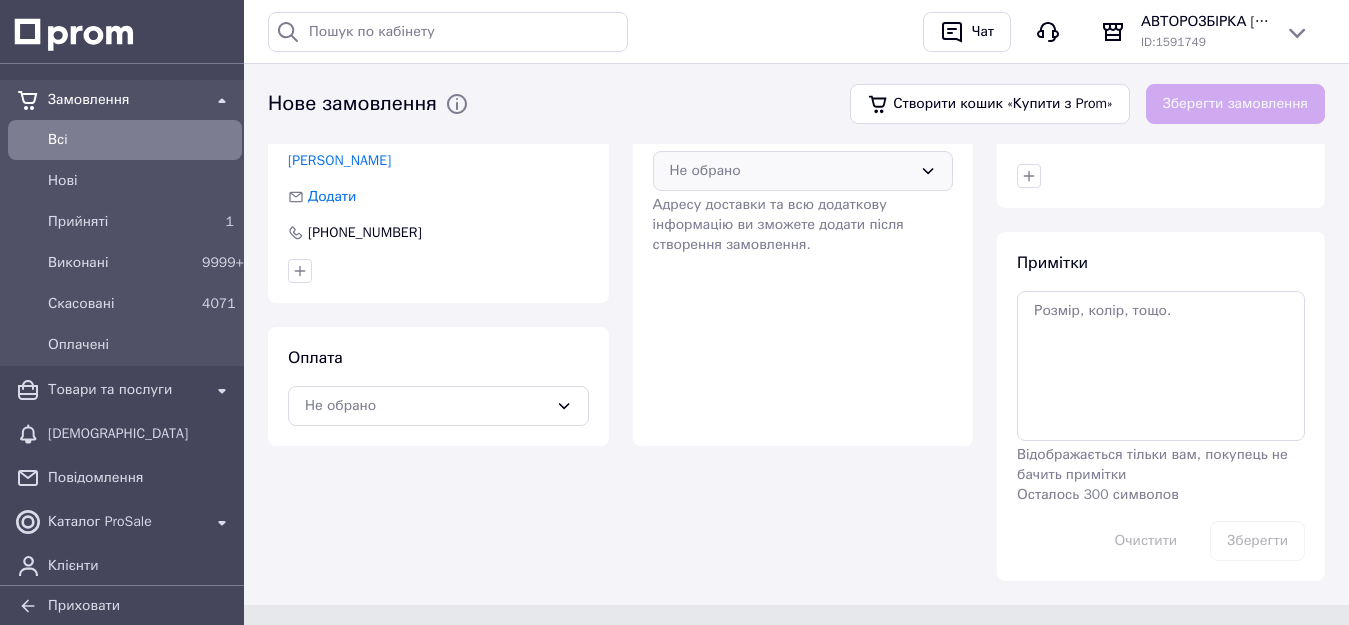 click on "Не обрано" at bounding box center [803, 171] 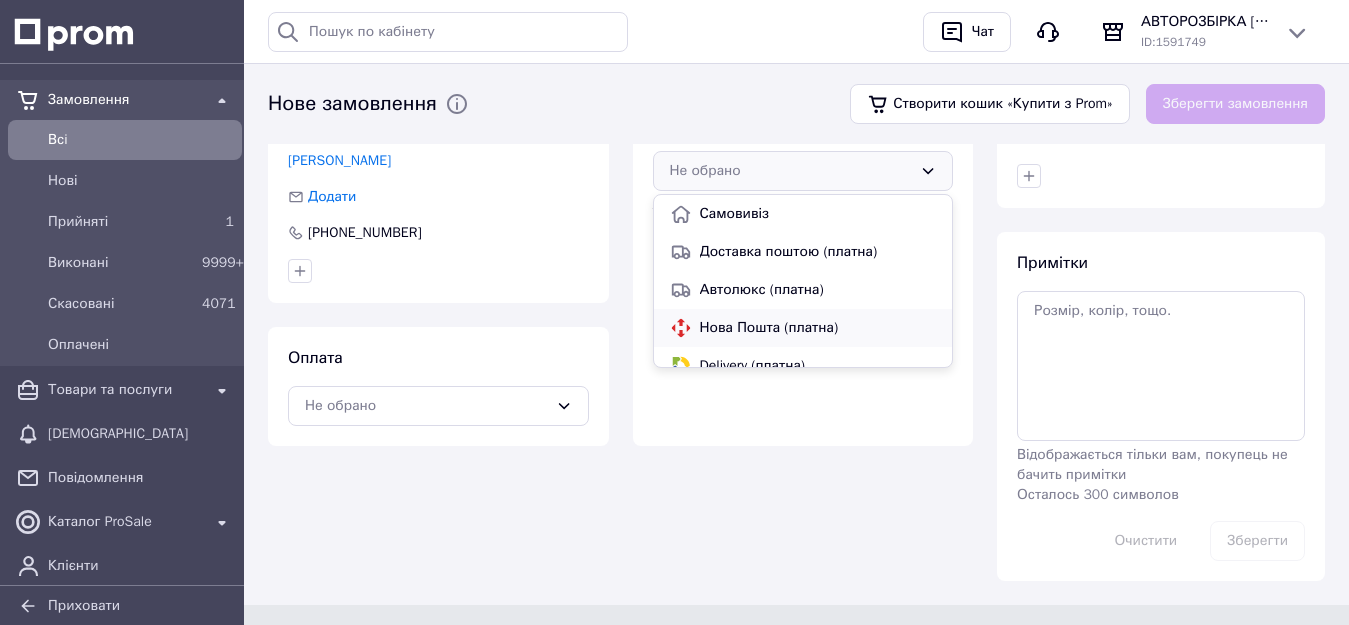 click on "Нова Пошта (платна)" at bounding box center (818, 328) 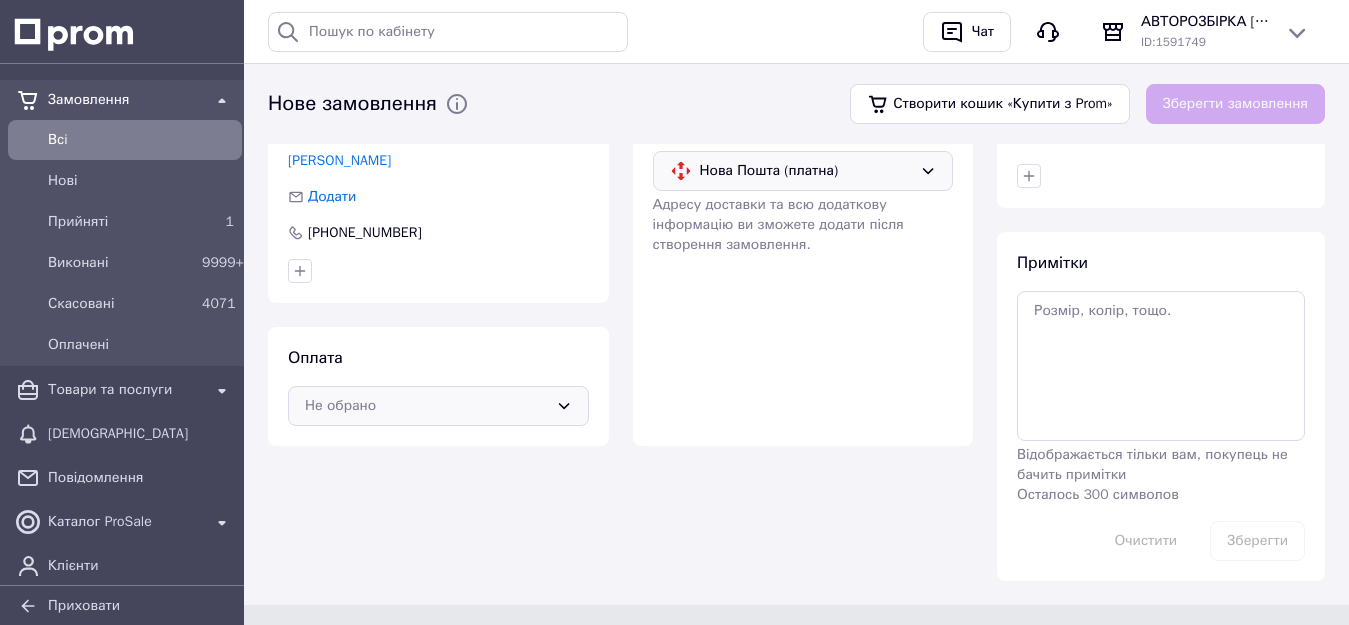 click on "Не обрано" at bounding box center (438, 406) 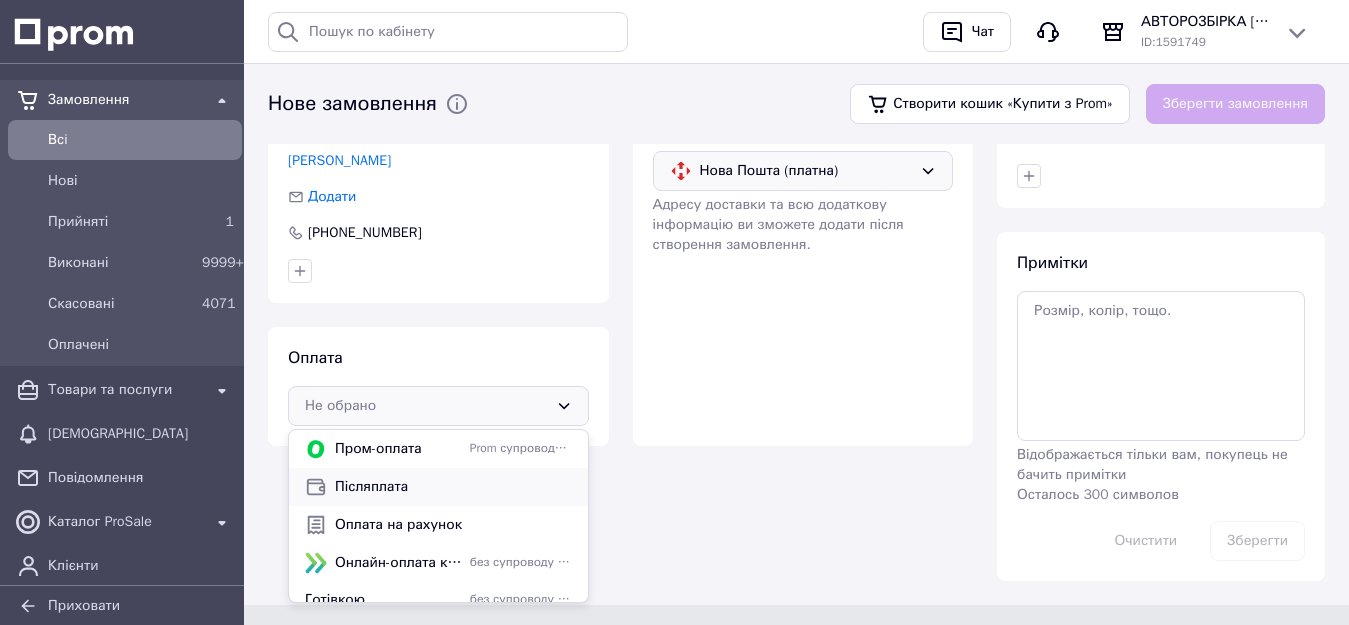 click on "Післяплата" at bounding box center (453, 487) 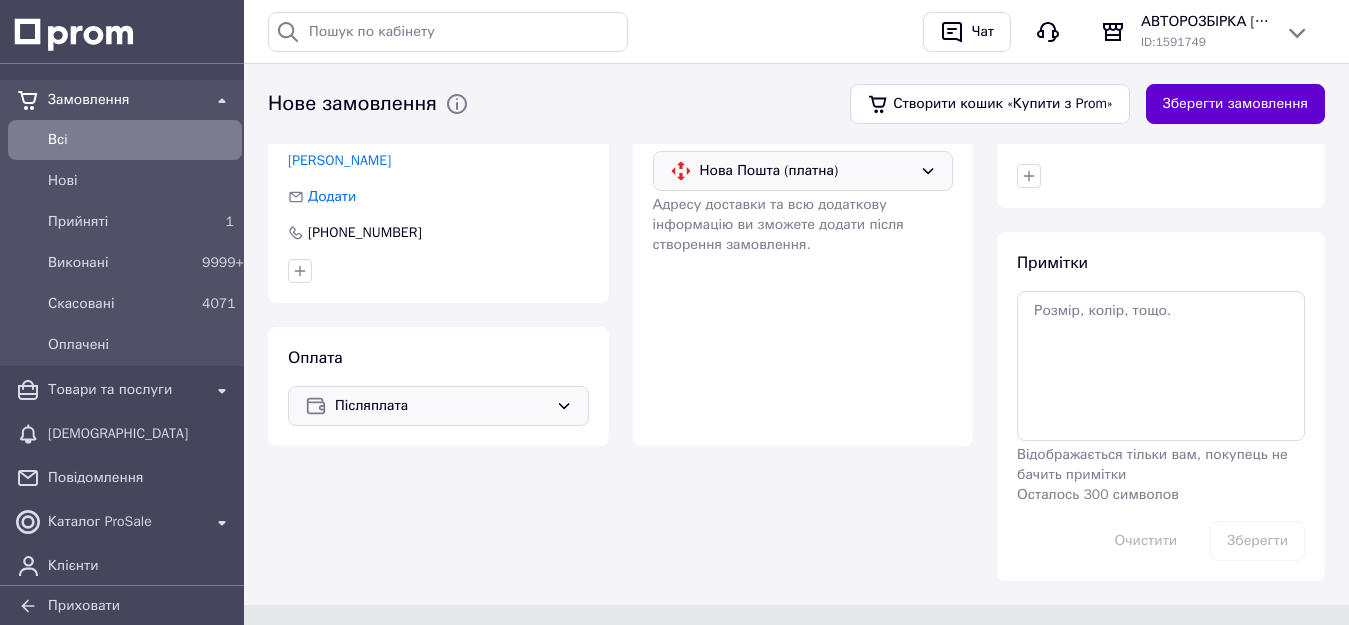 click on "Зберегти замовлення" at bounding box center (1235, 104) 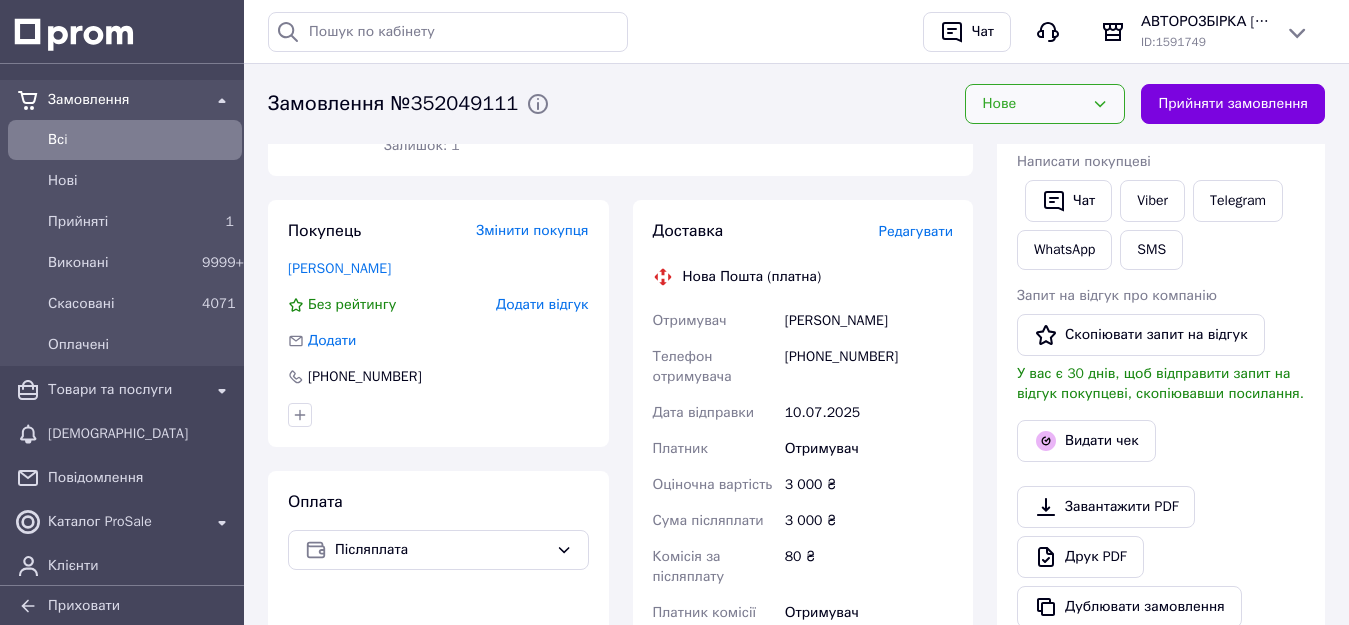 click on "Нове" at bounding box center (1045, 104) 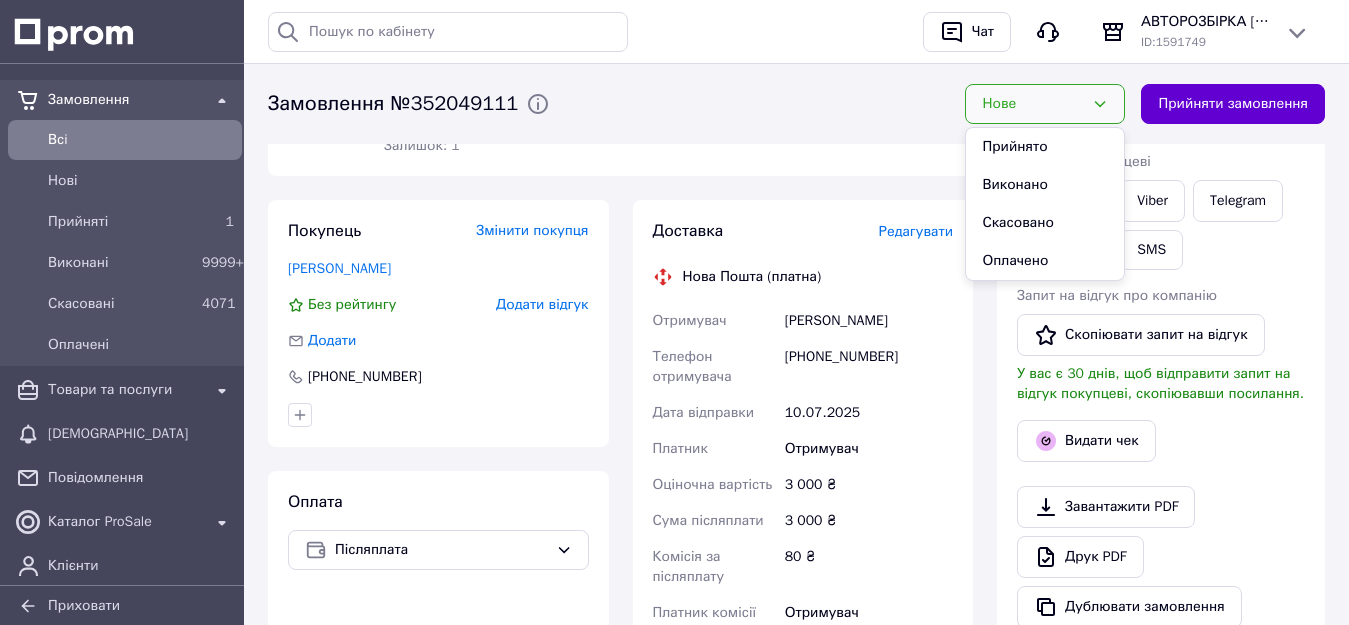 click on "Прийняти замовлення" at bounding box center [1233, 104] 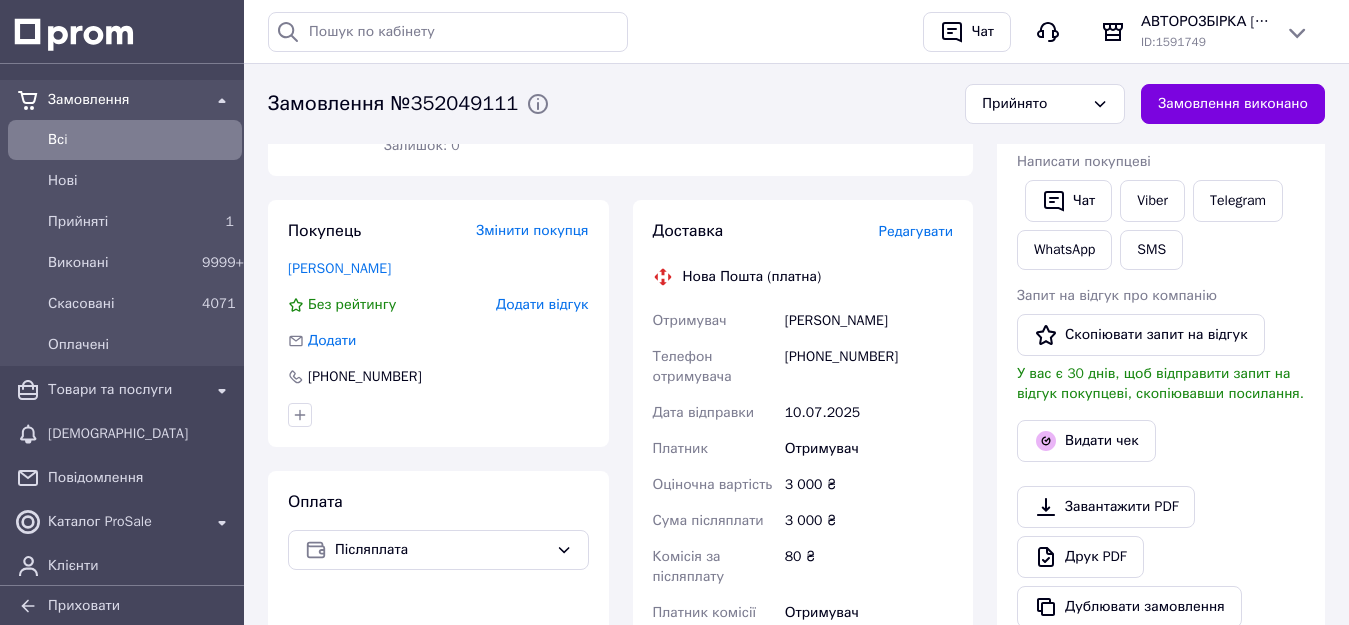 click on "Редагувати" at bounding box center [916, 231] 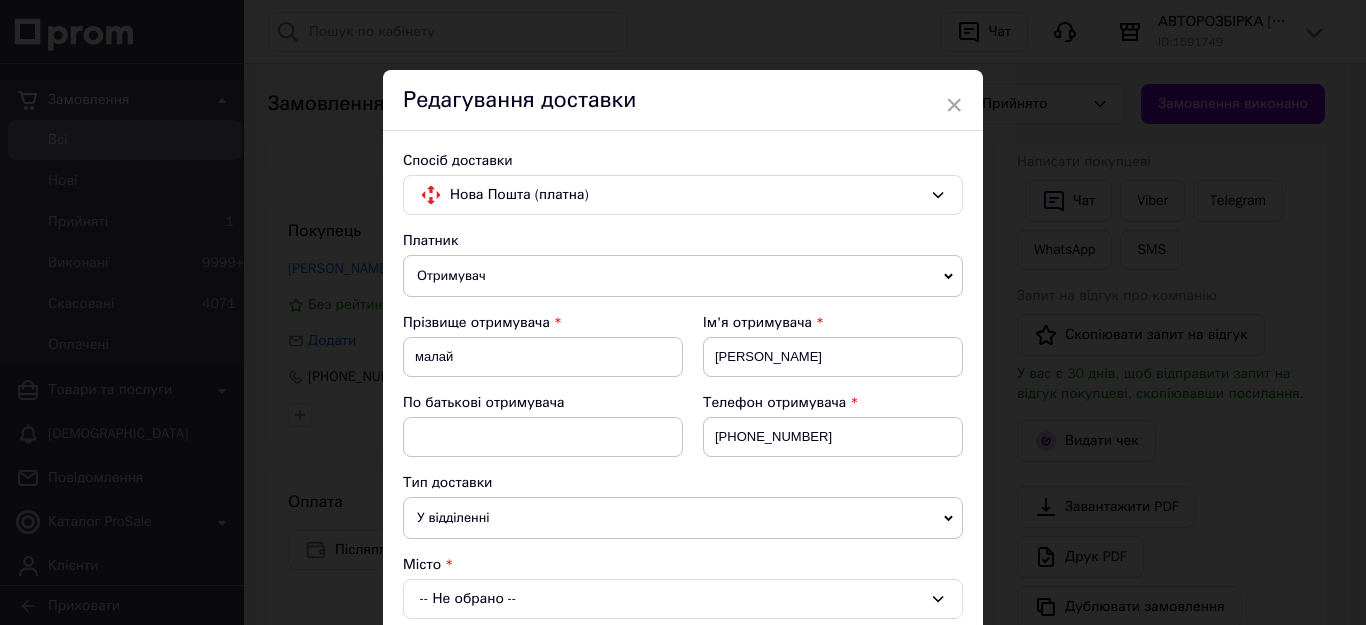 click on "-- Не обрано --" at bounding box center [683, 599] 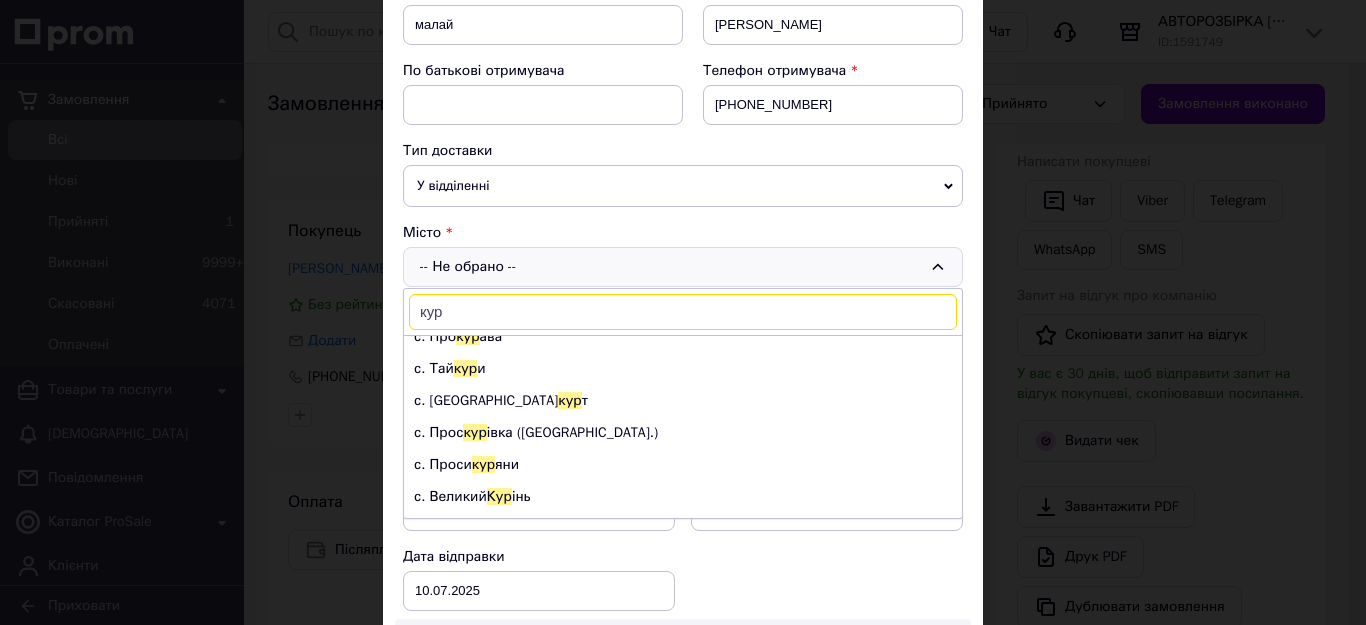 scroll, scrollTop: 746, scrollLeft: 0, axis: vertical 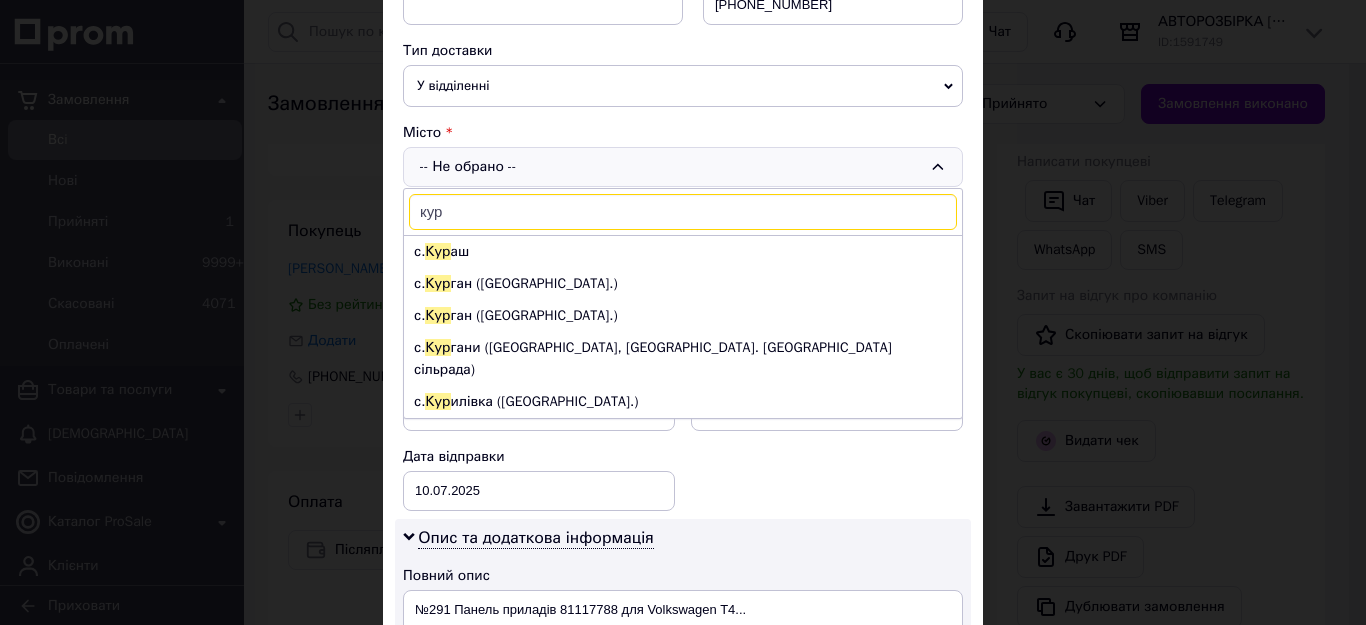 click on "кур" at bounding box center (683, 212) 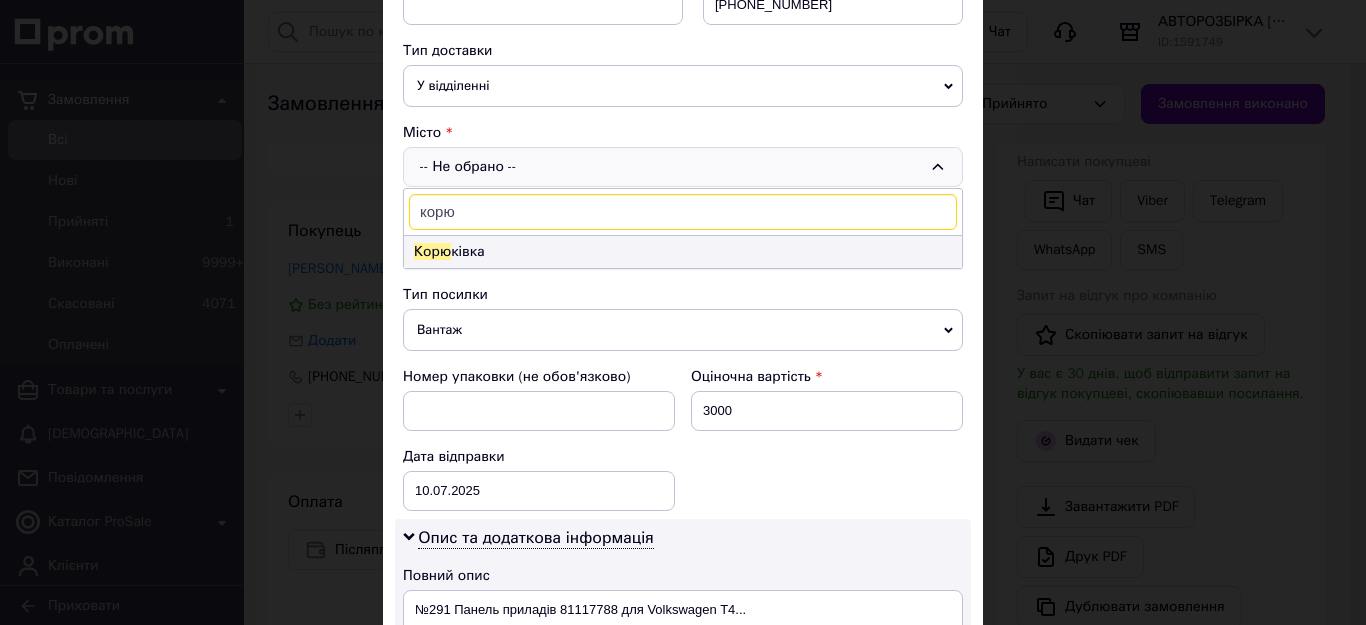type on "корю" 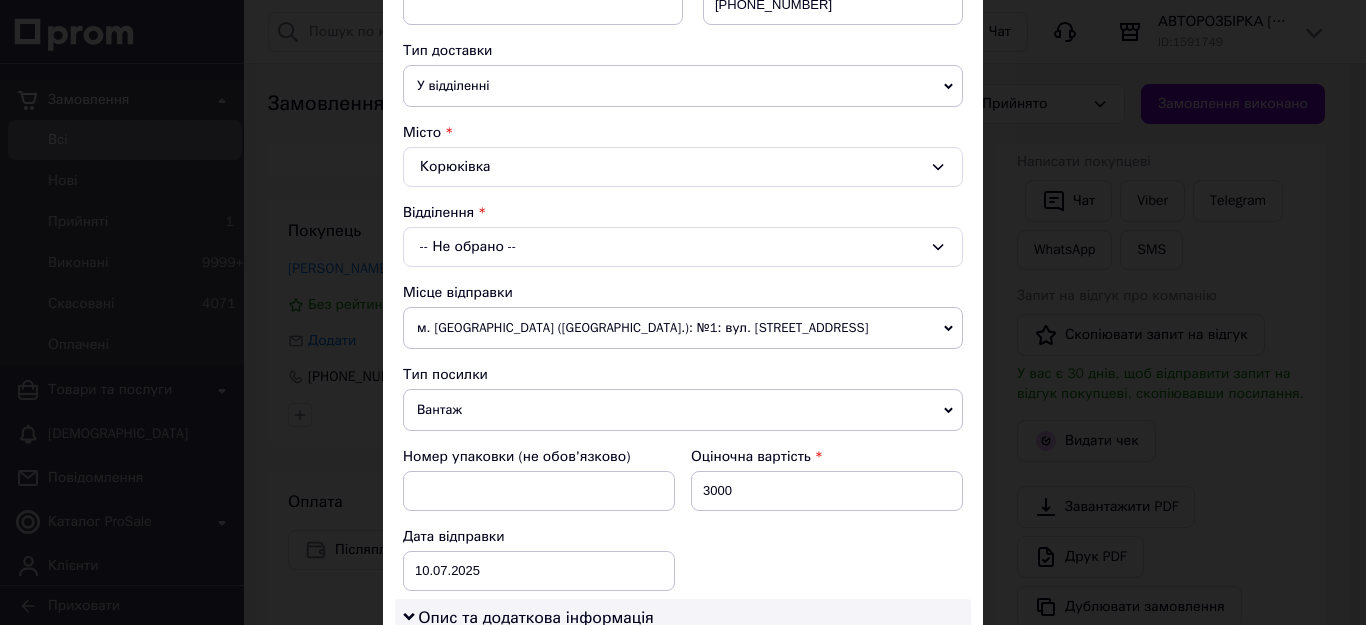 click on "-- Не обрано --" at bounding box center (683, 247) 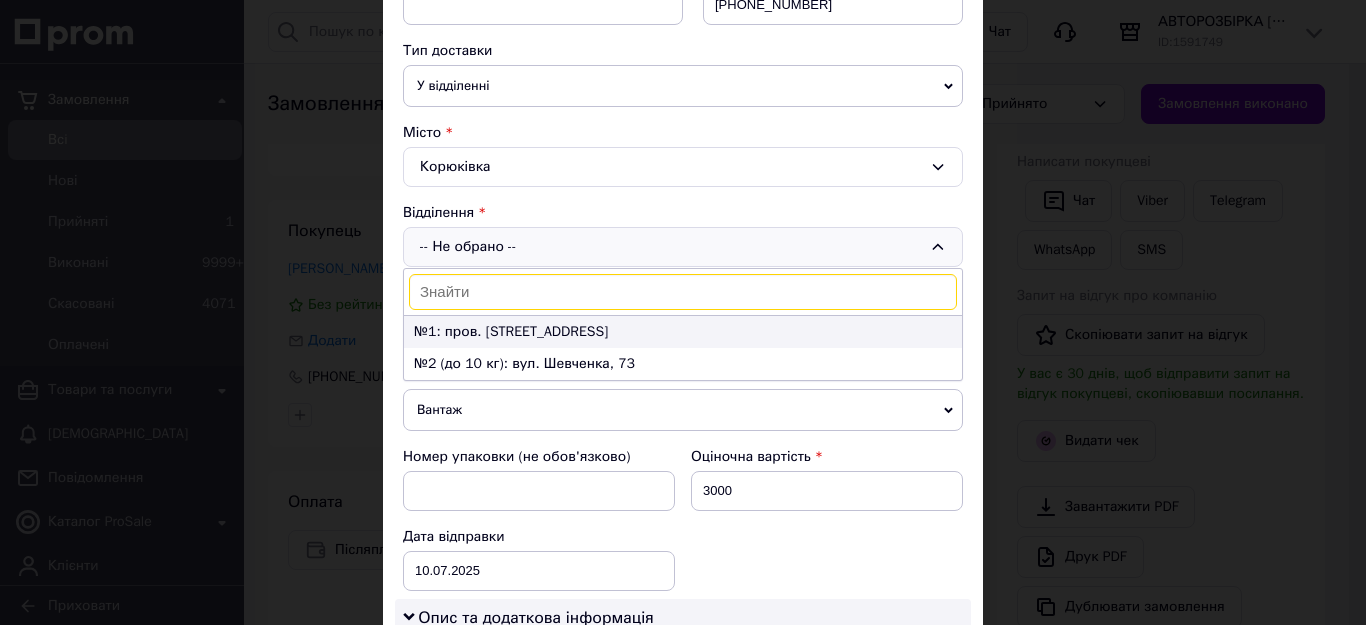 click on "№1: пров. Вокзальний, 6" at bounding box center [683, 332] 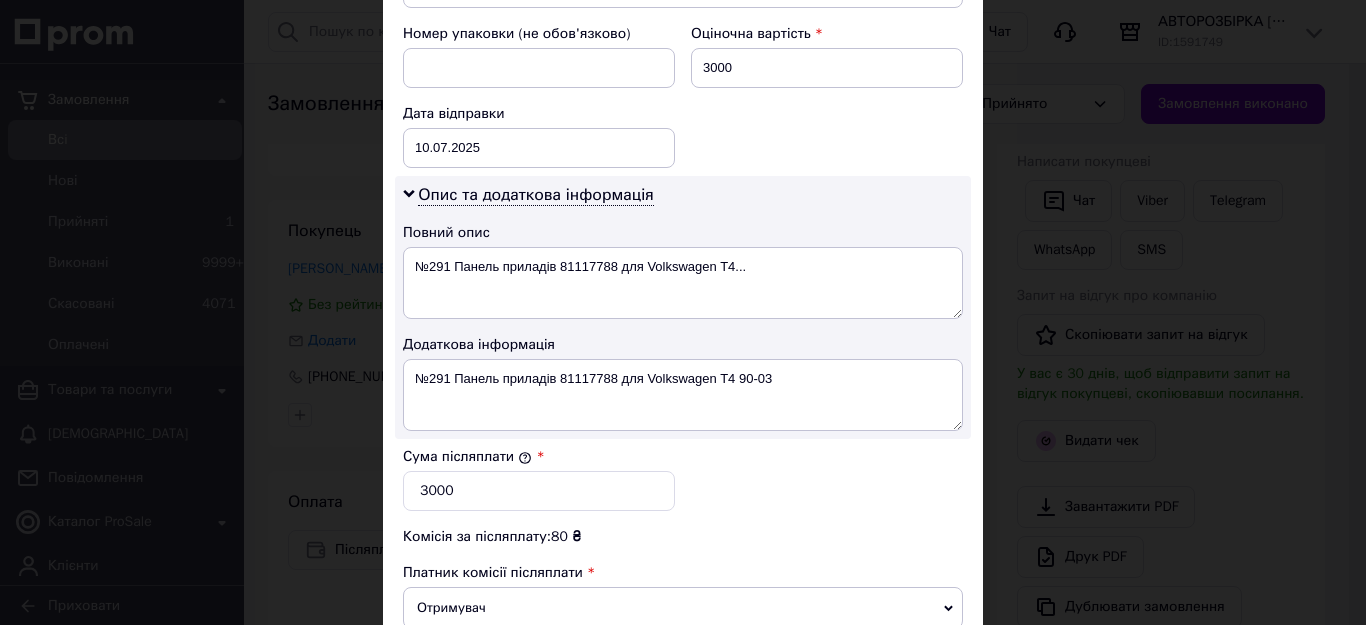 scroll, scrollTop: 1125, scrollLeft: 0, axis: vertical 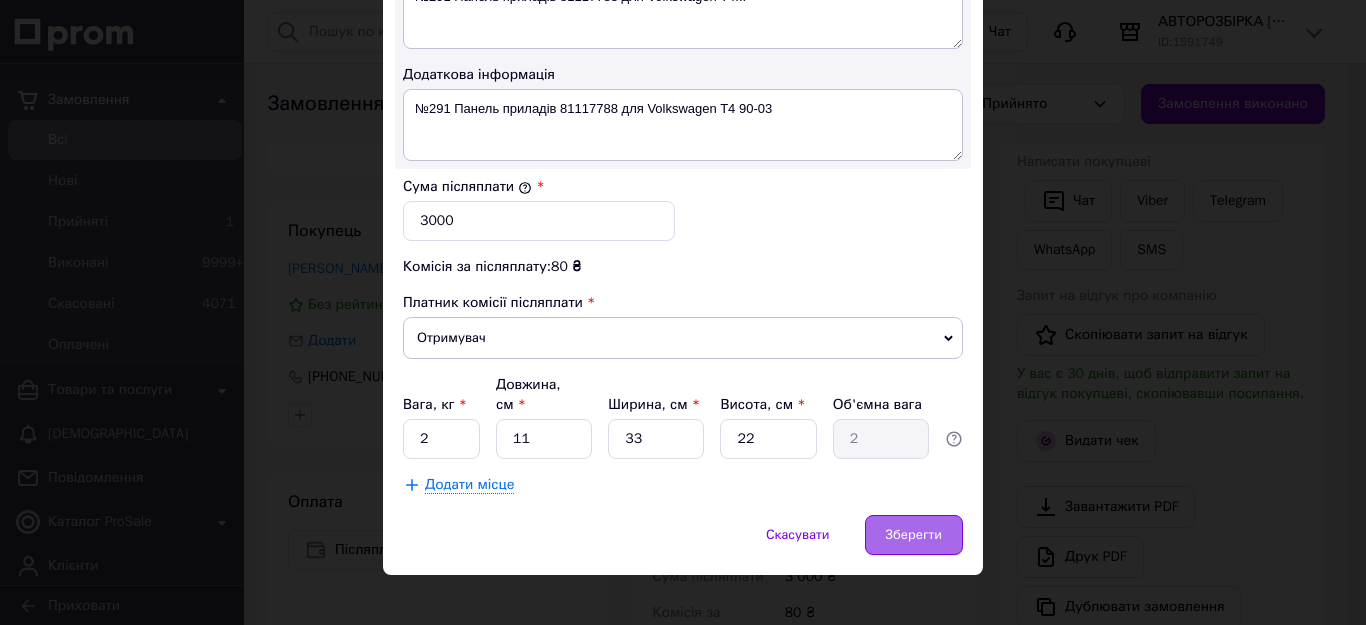 click on "Зберегти" at bounding box center (914, 535) 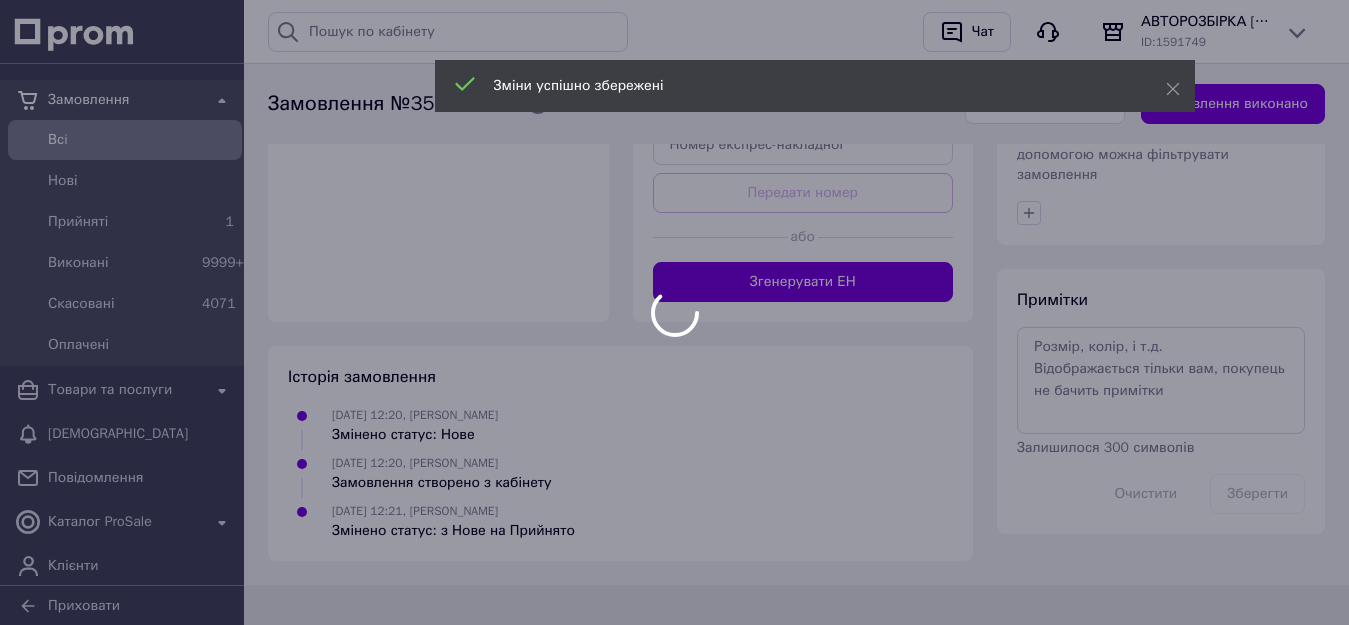 scroll, scrollTop: 929, scrollLeft: 0, axis: vertical 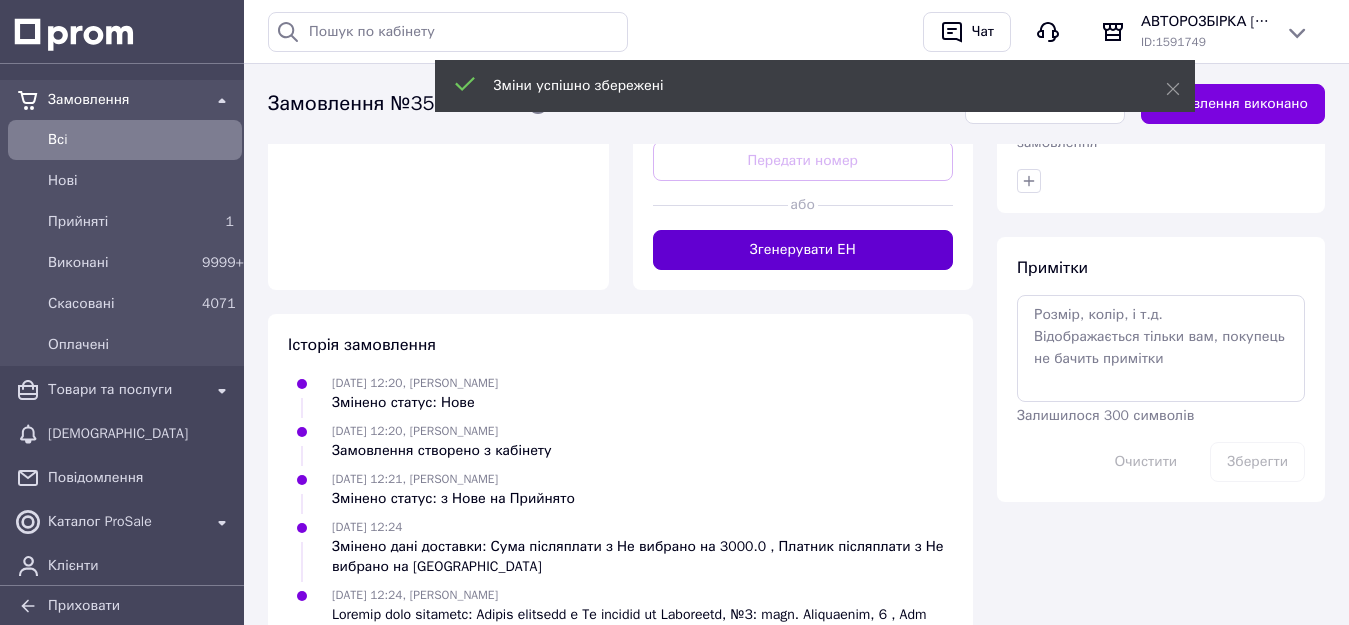 click on "Згенерувати ЕН" at bounding box center (803, 250) 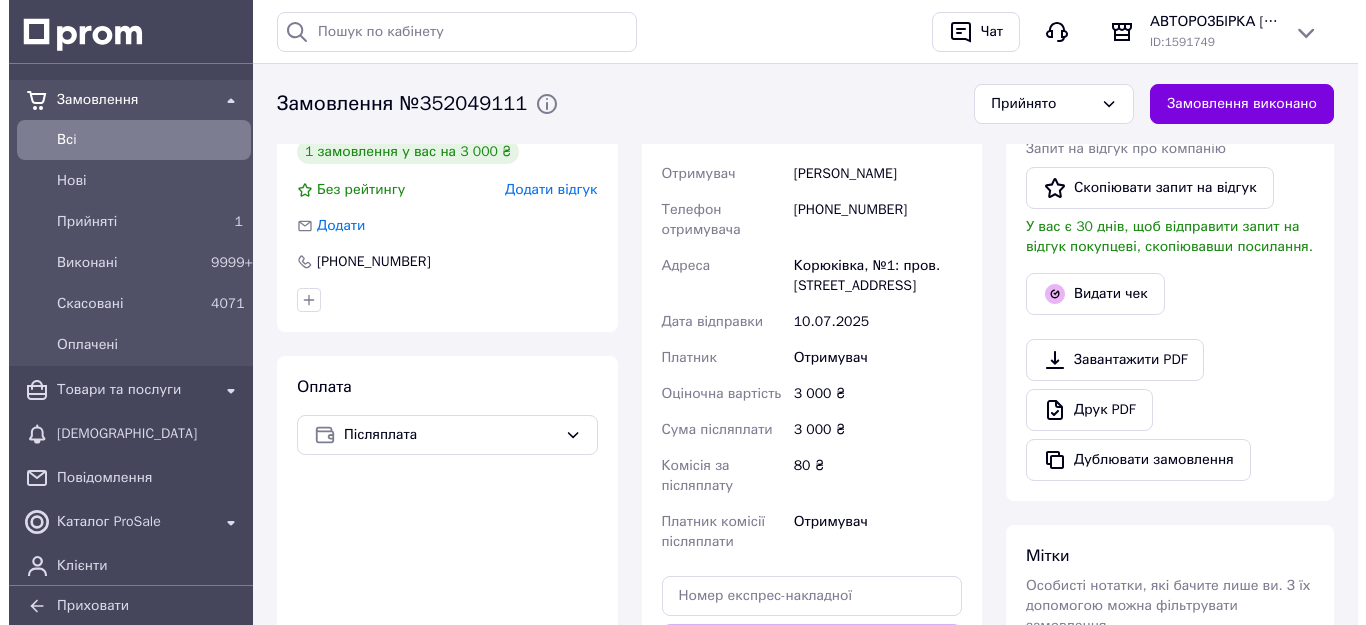 scroll, scrollTop: 429, scrollLeft: 0, axis: vertical 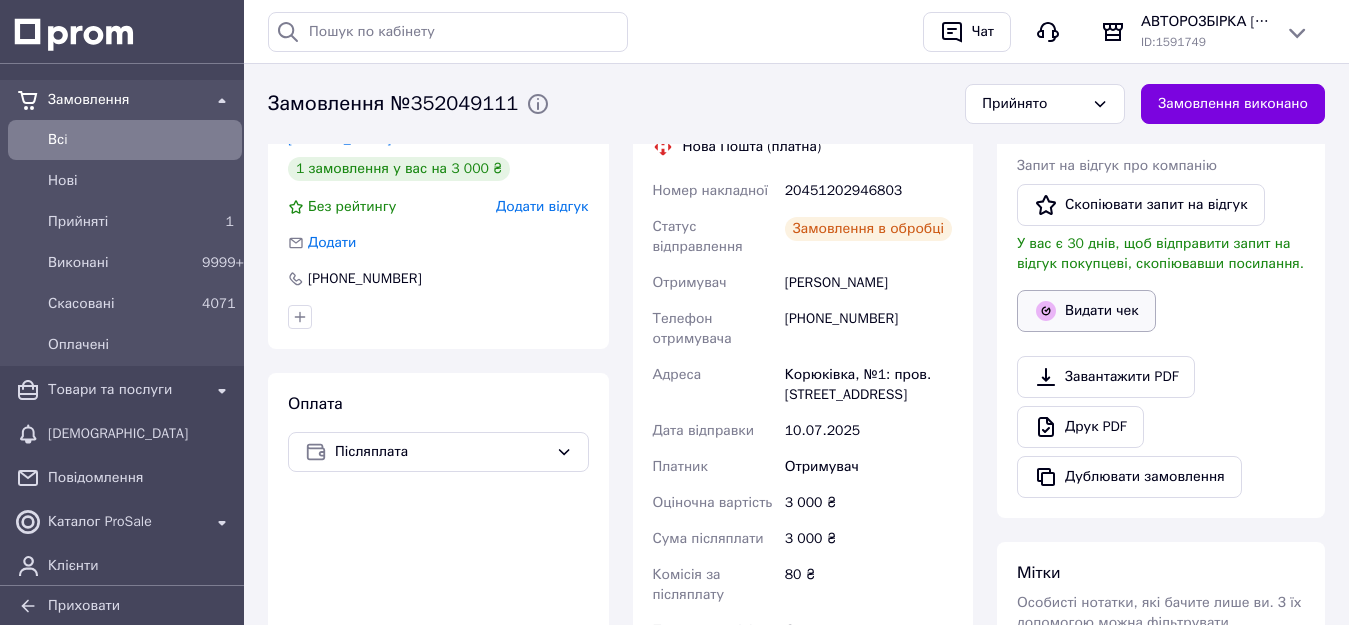 click on "Видати чек" at bounding box center (1086, 311) 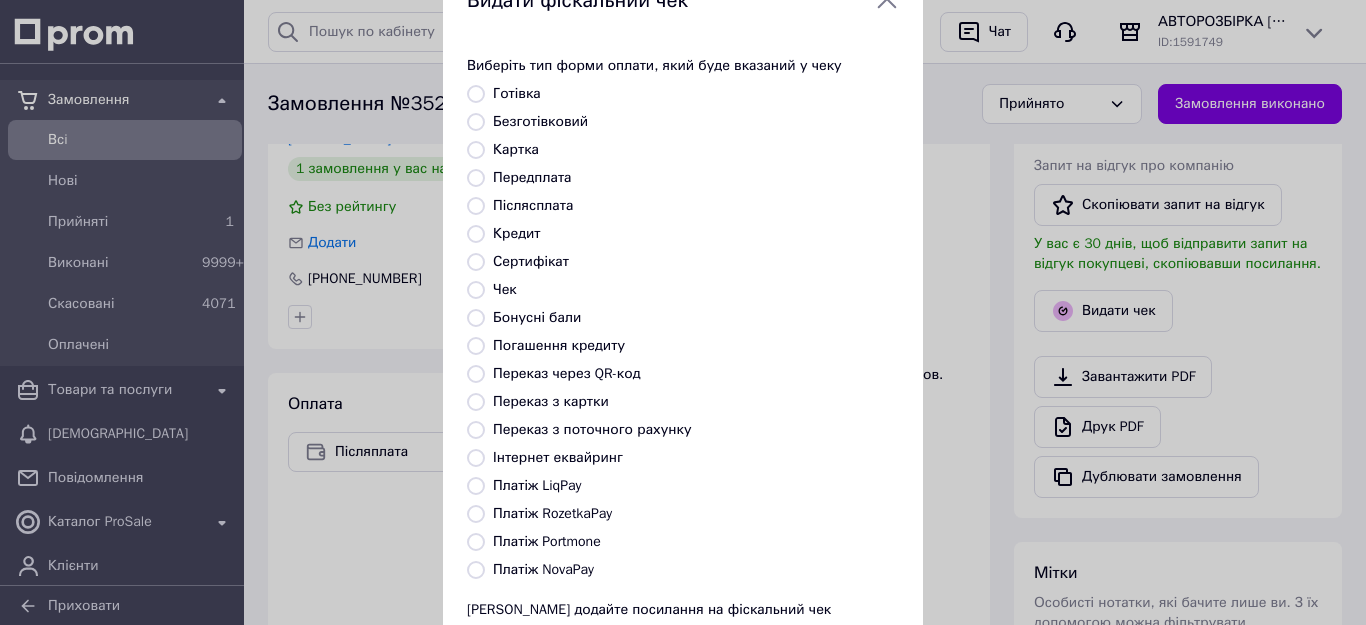 scroll, scrollTop: 100, scrollLeft: 0, axis: vertical 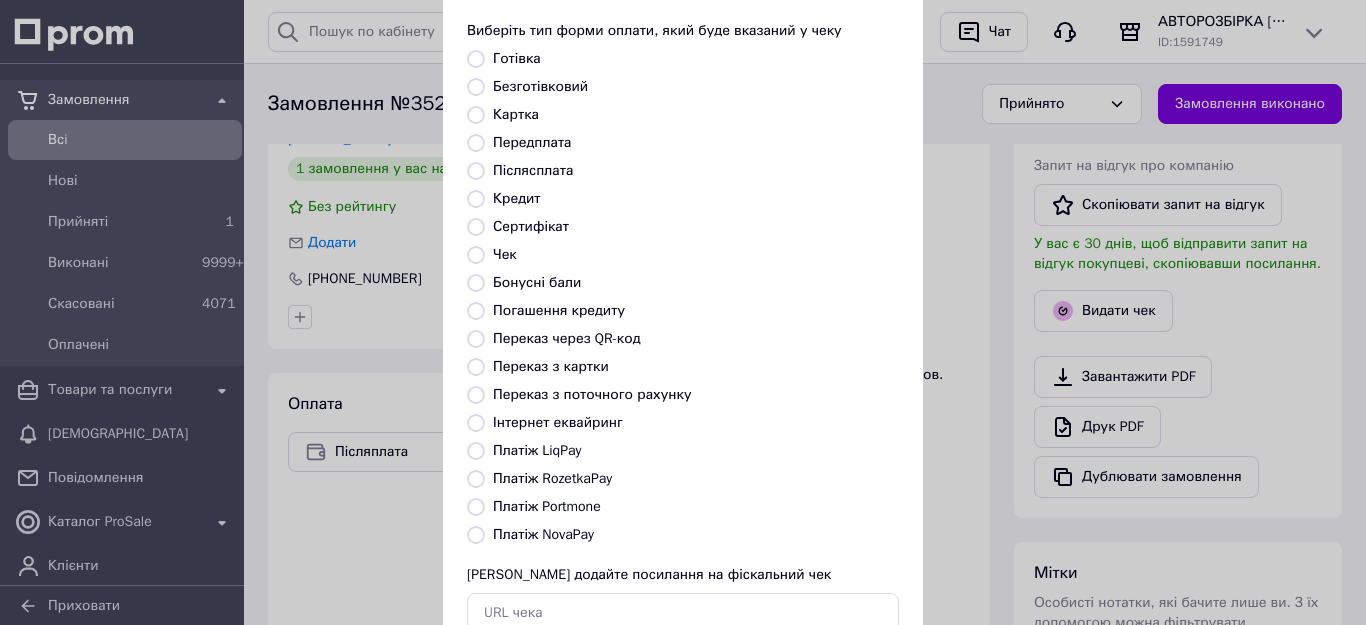 click on "Платіж NovaPay" at bounding box center [476, 535] 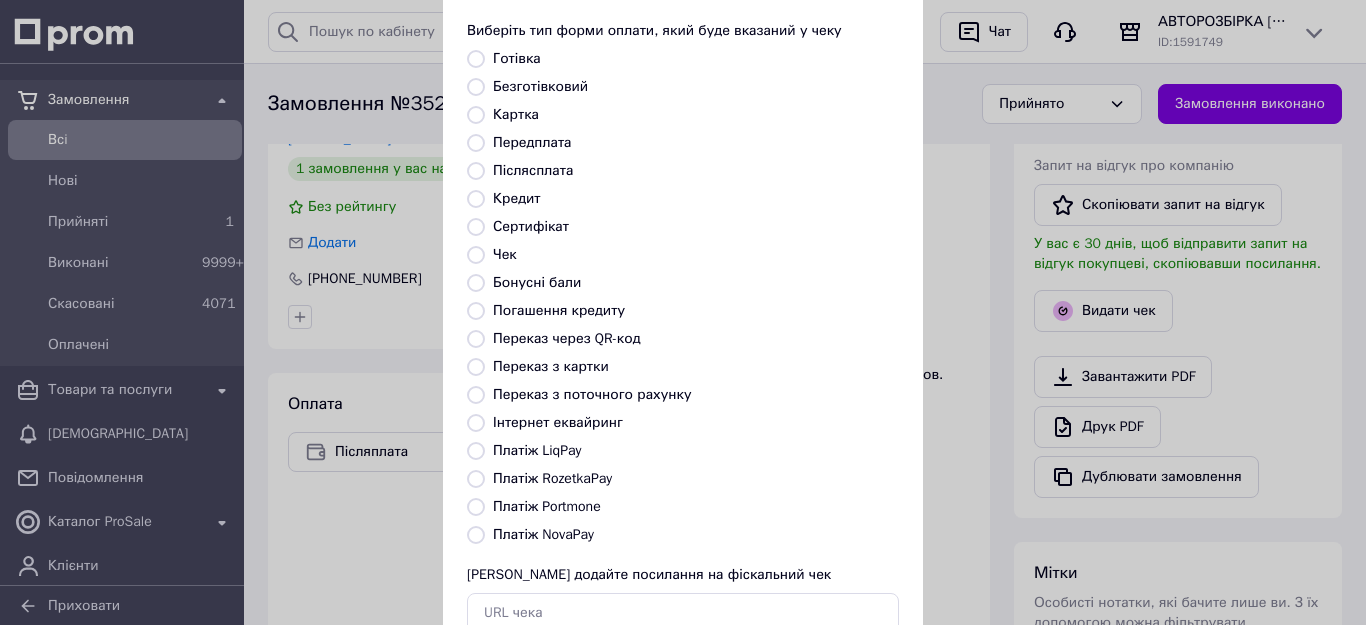 radio on "true" 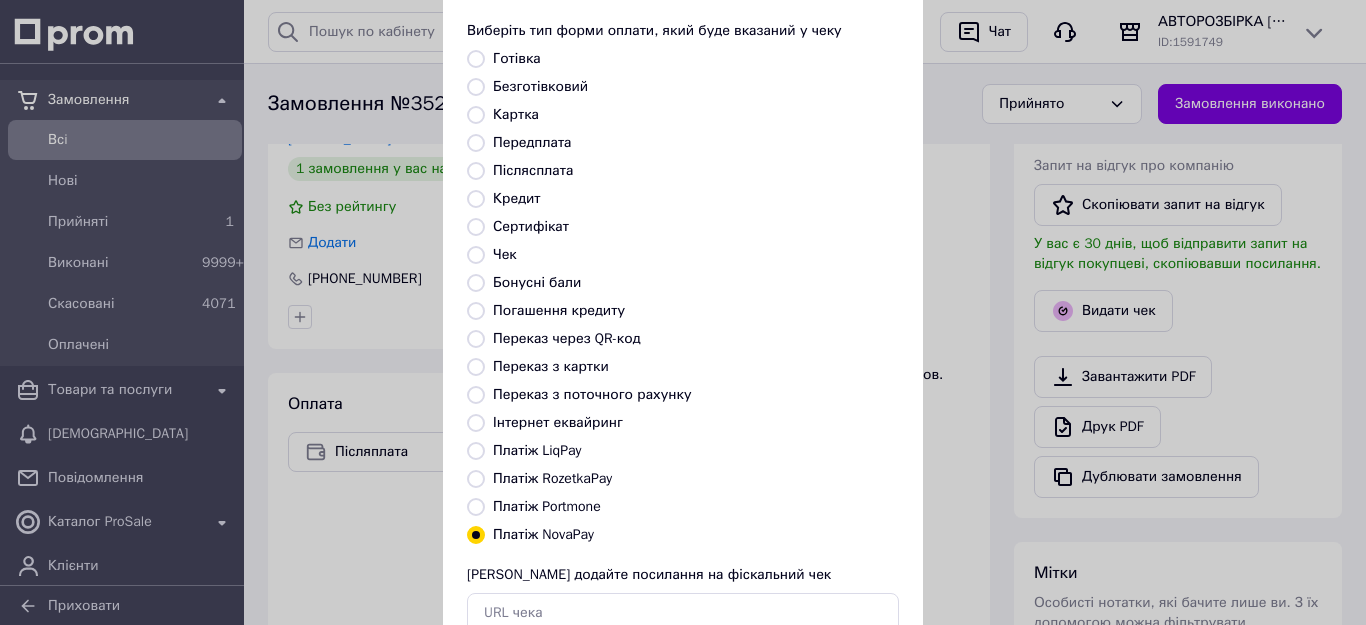 click on "Платіж NovaPay" at bounding box center (476, 535) 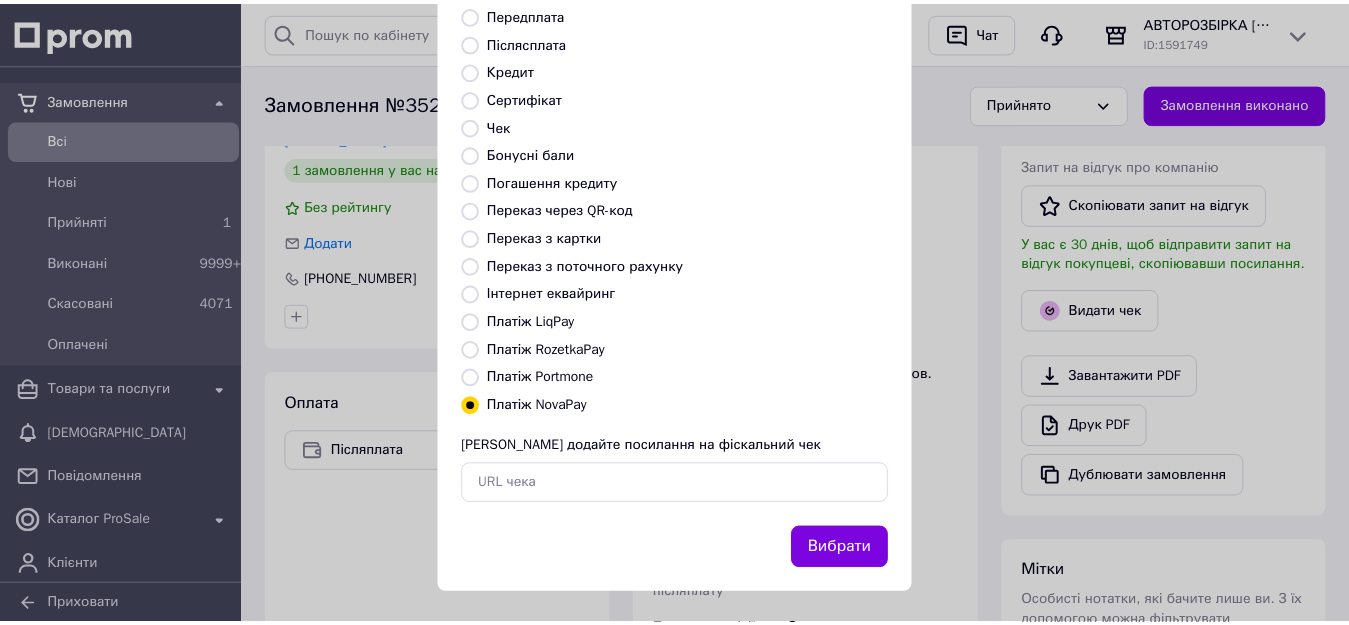 scroll, scrollTop: 234, scrollLeft: 0, axis: vertical 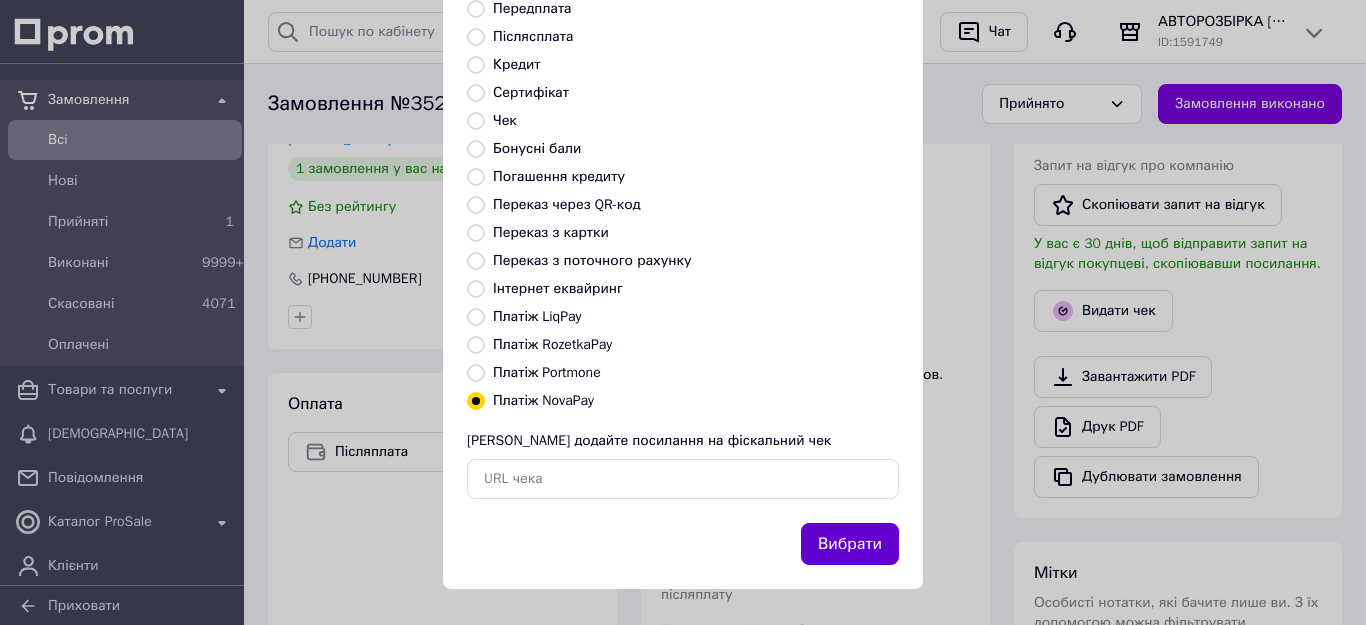 click on "Вибрати" at bounding box center [850, 544] 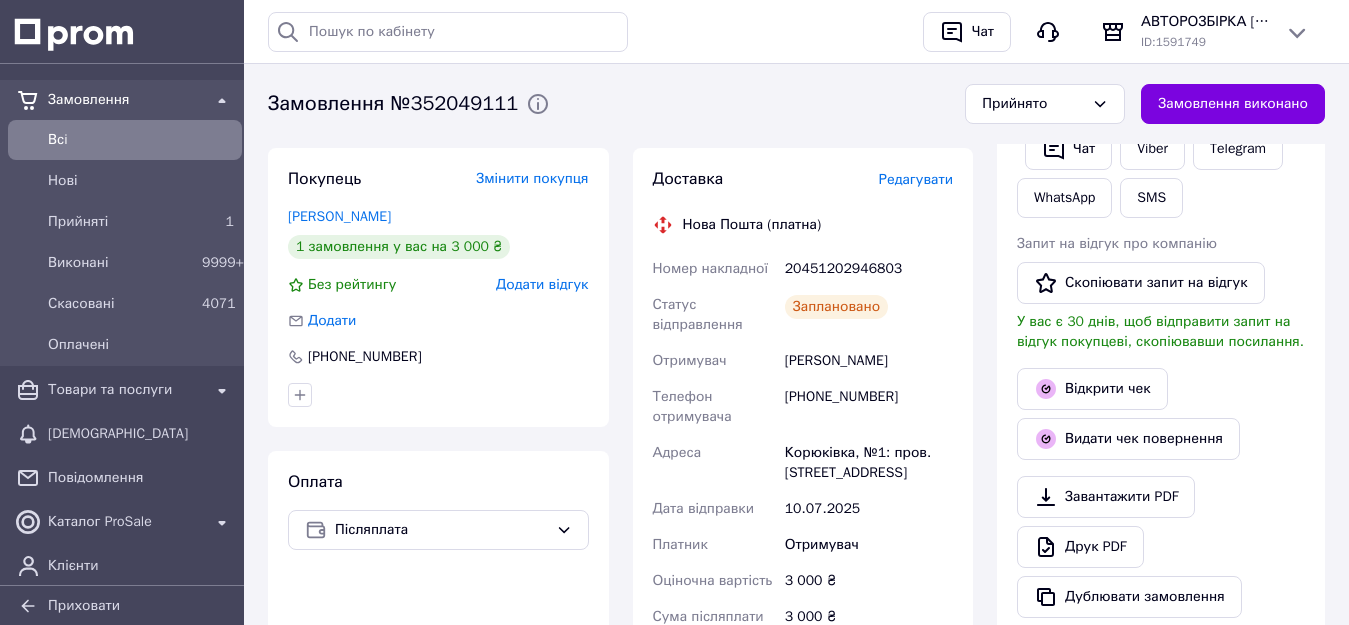 scroll, scrollTop: 329, scrollLeft: 0, axis: vertical 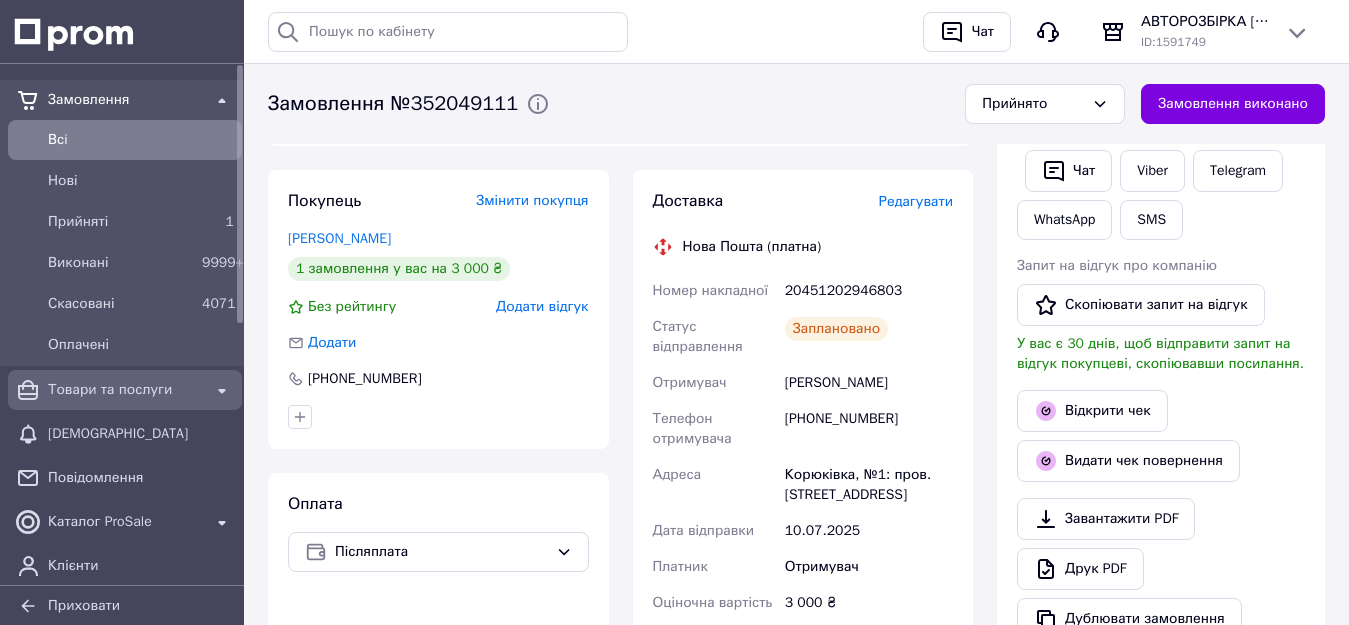 click on "Товари та послуги" at bounding box center [125, 390] 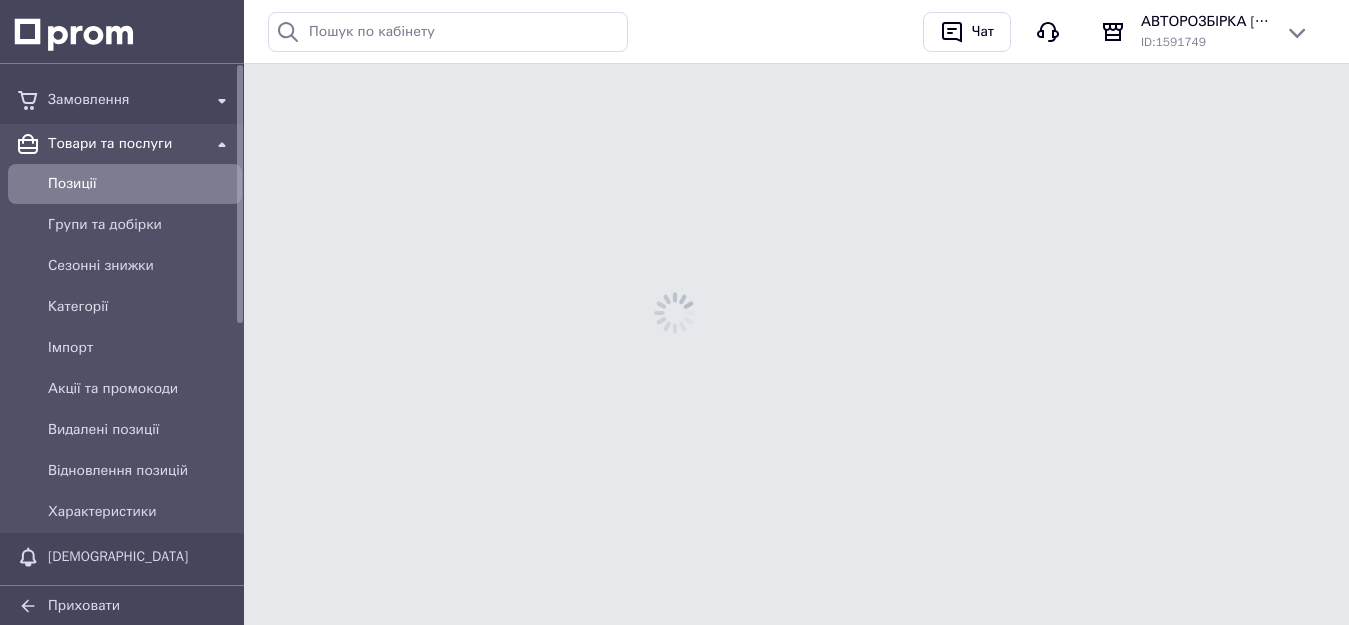 scroll, scrollTop: 0, scrollLeft: 0, axis: both 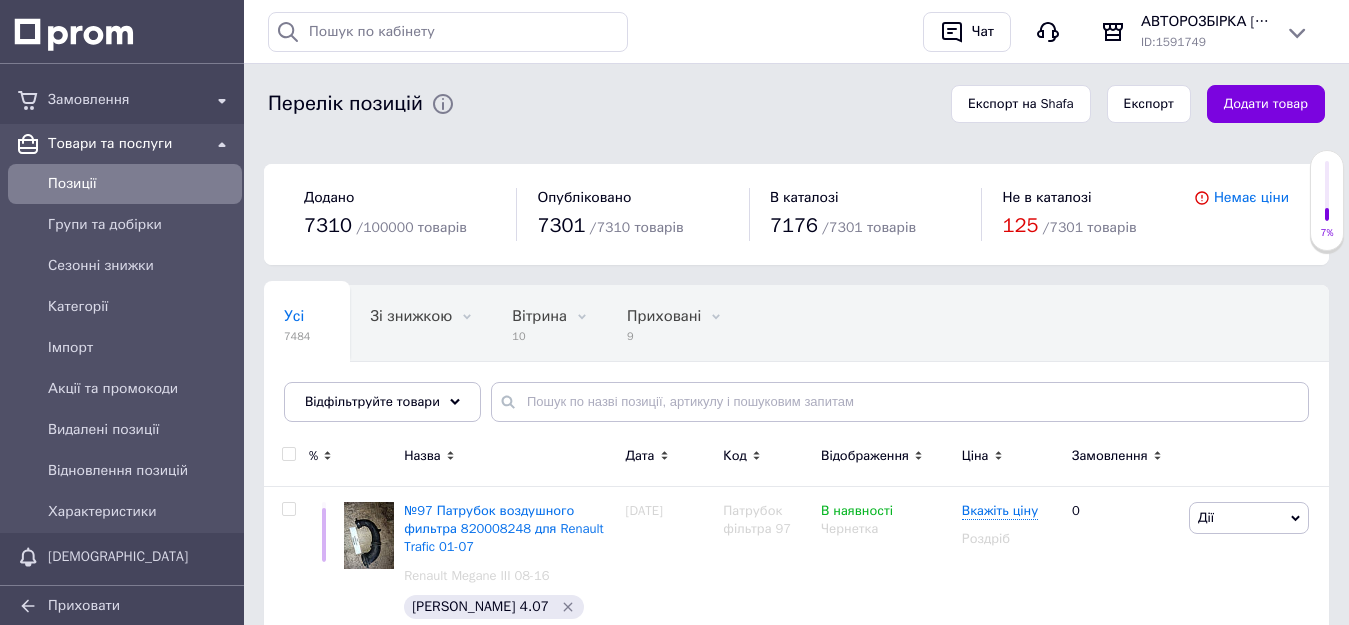 click on "Позиції" at bounding box center (141, 184) 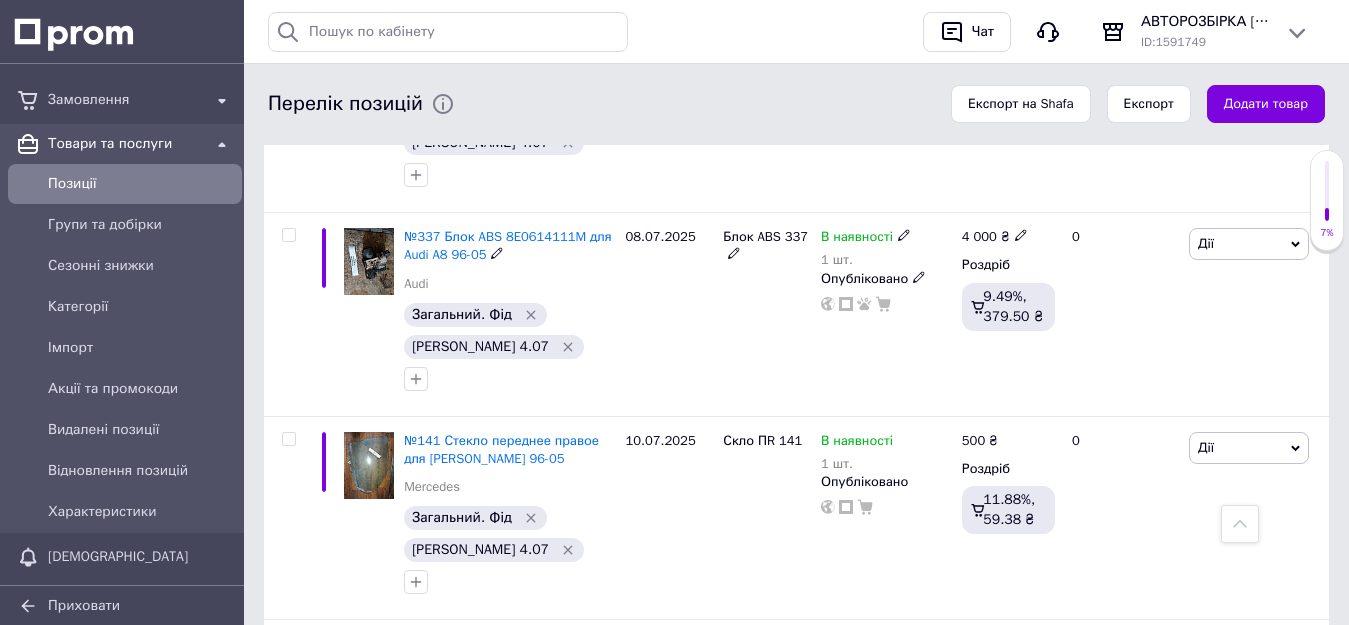 scroll, scrollTop: 1500, scrollLeft: 0, axis: vertical 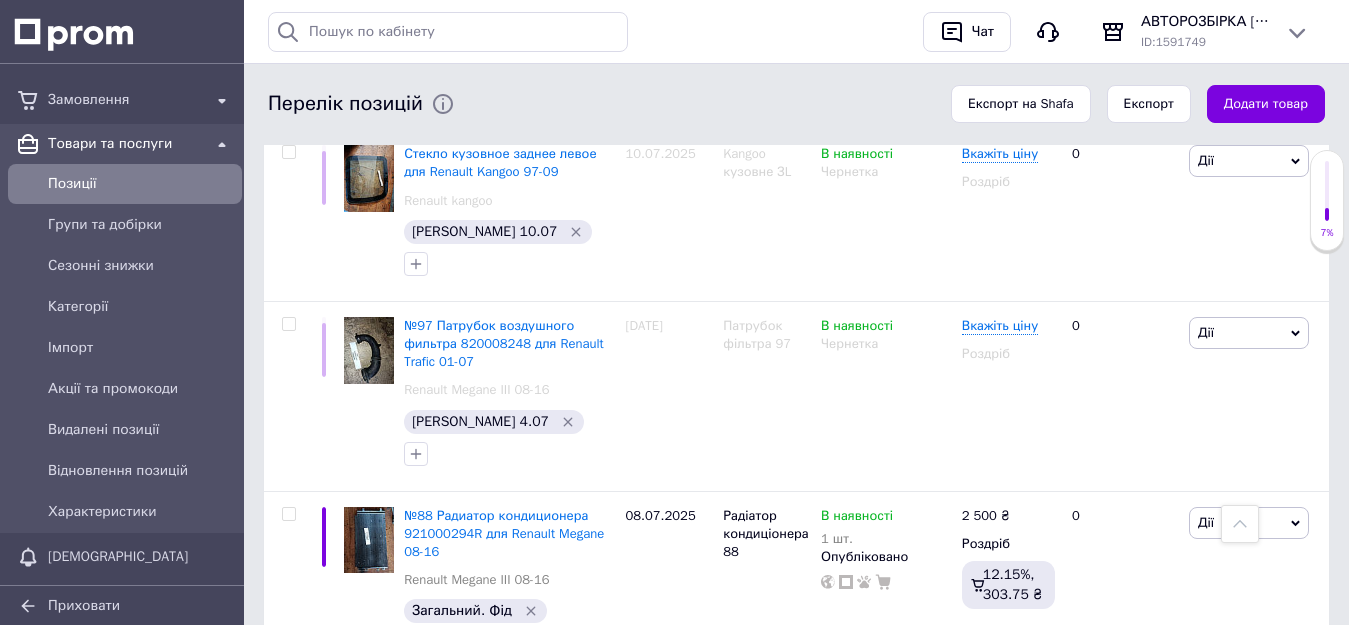 click on "Товари та послуги" at bounding box center (125, 144) 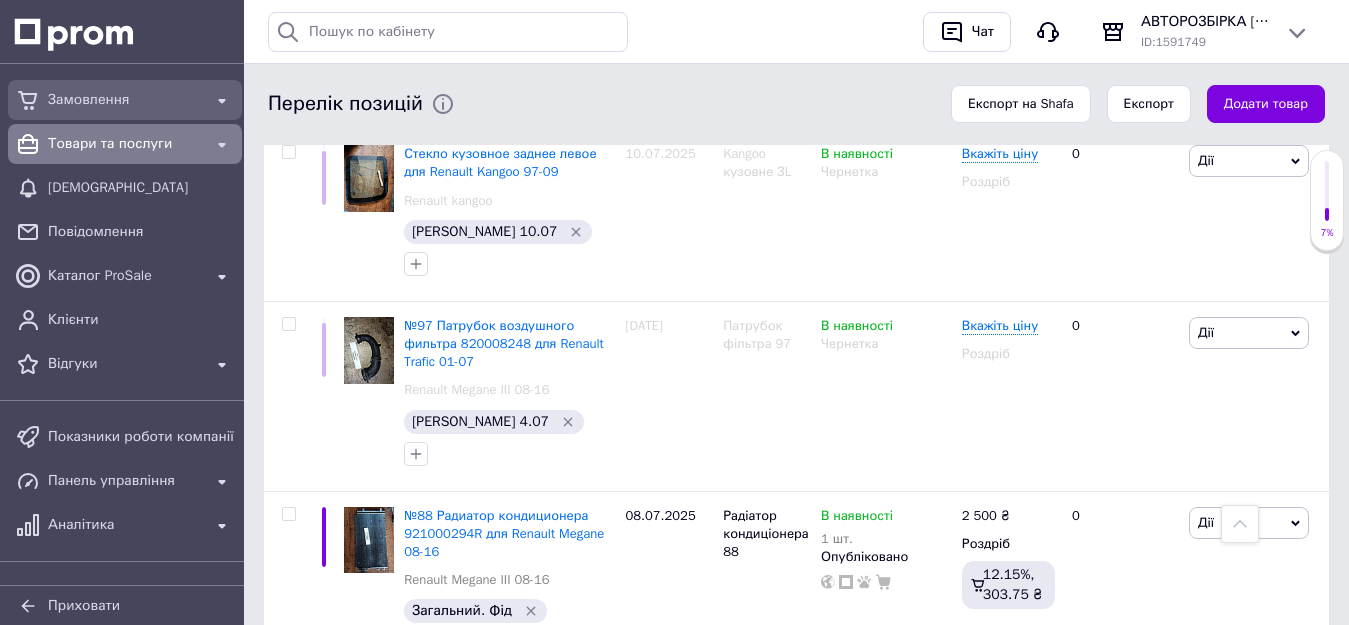 click on "Замовлення" at bounding box center (125, 100) 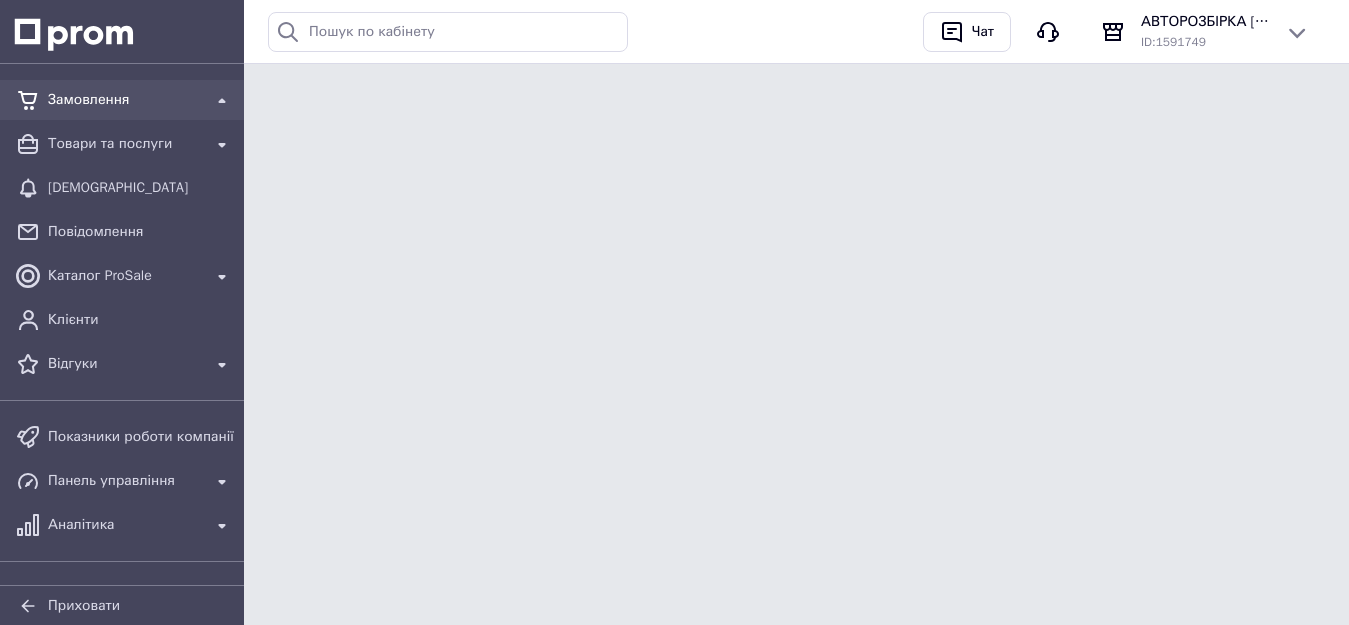 scroll, scrollTop: 0, scrollLeft: 0, axis: both 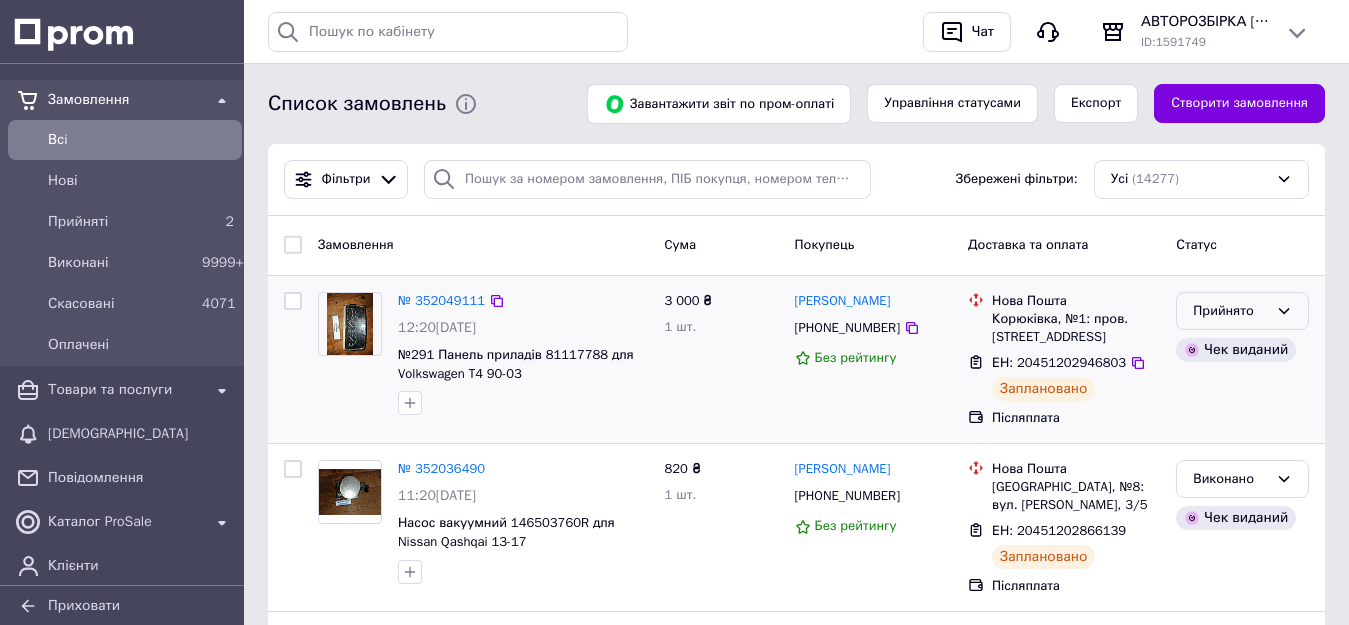 click on "Прийнято" at bounding box center (1230, 311) 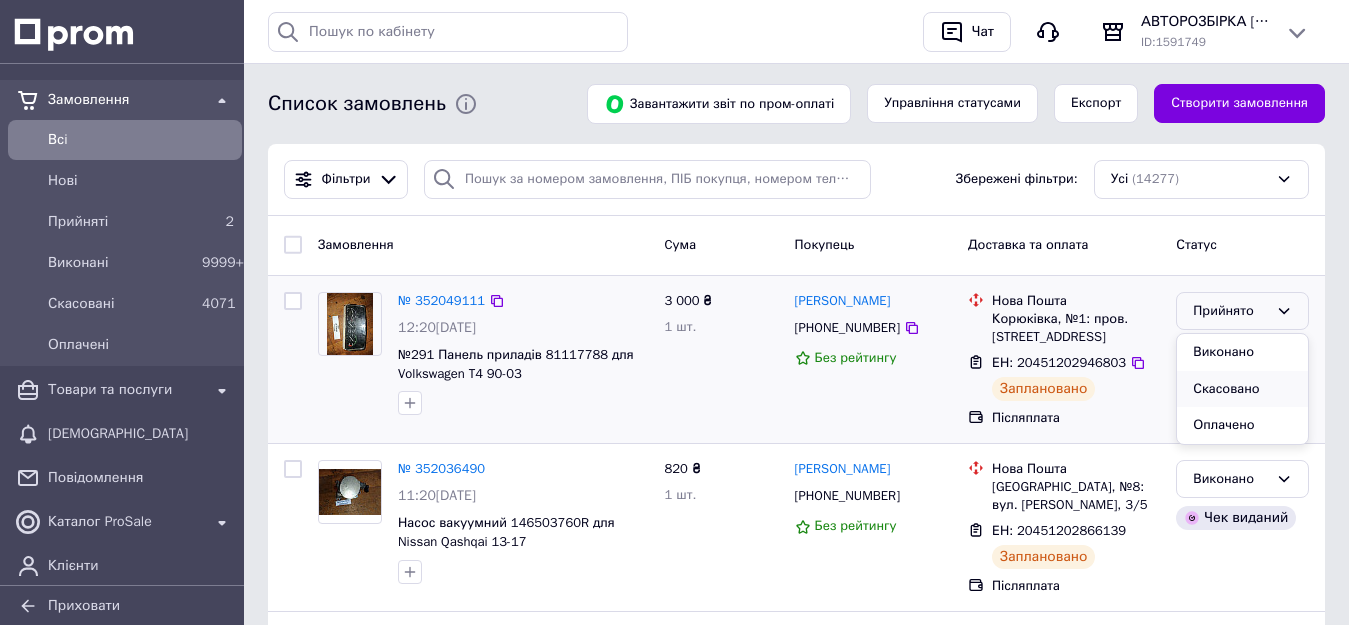 click on "Скасовано" at bounding box center [1242, 389] 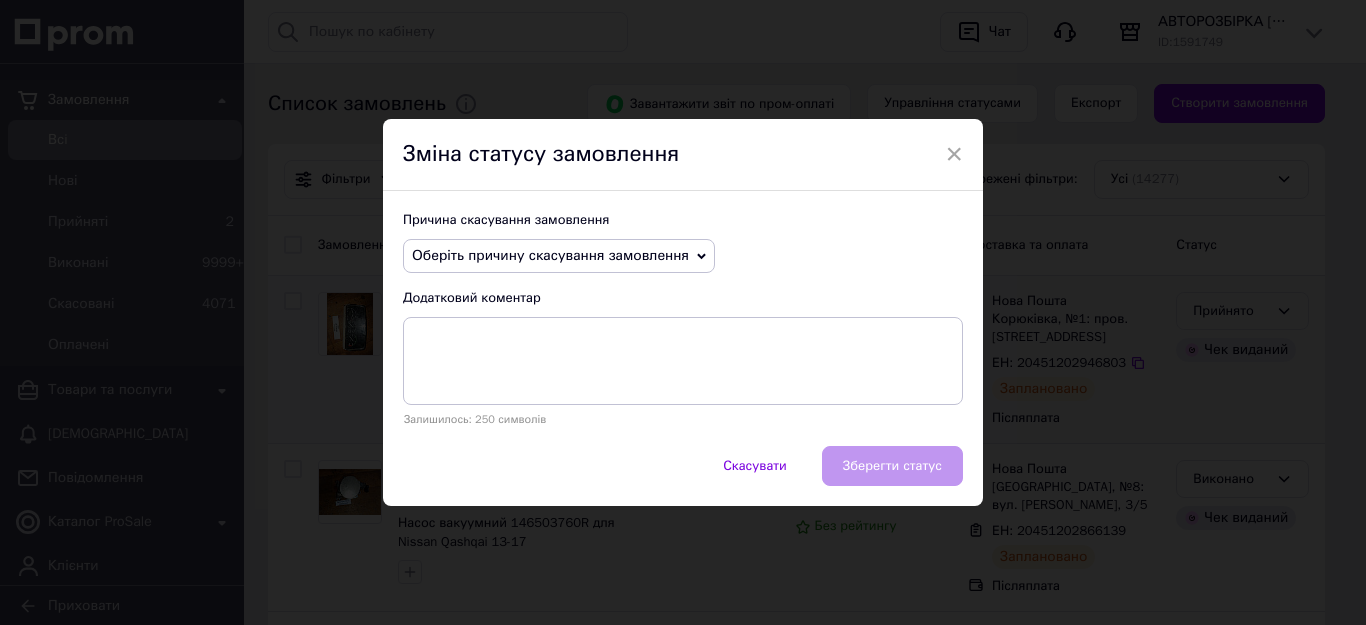 click on "Оберіть причину скасування замовлення" at bounding box center (550, 255) 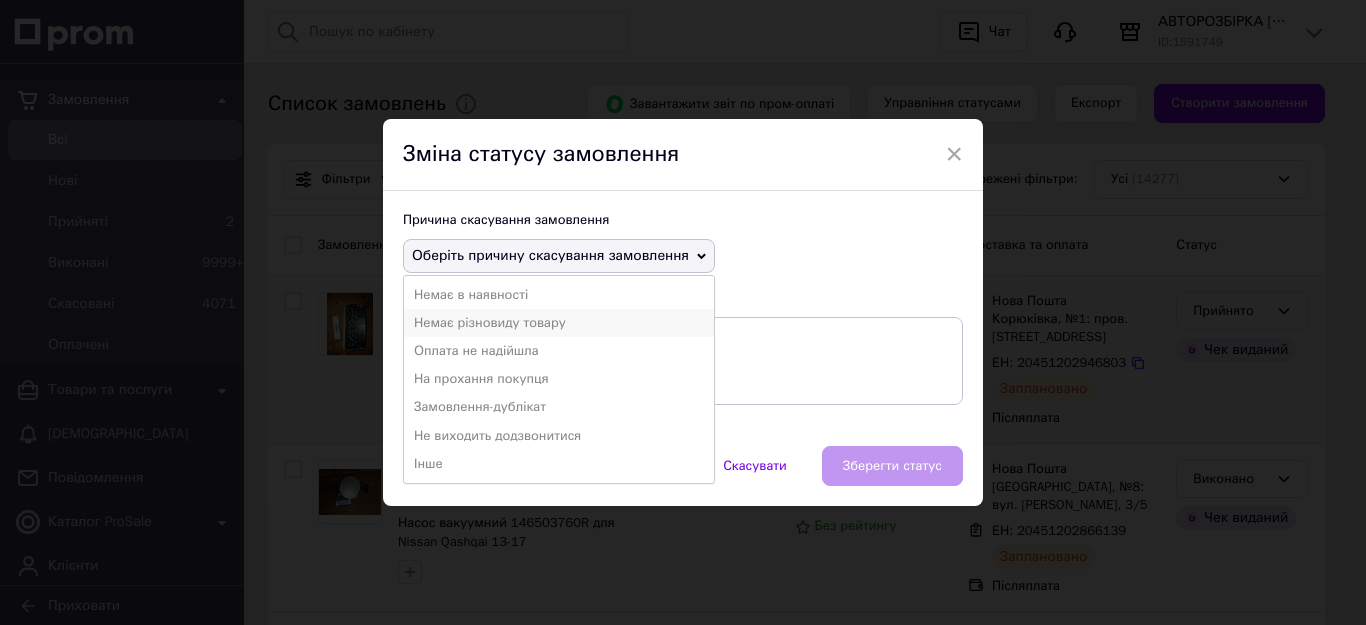 click on "Немає різновиду товару" at bounding box center (559, 323) 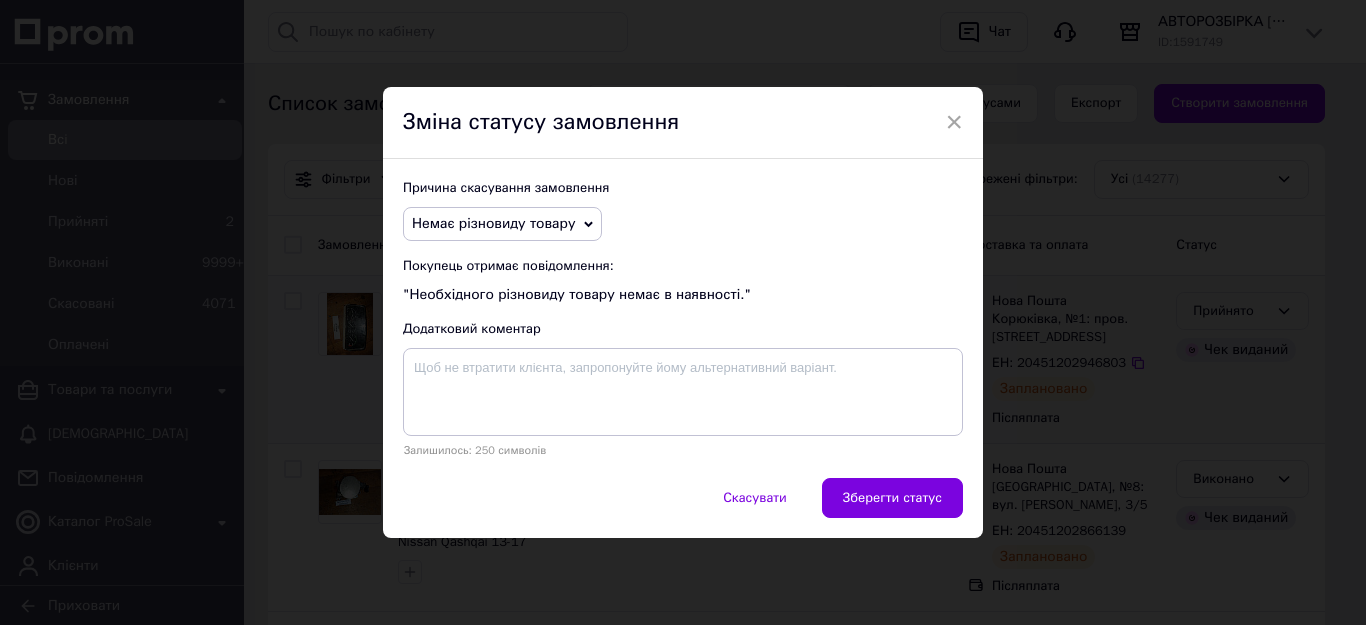 drag, startPoint x: 854, startPoint y: 482, endPoint x: 880, endPoint y: 475, distance: 26.925823 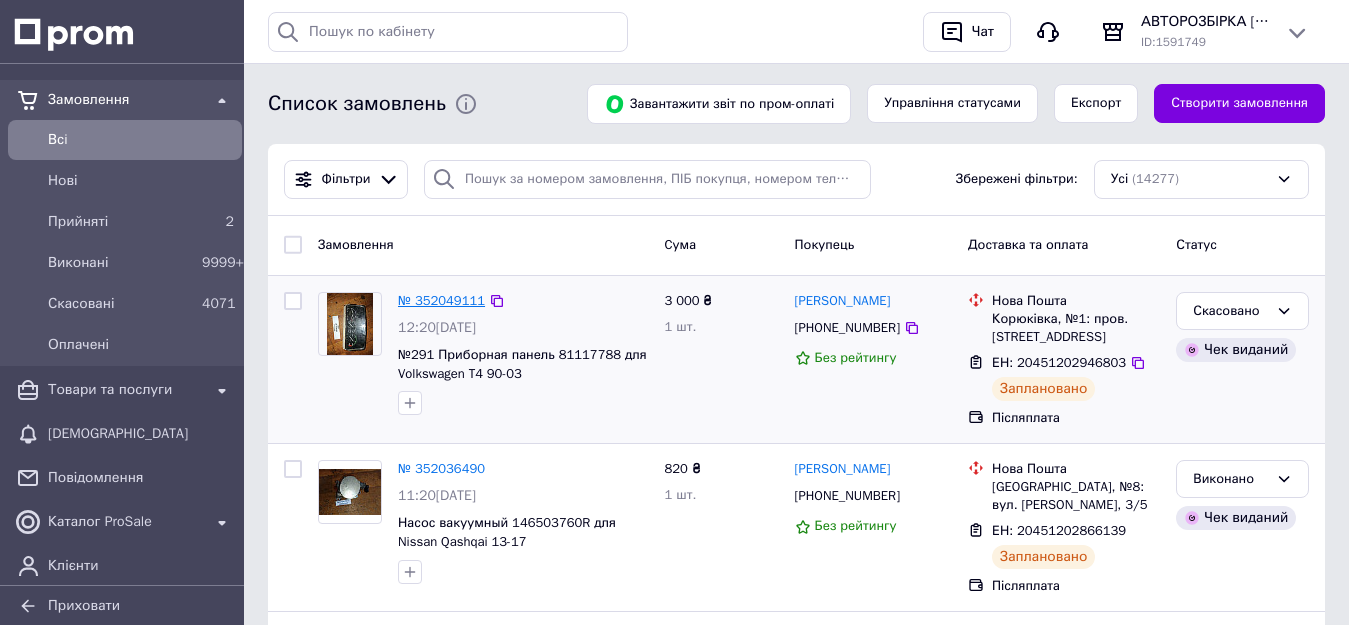 click on "№ 352049111" at bounding box center [441, 300] 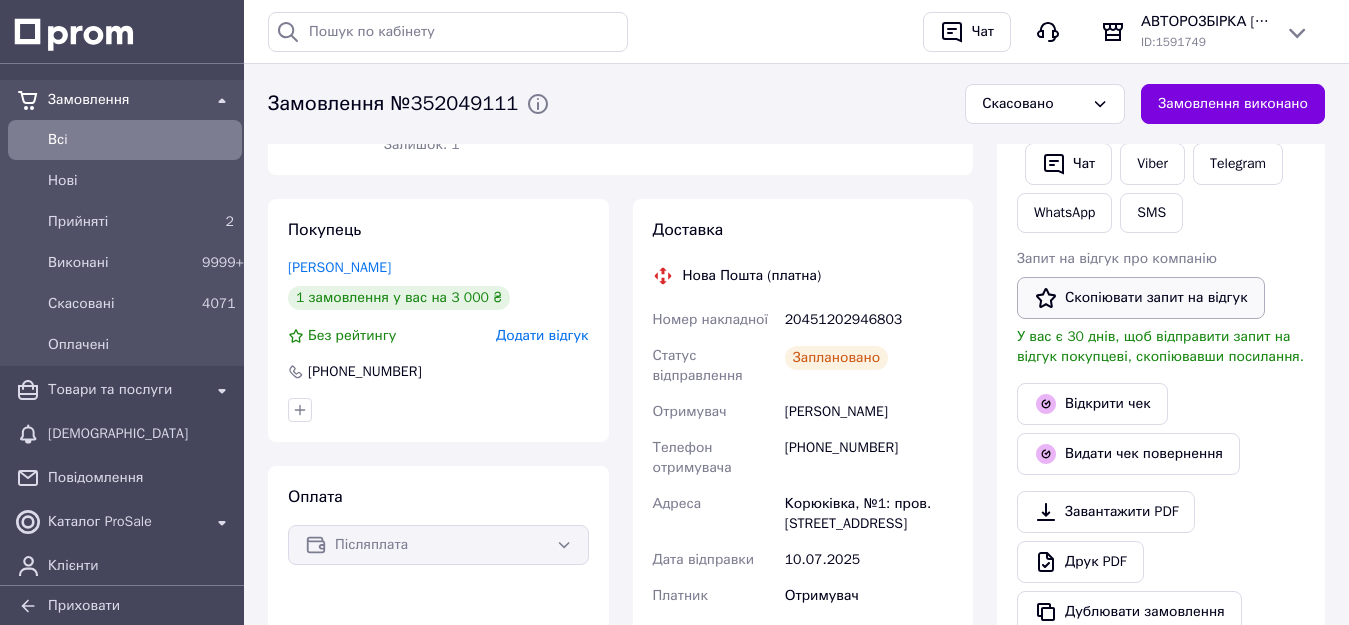scroll, scrollTop: 400, scrollLeft: 0, axis: vertical 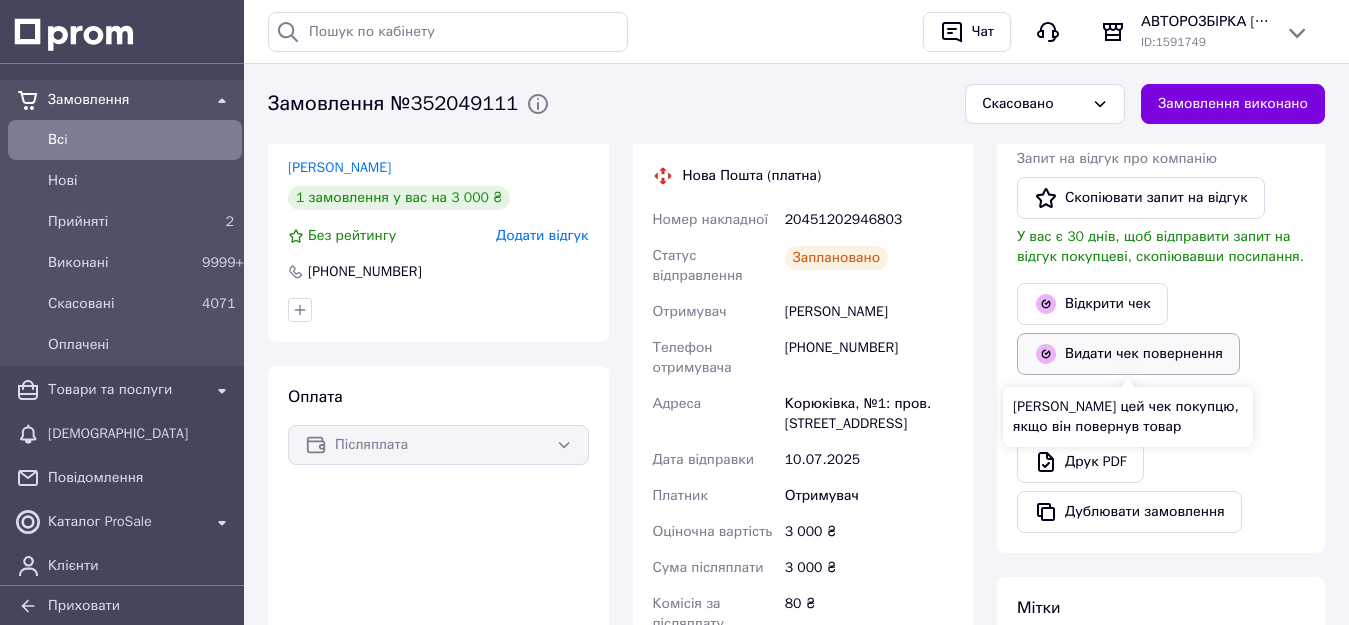 click on "Видати чек повернення" at bounding box center (1128, 354) 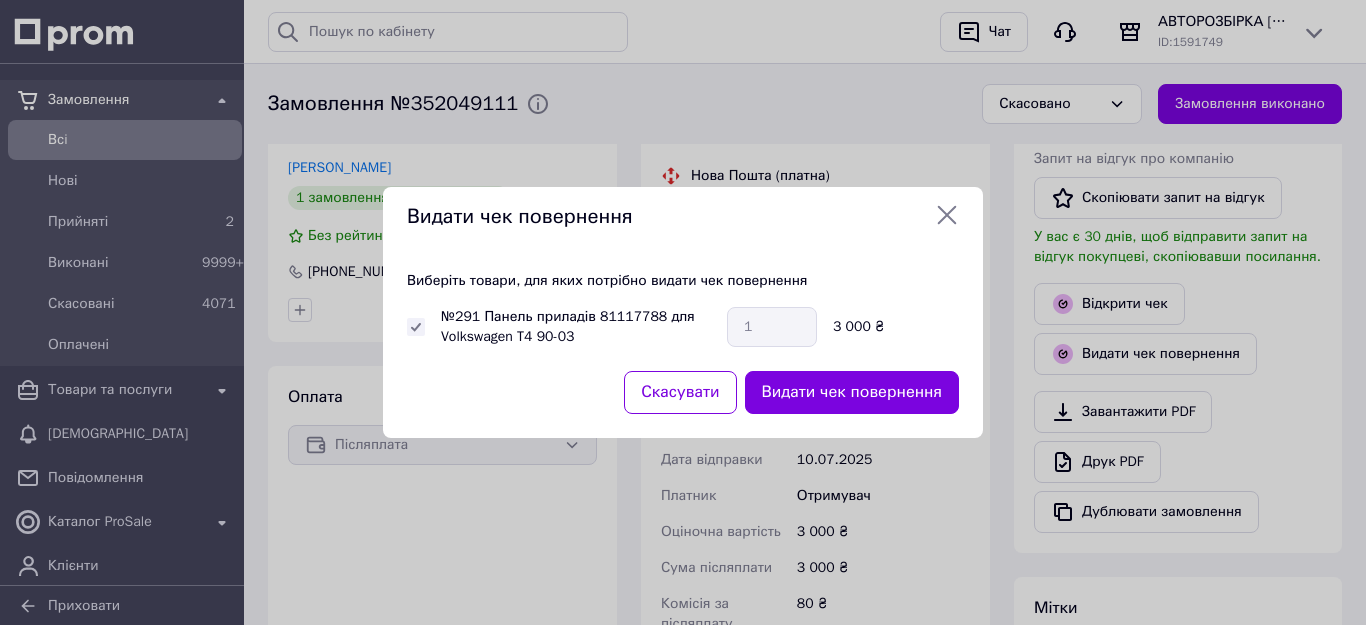 drag, startPoint x: 807, startPoint y: 377, endPoint x: 817, endPoint y: 380, distance: 10.440307 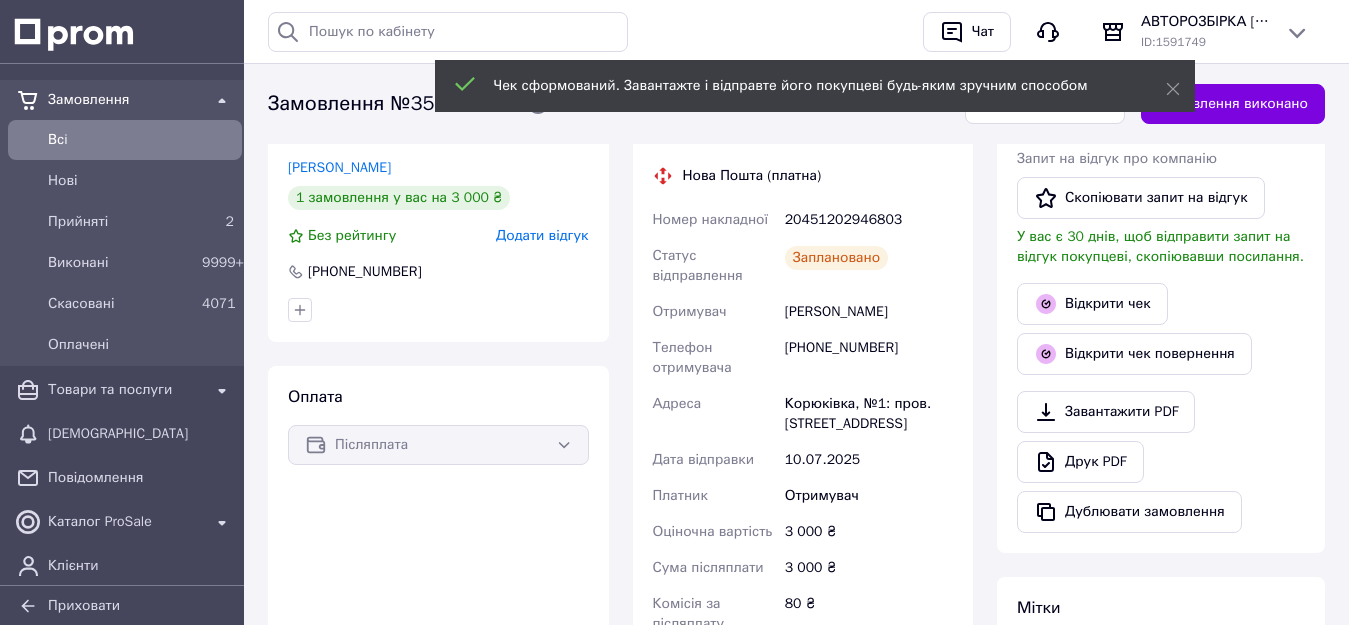 scroll, scrollTop: 0, scrollLeft: 0, axis: both 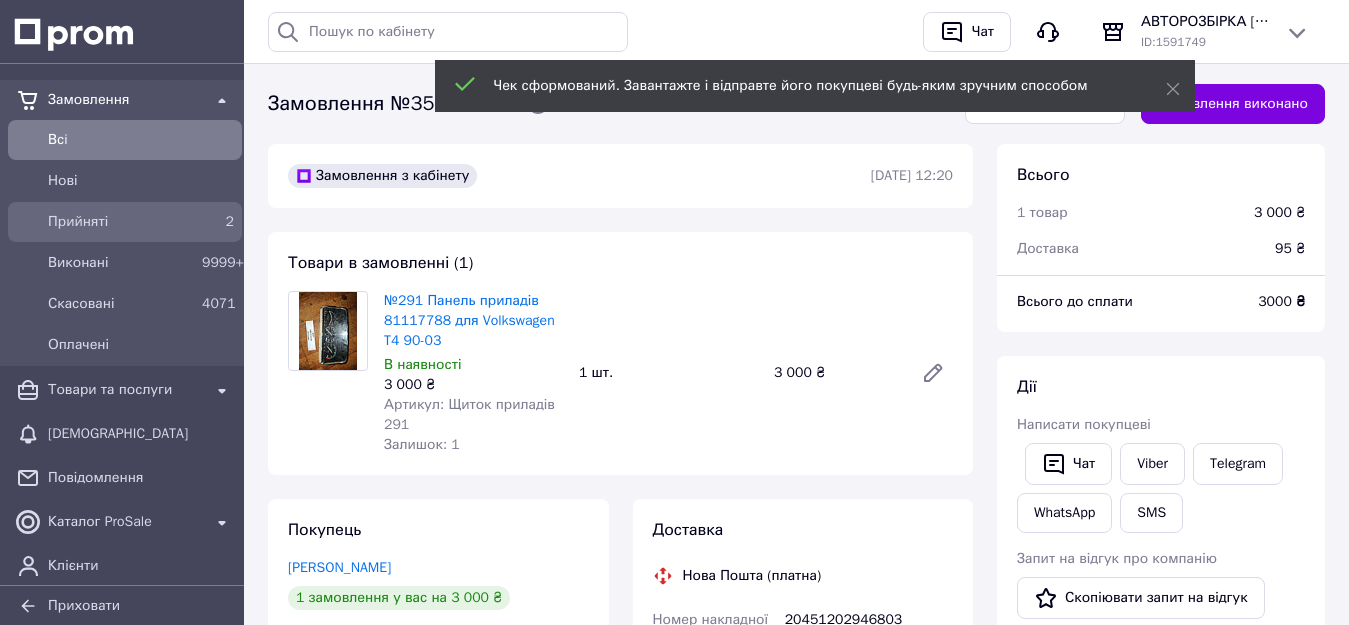 click on "Прийняті" at bounding box center (121, 222) 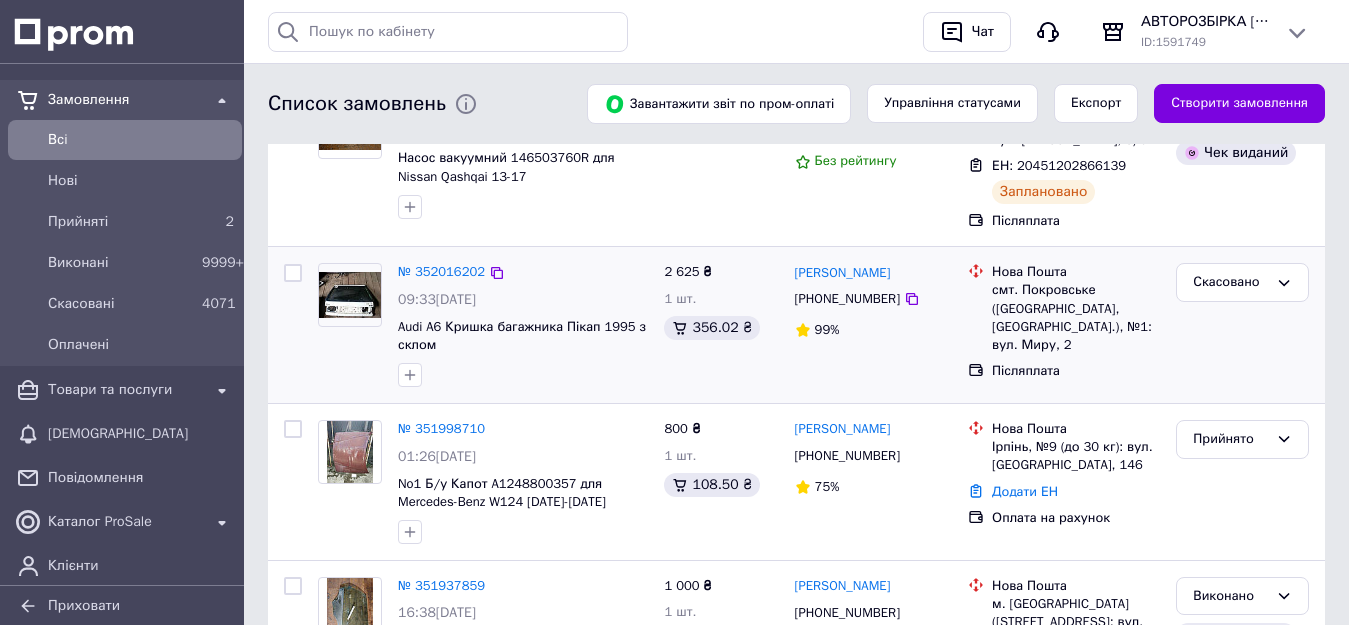 scroll, scrollTop: 400, scrollLeft: 0, axis: vertical 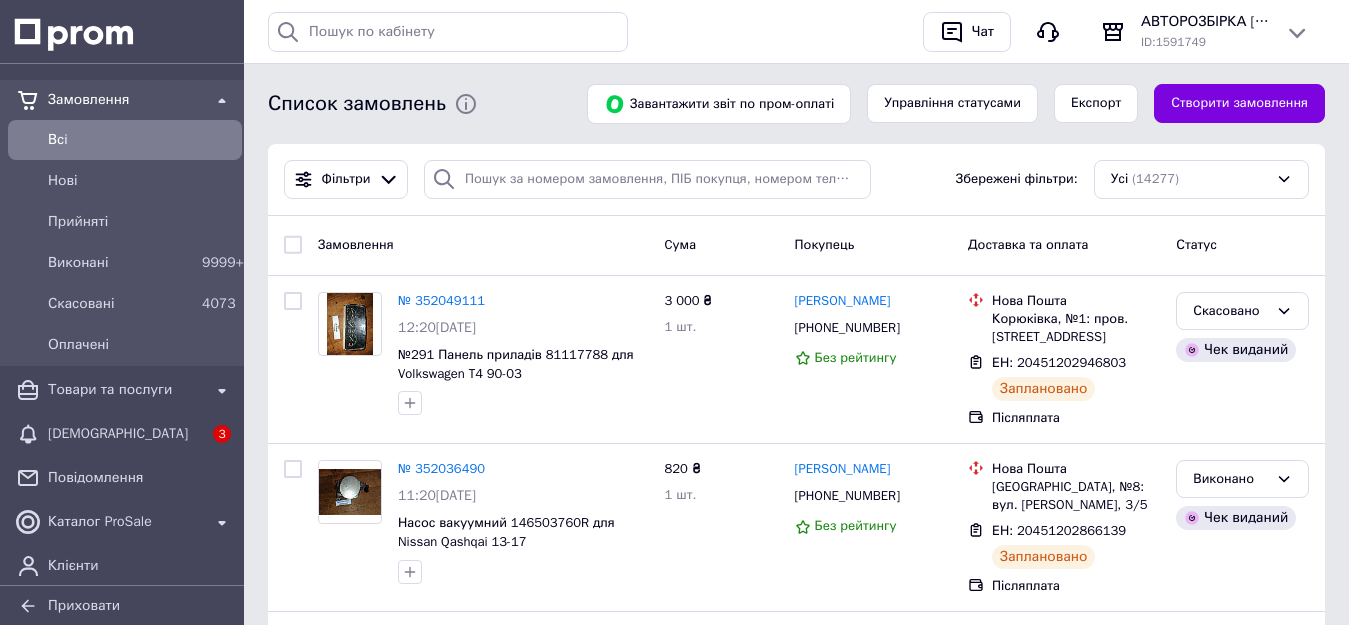 click on "Створити замовлення" at bounding box center [1239, 103] 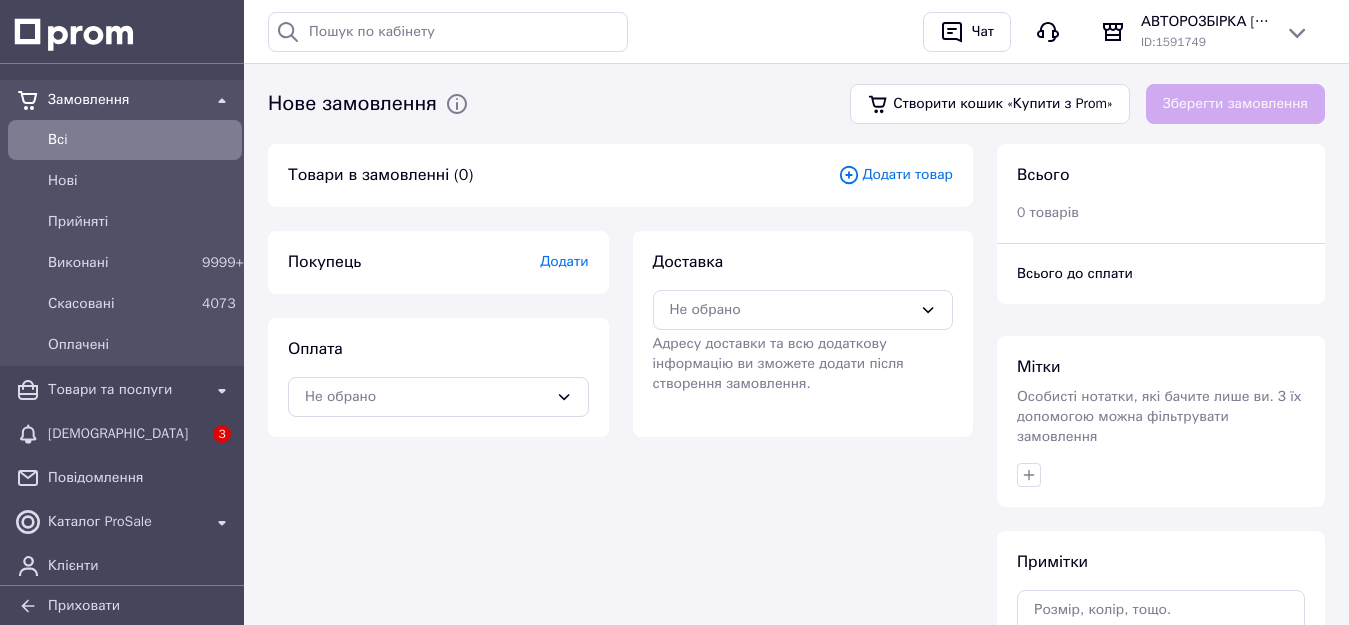 click on "Додати товар" at bounding box center [895, 175] 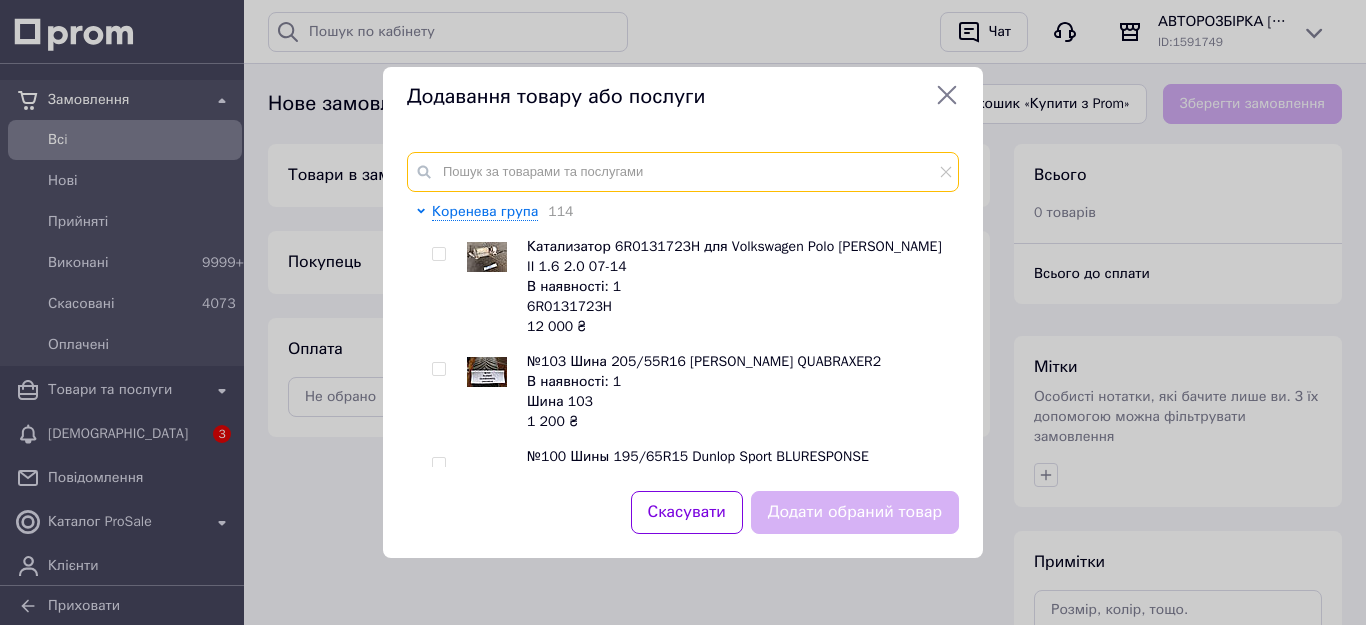 paste on "Балка зад 14" 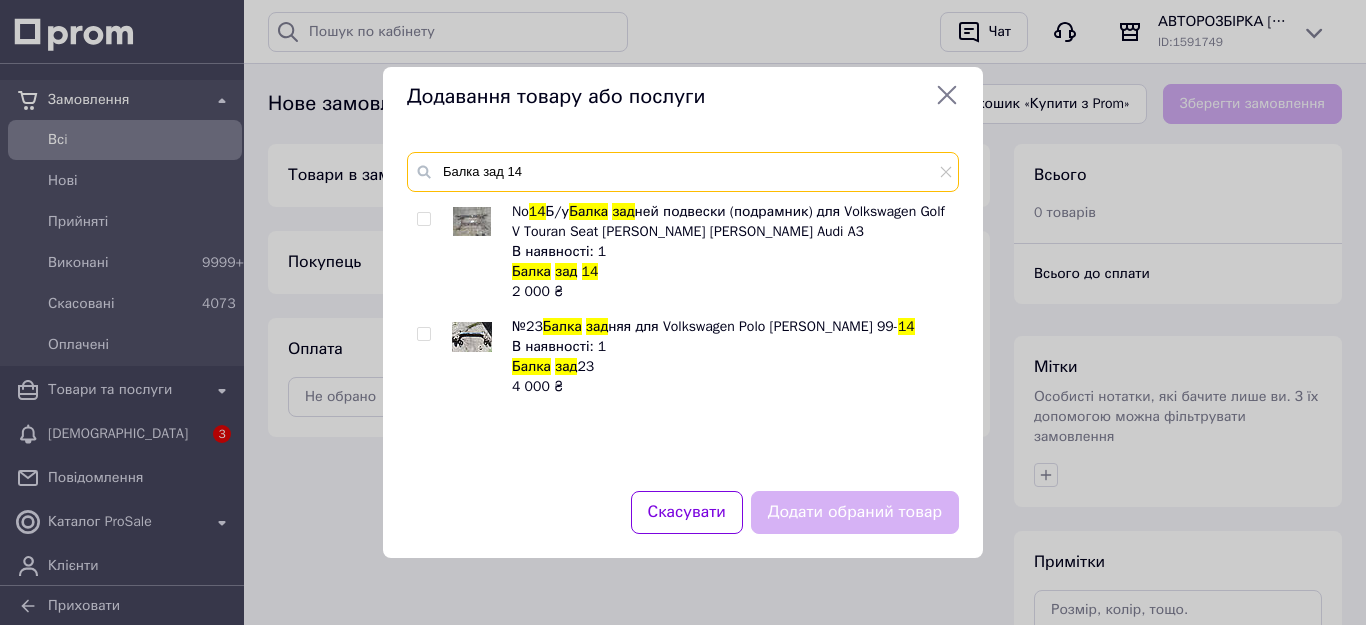 type on "Балка зад 14" 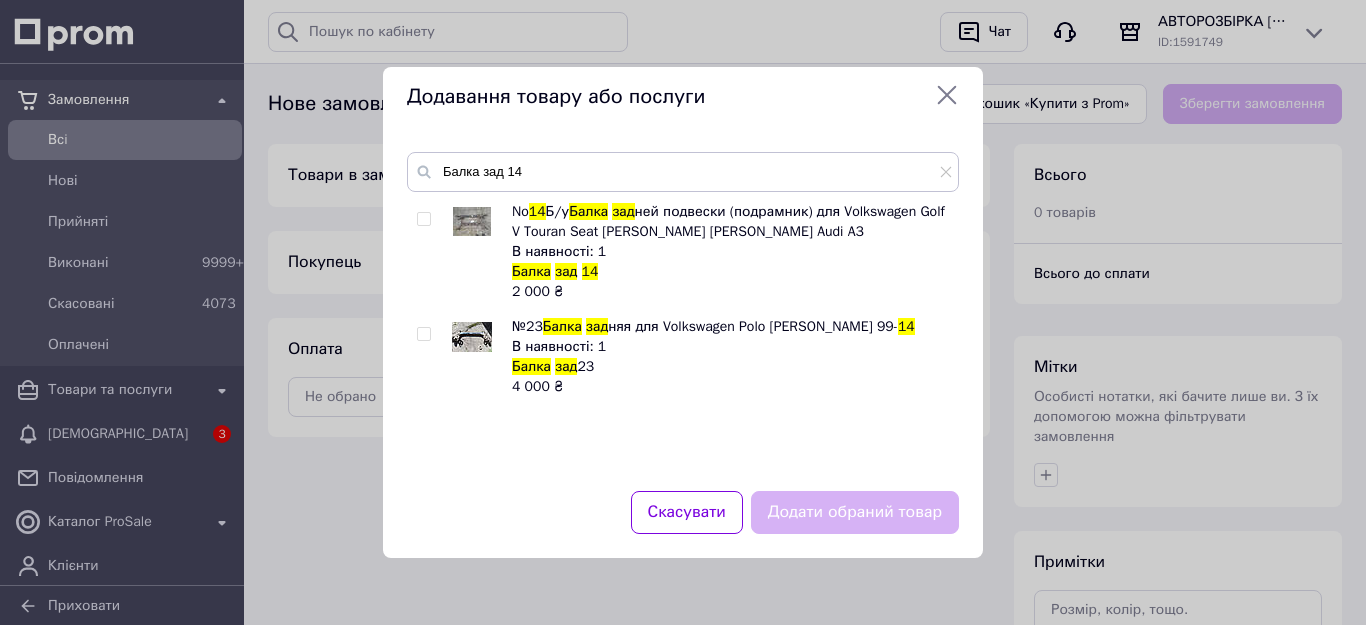 click at bounding box center [423, 219] 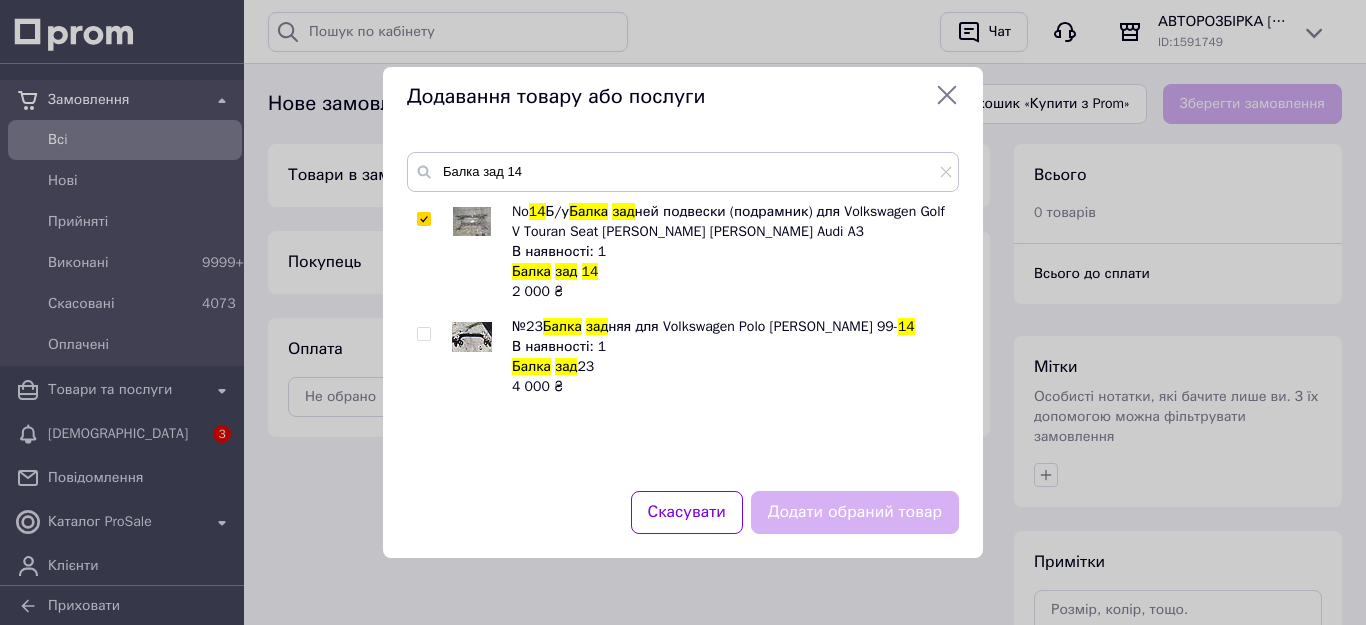 checkbox on "true" 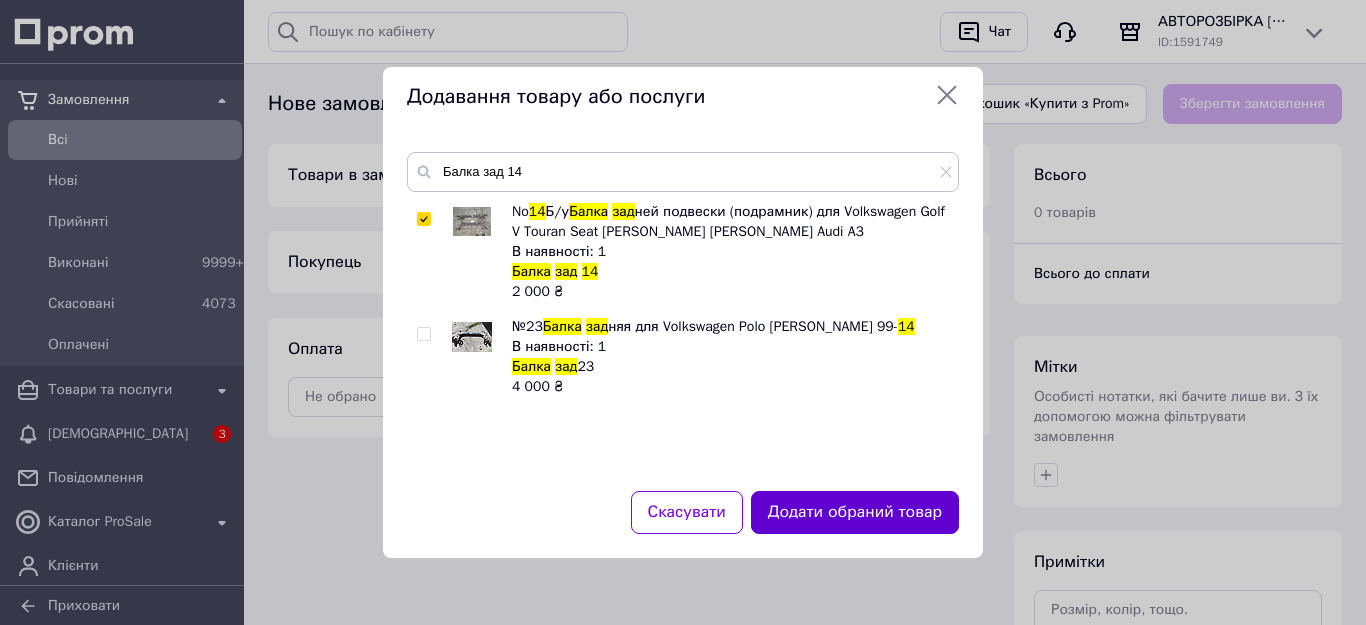 click on "Додати обраний товар" at bounding box center [855, 512] 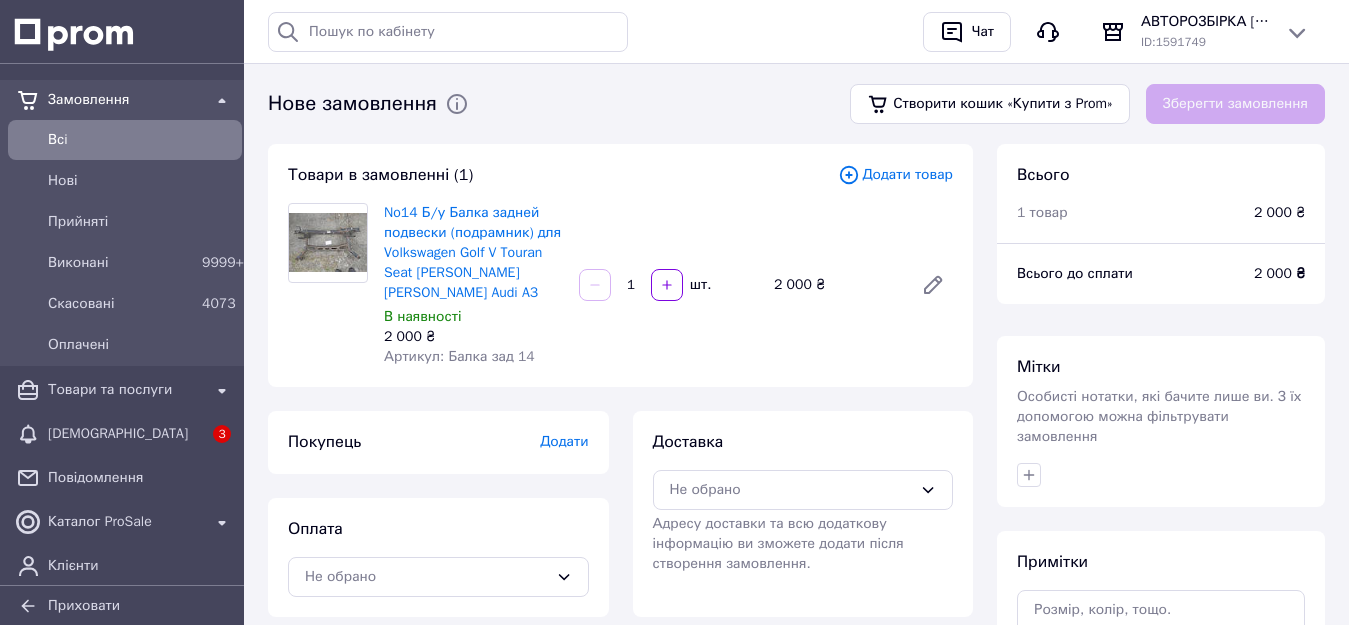 click on "Додати" at bounding box center [564, 441] 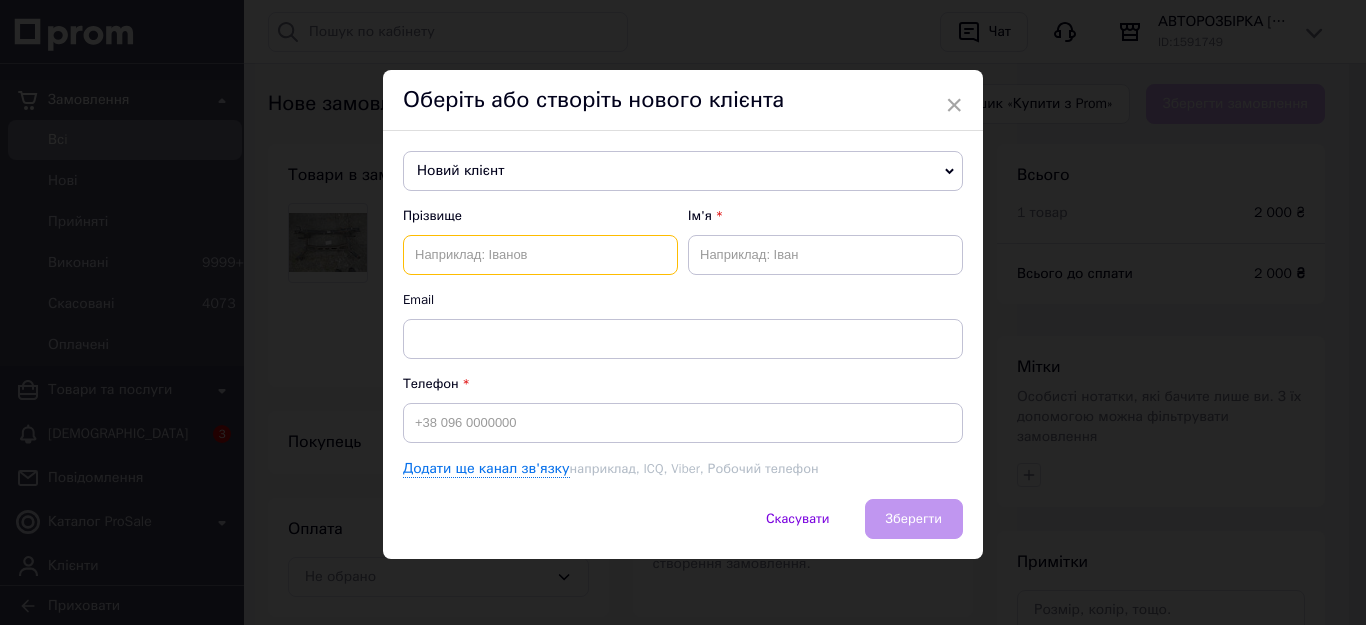 paste on "Півень" 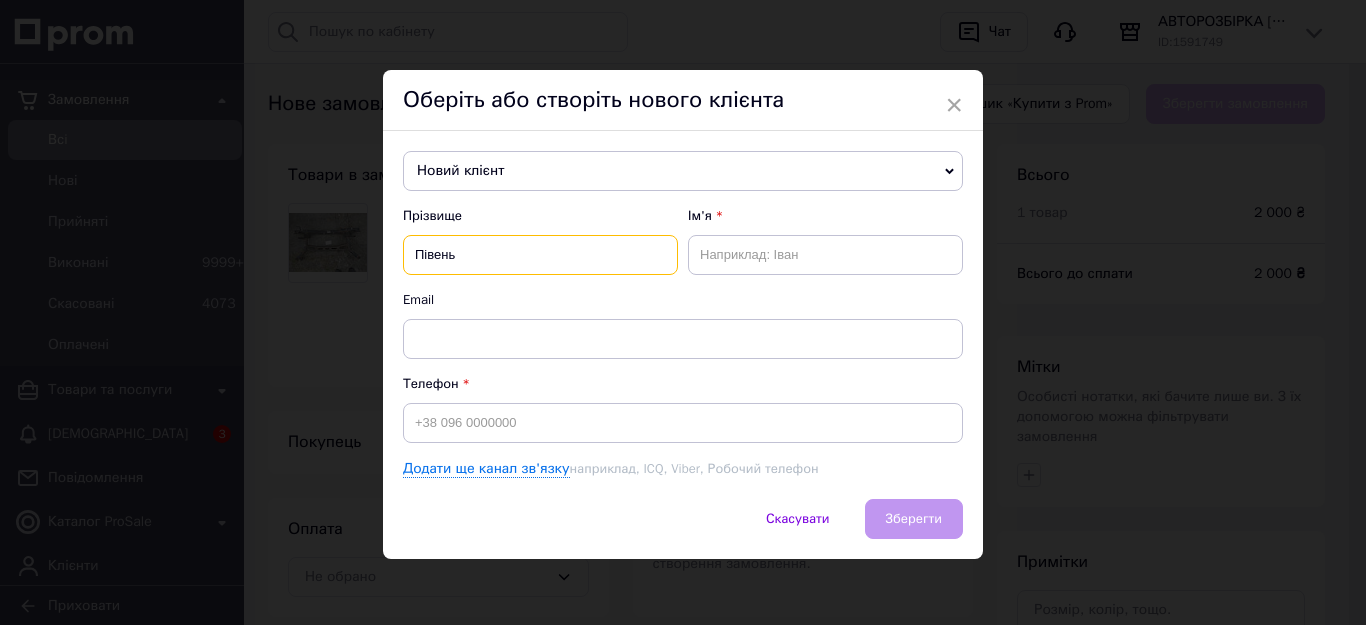 type on "Півень" 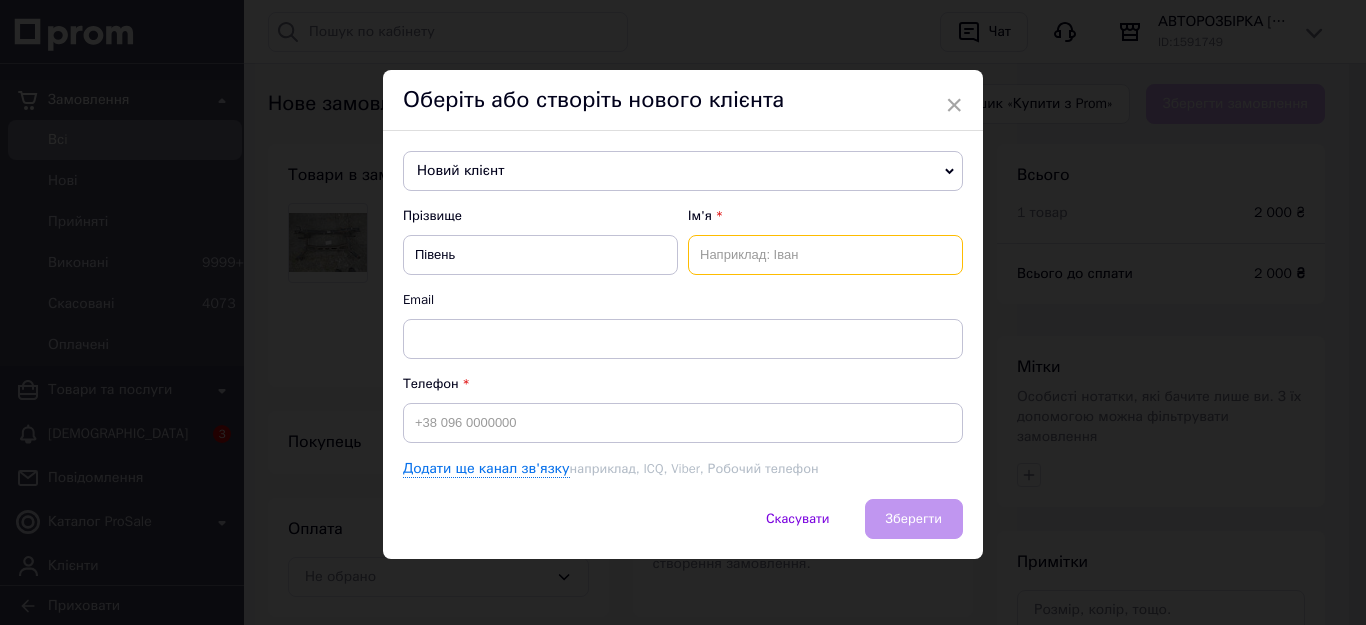 paste on "[PERSON_NAME]" 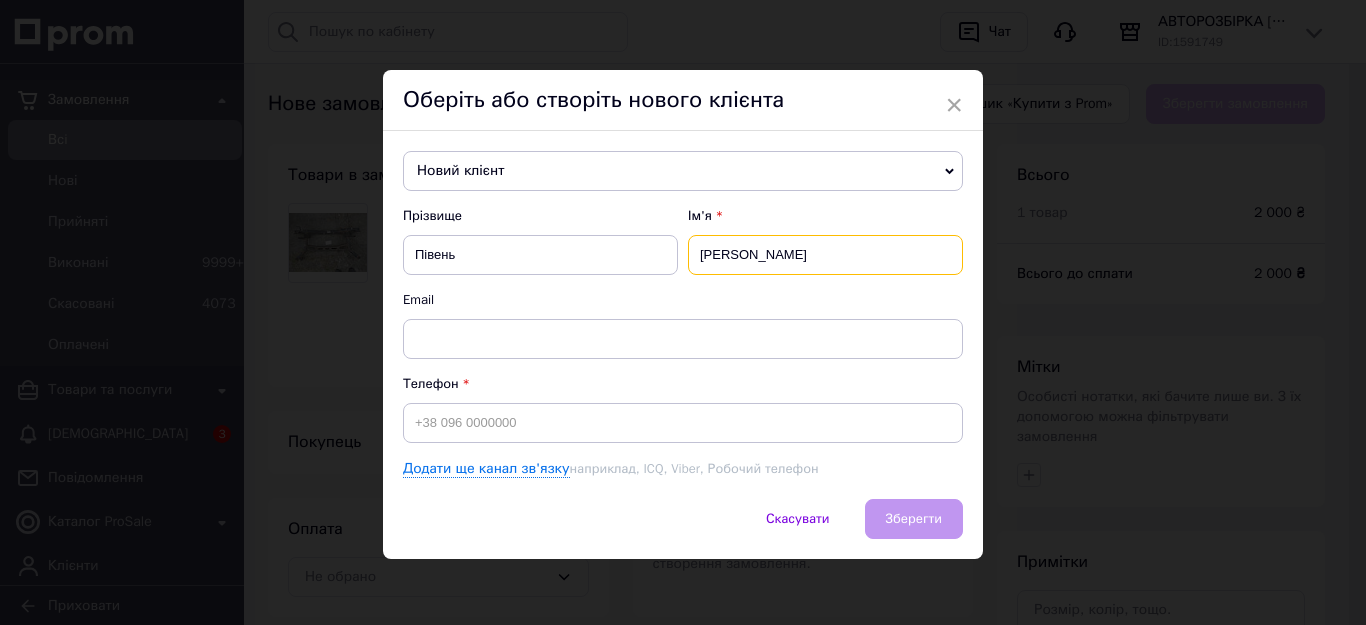 type on "[PERSON_NAME]" 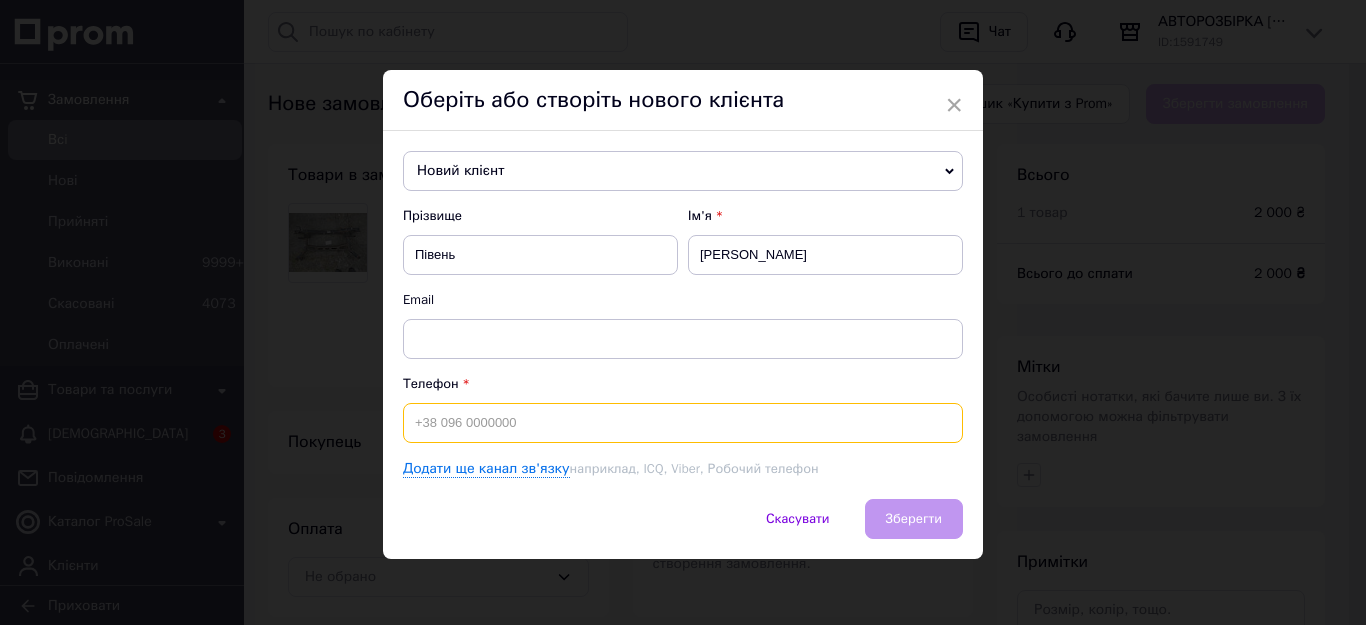 paste on "0999352029" 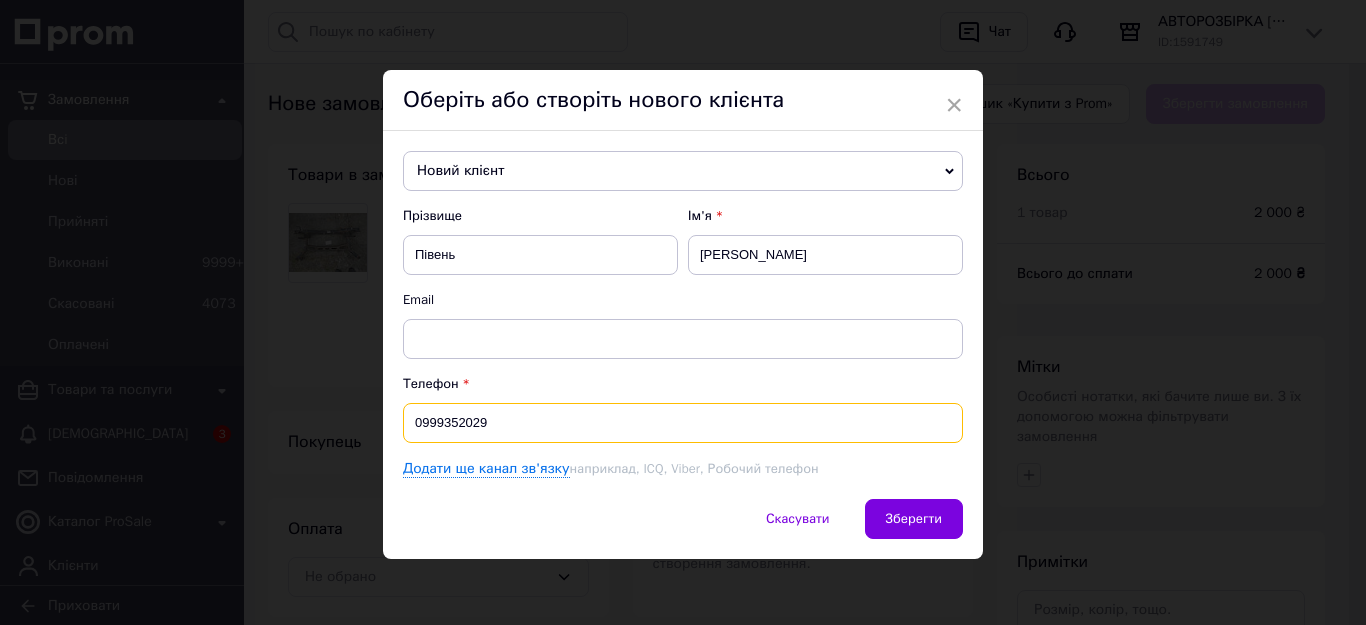 click on "0999352029" at bounding box center [683, 423] 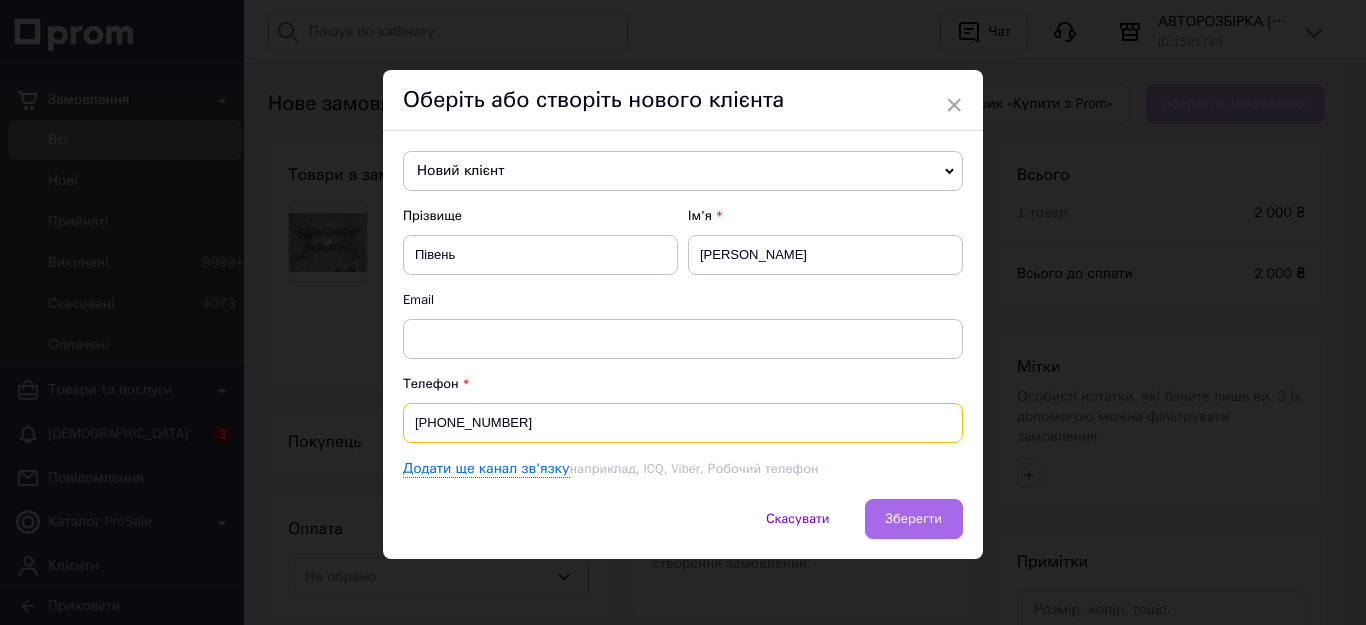 type on "[PHONE_NUMBER]" 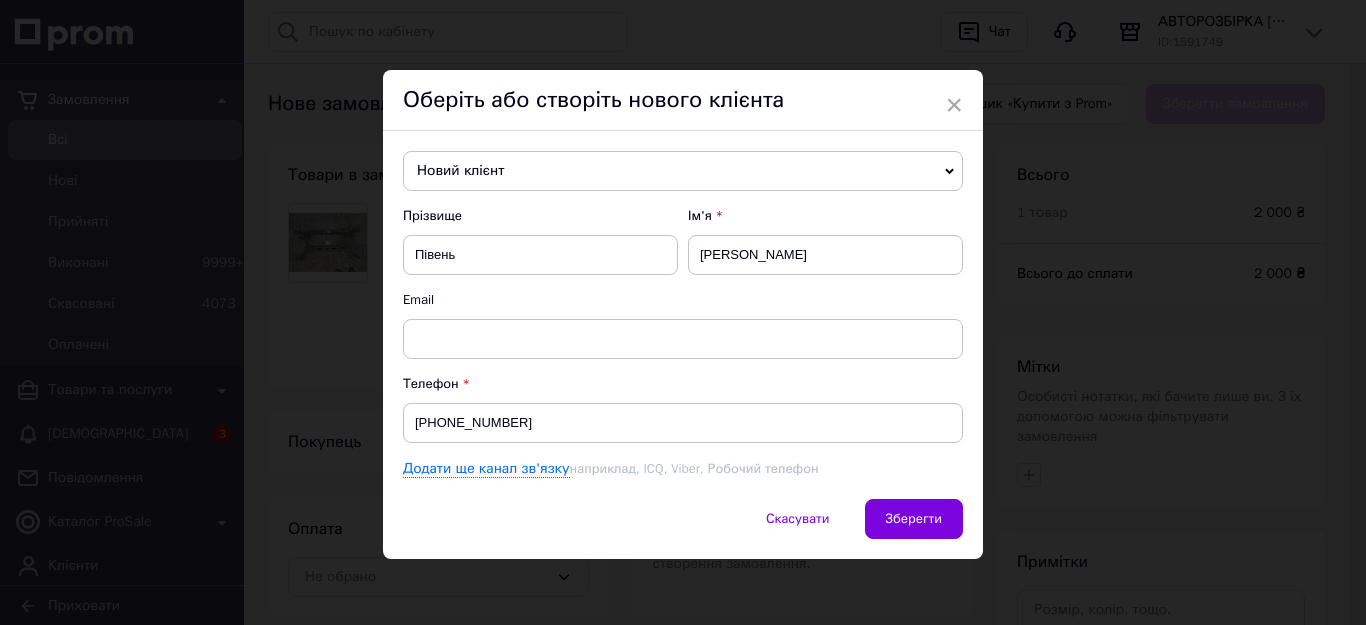 drag, startPoint x: 897, startPoint y: 523, endPoint x: 862, endPoint y: 500, distance: 41.880783 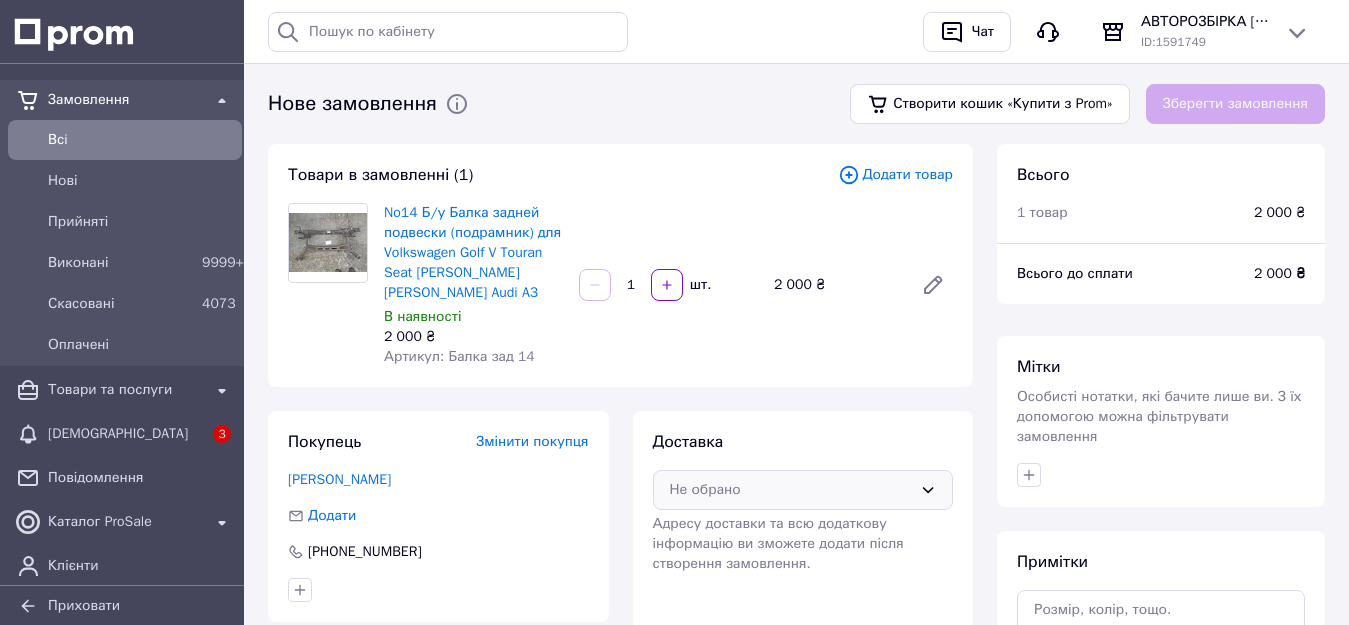 click on "Не обрано" at bounding box center [803, 490] 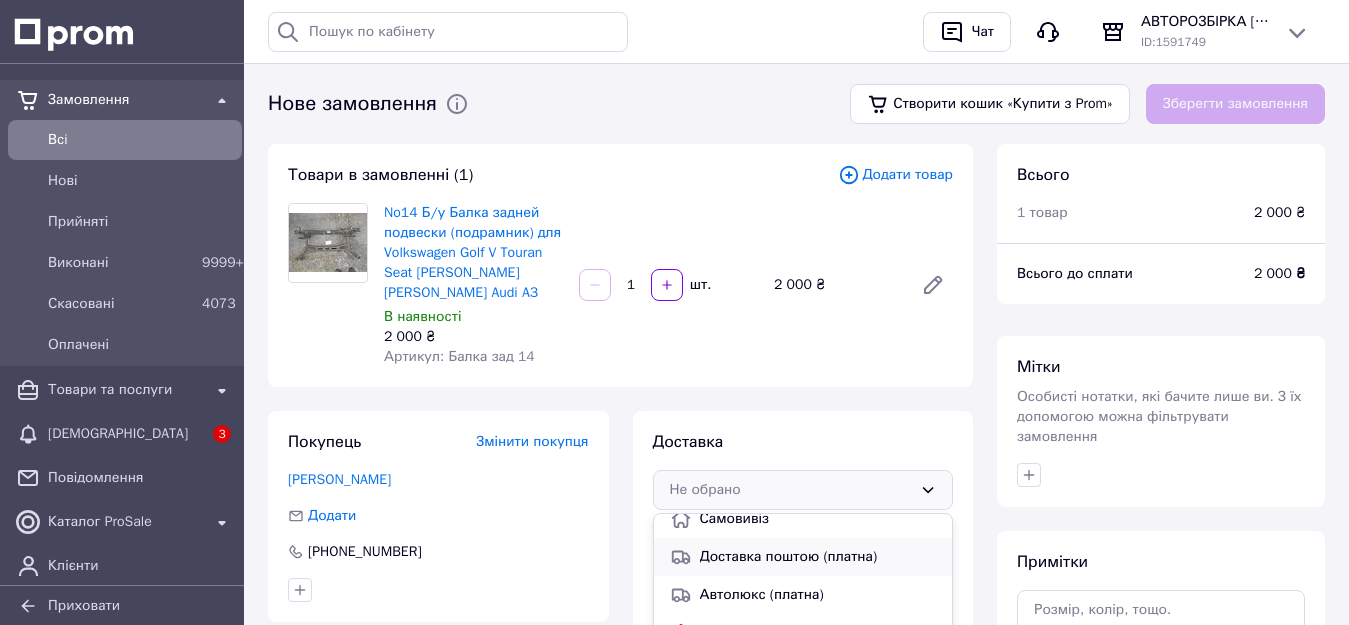 scroll, scrollTop: 18, scrollLeft: 0, axis: vertical 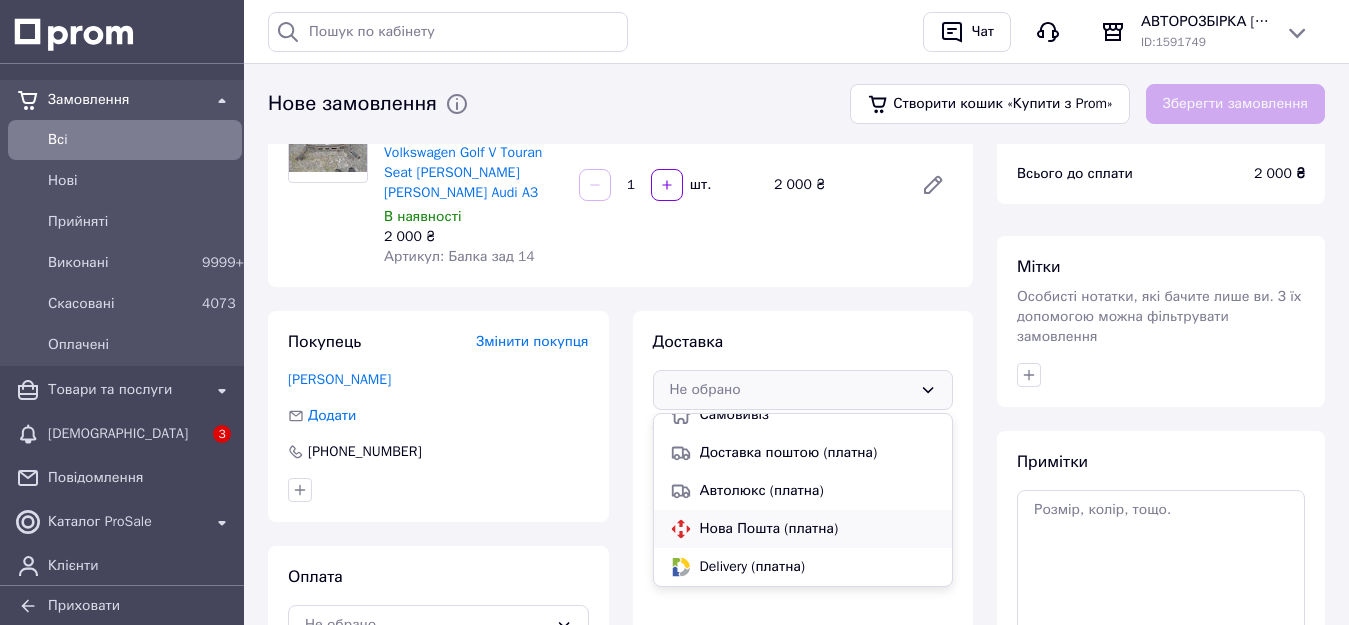click on "Нова Пошта (платна)" at bounding box center [818, 529] 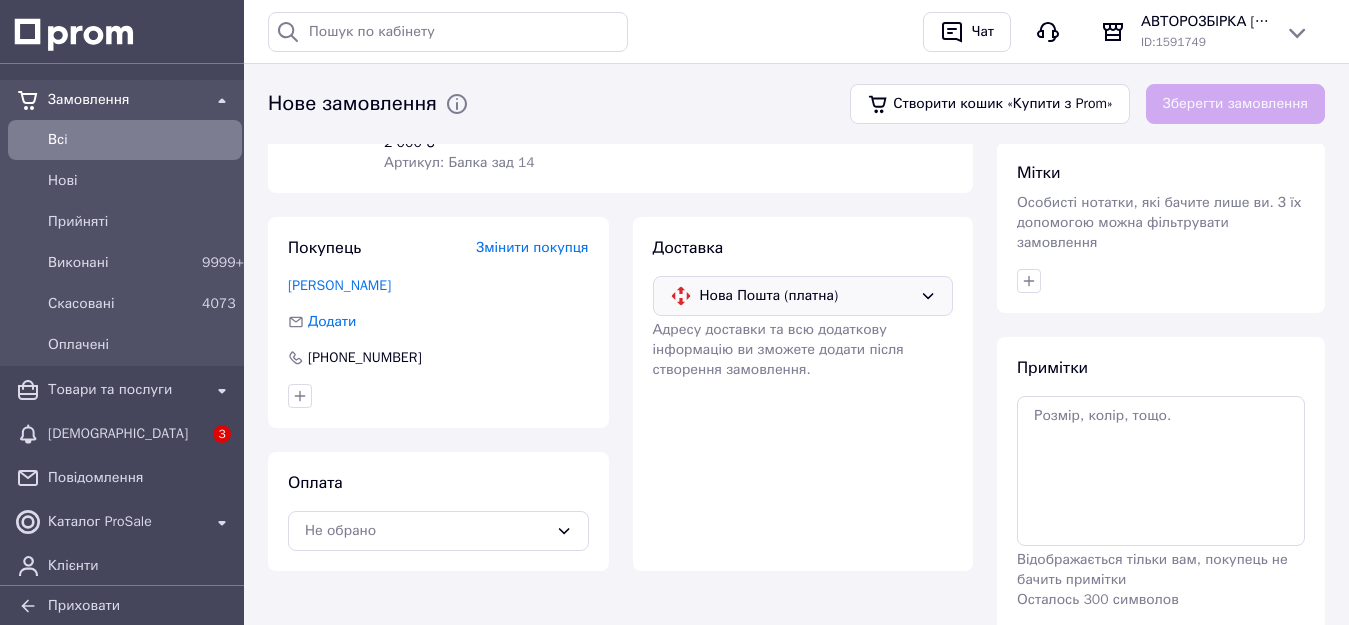 scroll, scrollTop: 299, scrollLeft: 0, axis: vertical 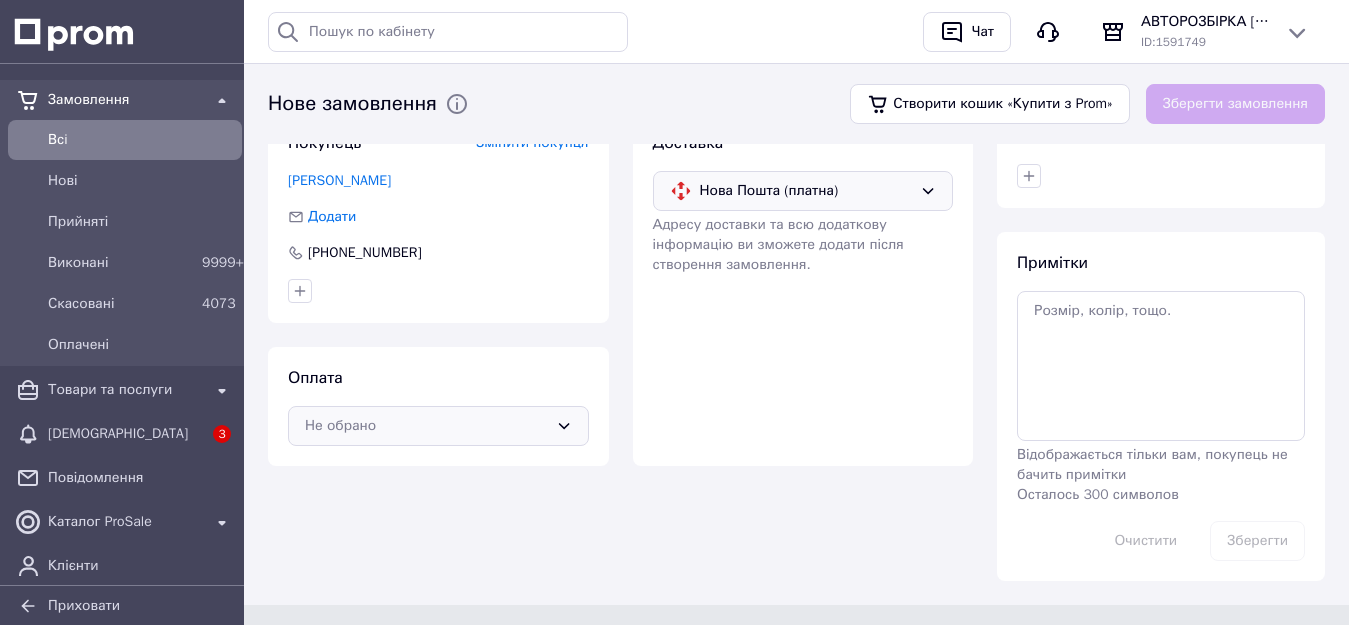 click on "Не обрано" at bounding box center [426, 426] 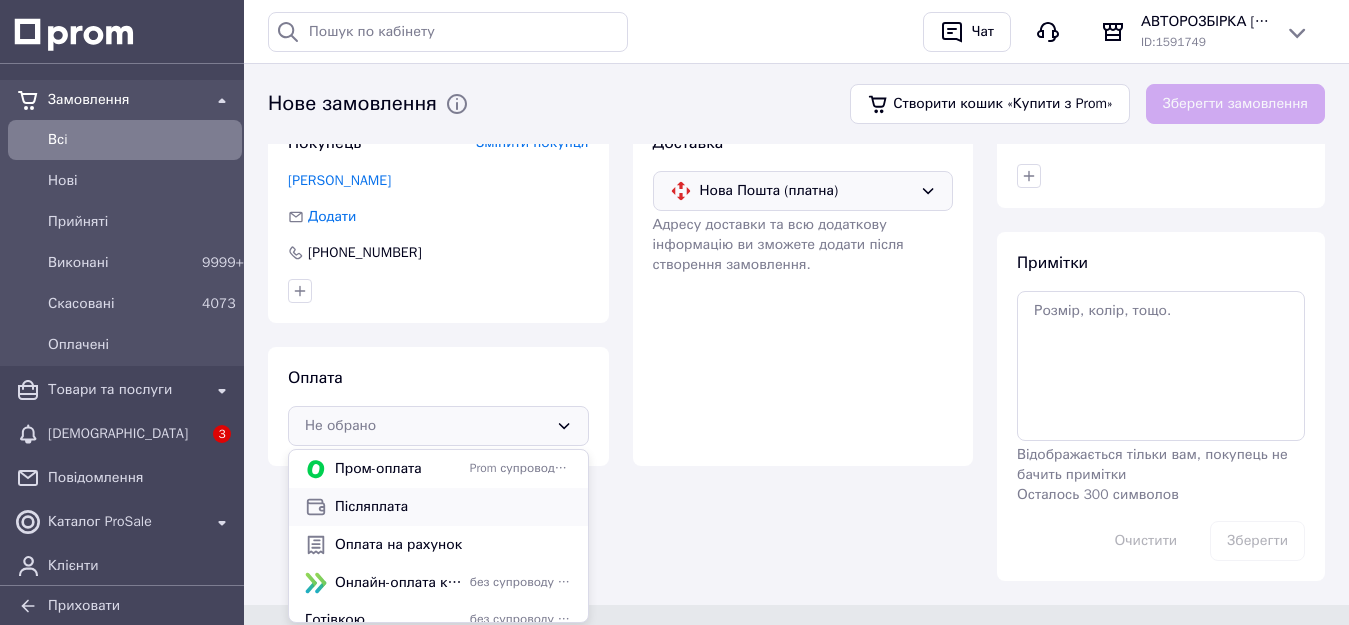 click on "Післяплата" at bounding box center [453, 507] 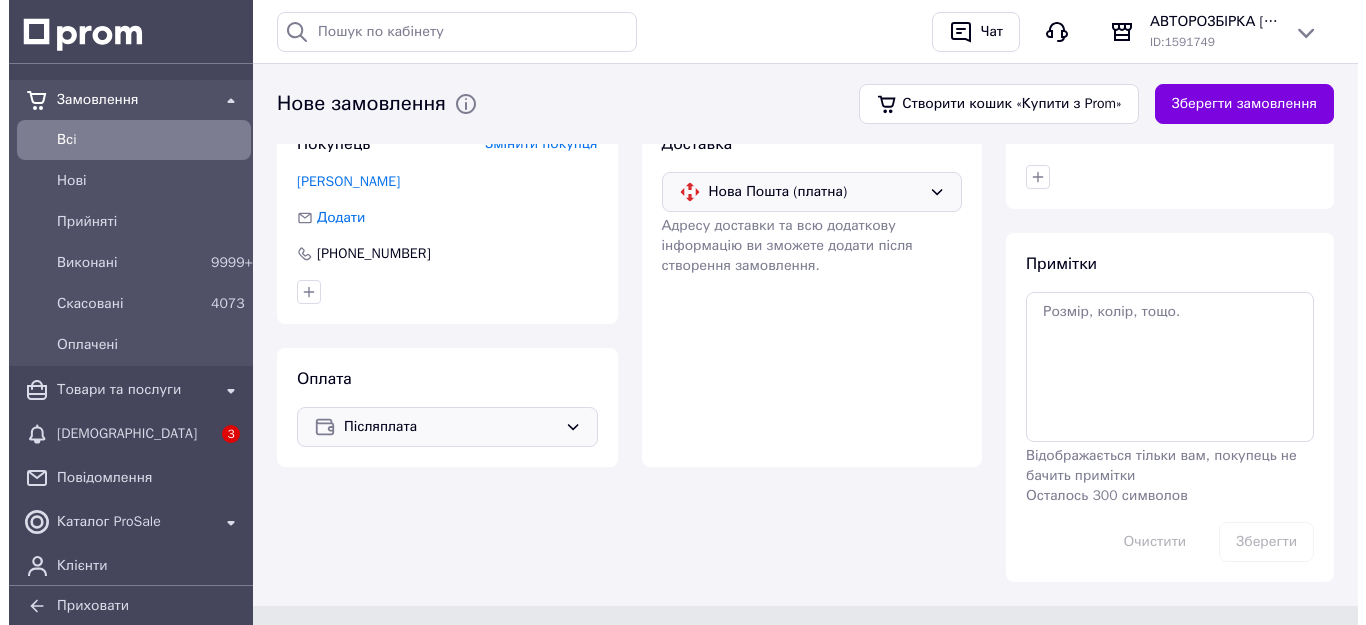 scroll, scrollTop: 199, scrollLeft: 0, axis: vertical 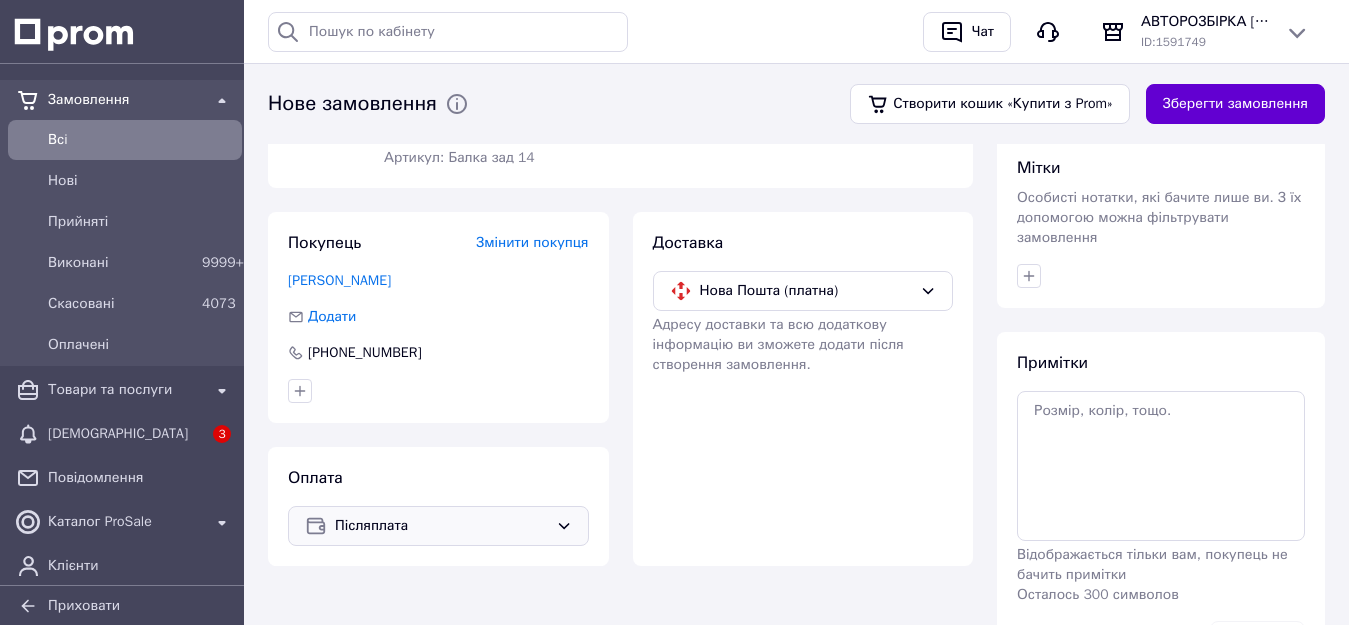click on "Зберегти замовлення" at bounding box center [1235, 104] 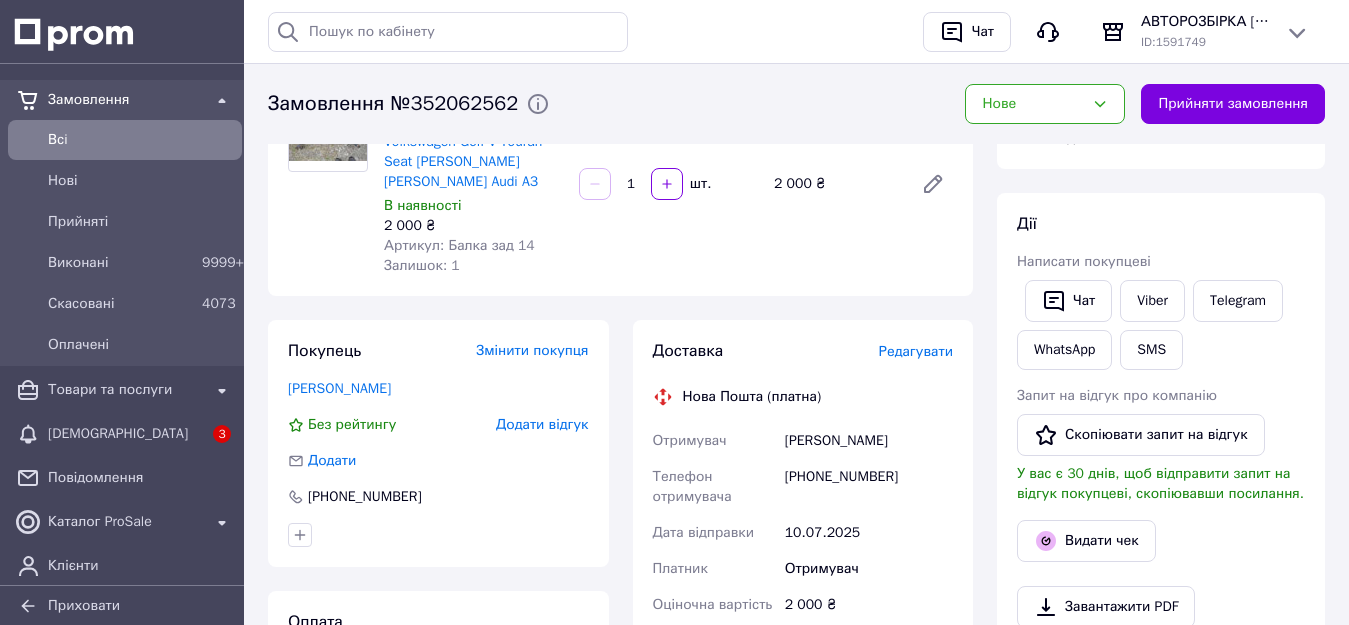 click on "Редагувати" at bounding box center (916, 351) 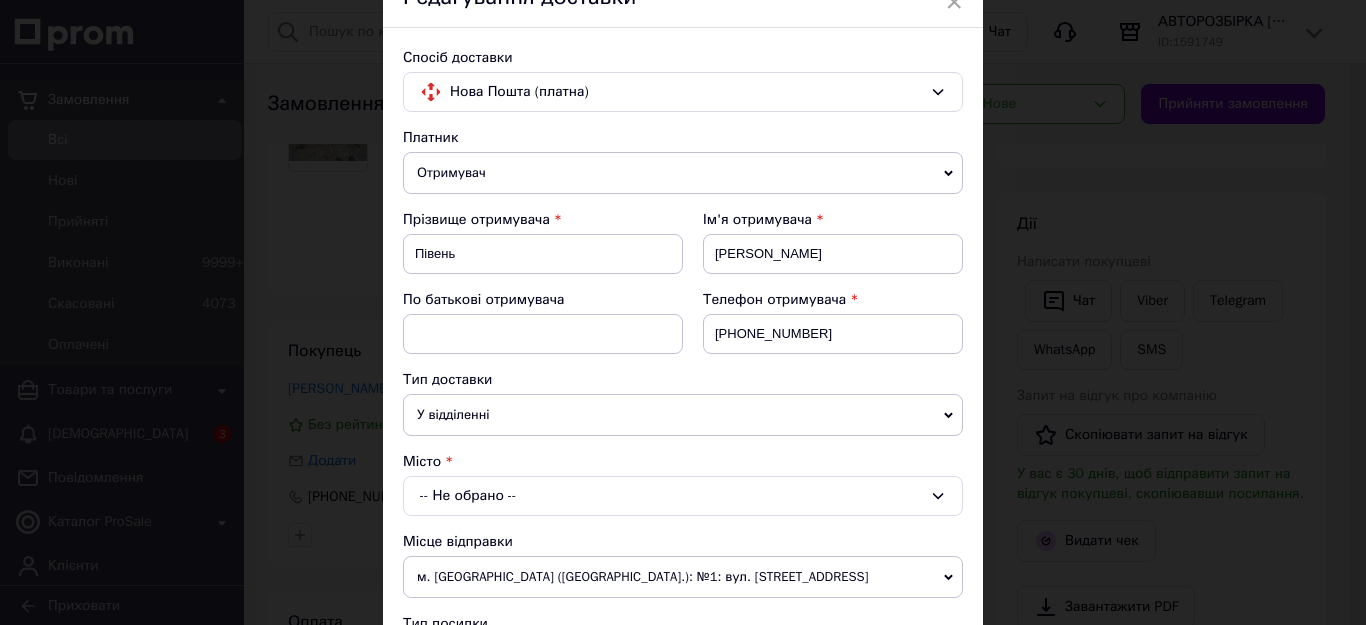 scroll, scrollTop: 200, scrollLeft: 0, axis: vertical 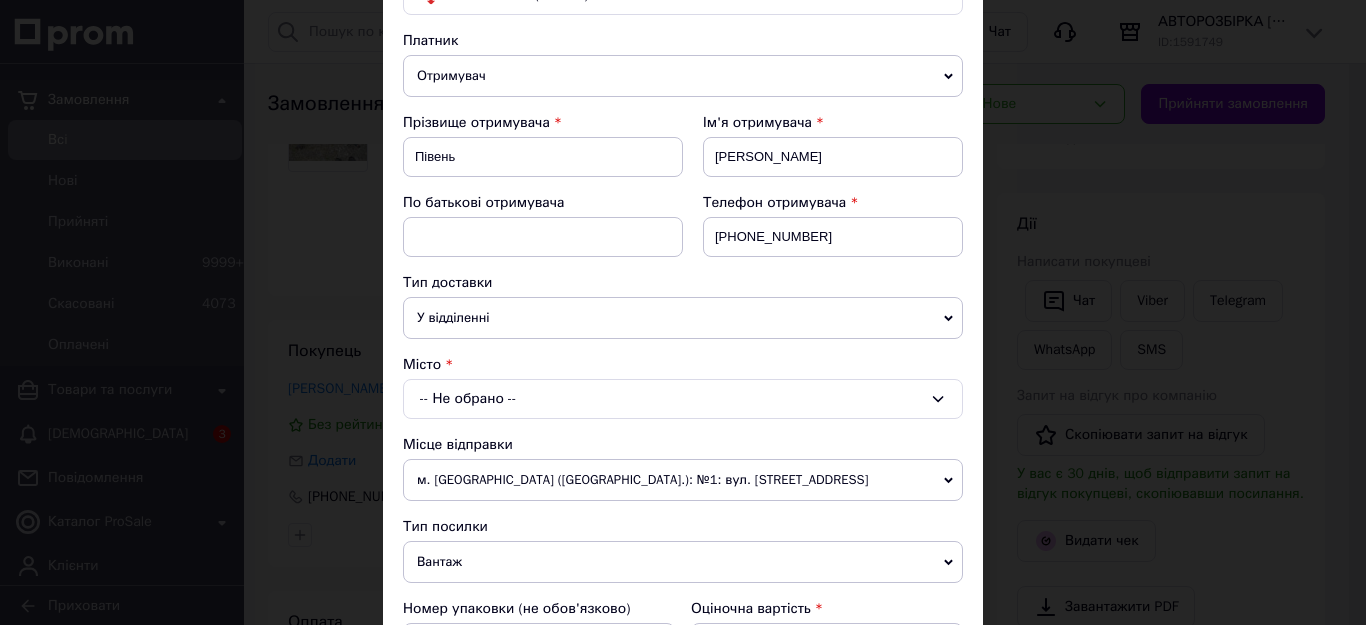 click on "-- Не обрано --" at bounding box center (683, 399) 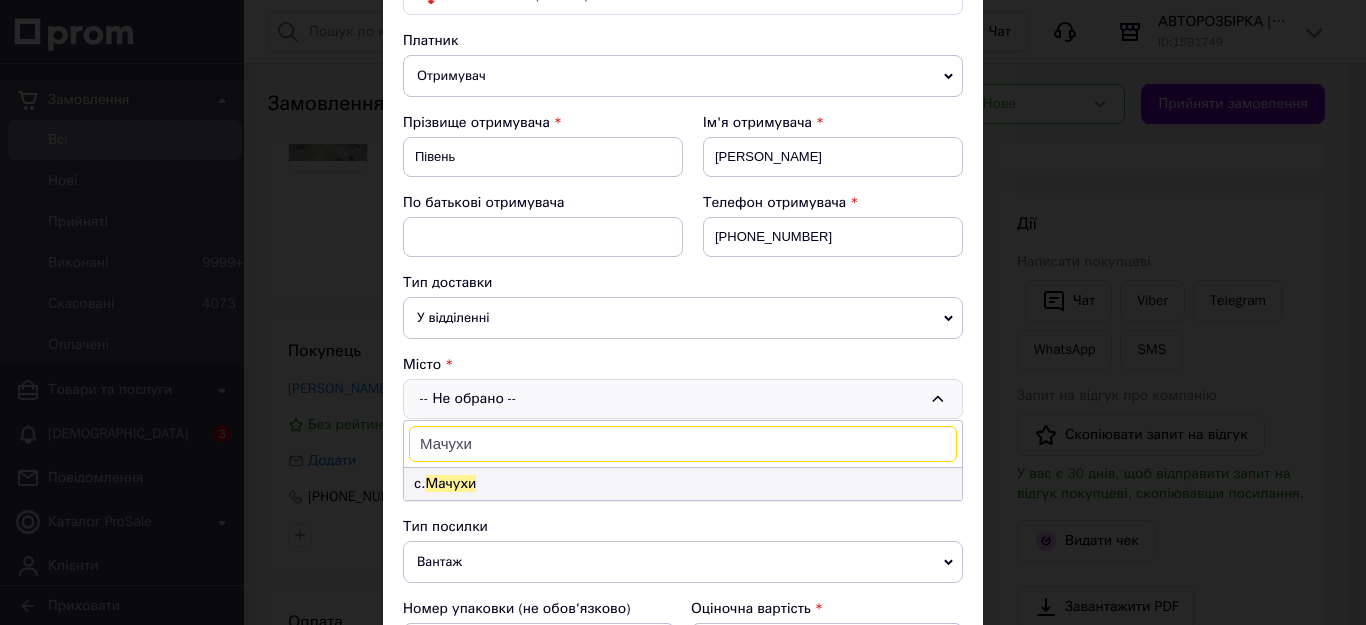 type on "Мачухи" 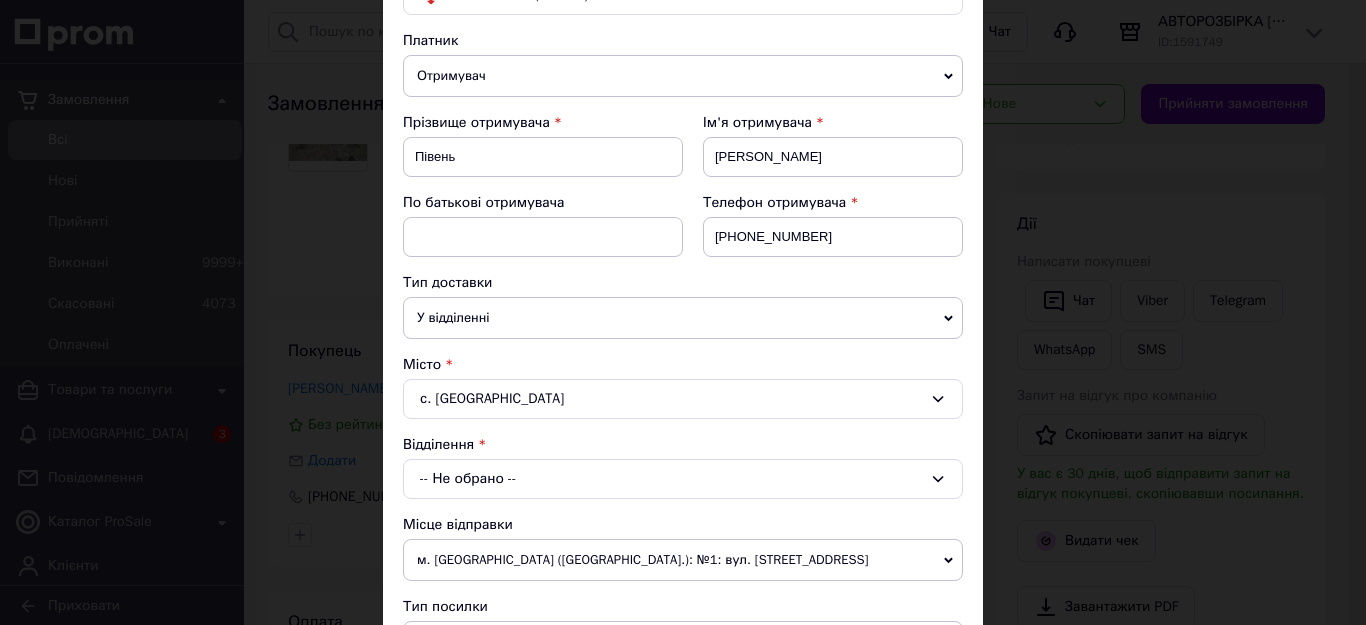 click on "-- Не обрано --" at bounding box center [683, 479] 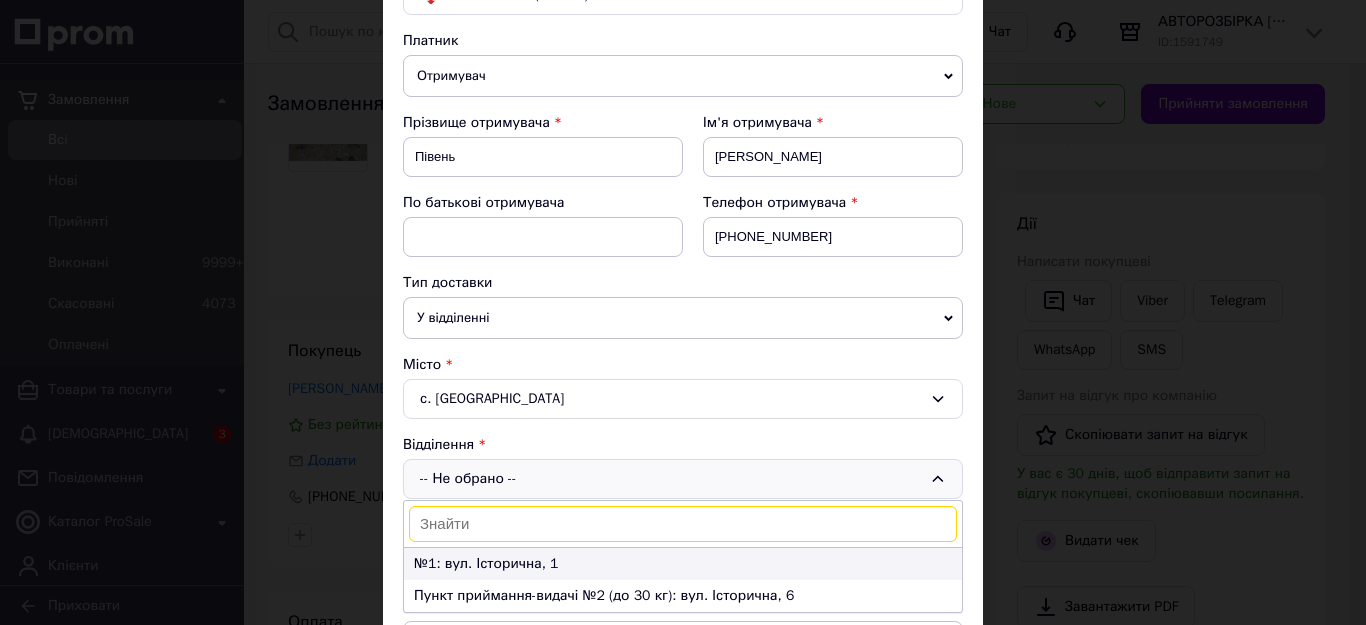 click on "№1: вул. Історична, 1" at bounding box center (683, 564) 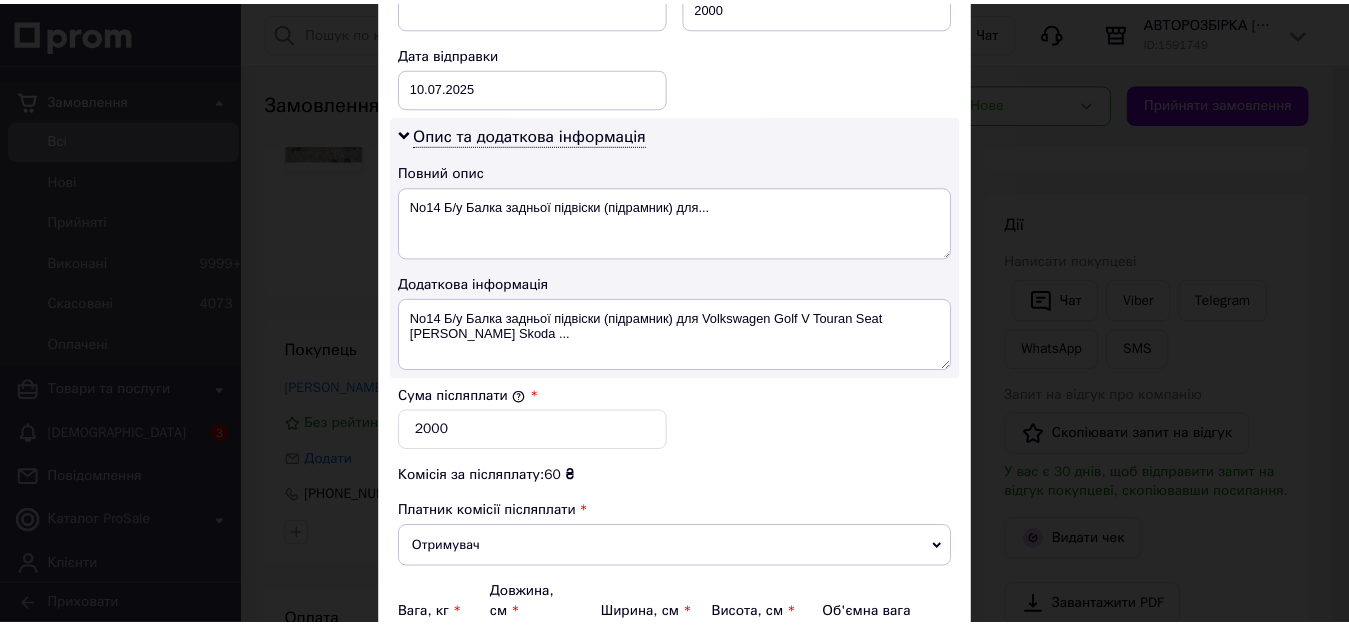 scroll, scrollTop: 1125, scrollLeft: 0, axis: vertical 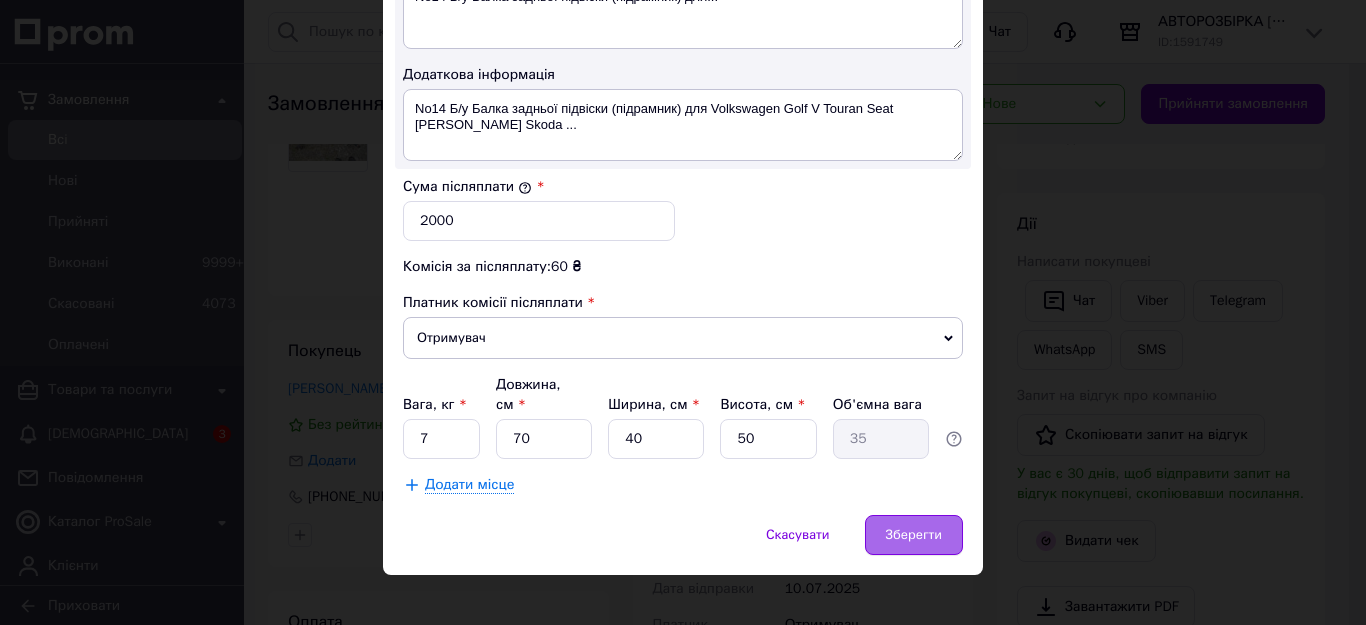 click on "Зберегти" at bounding box center (914, 535) 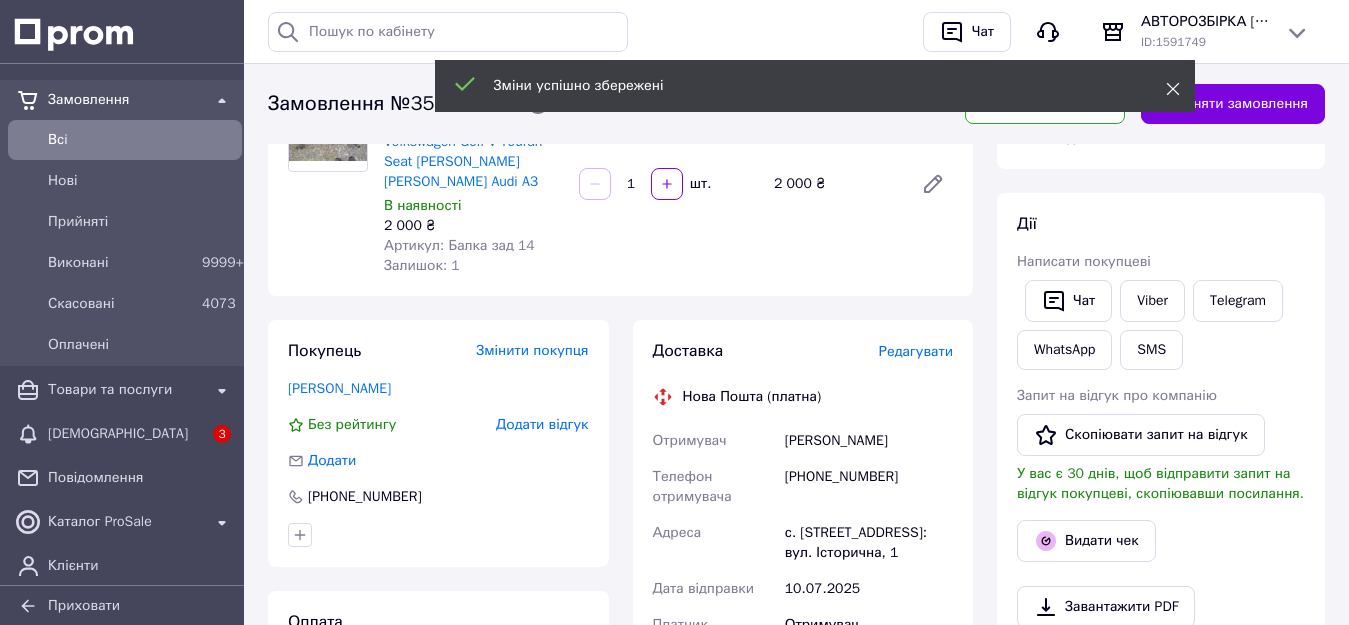 click 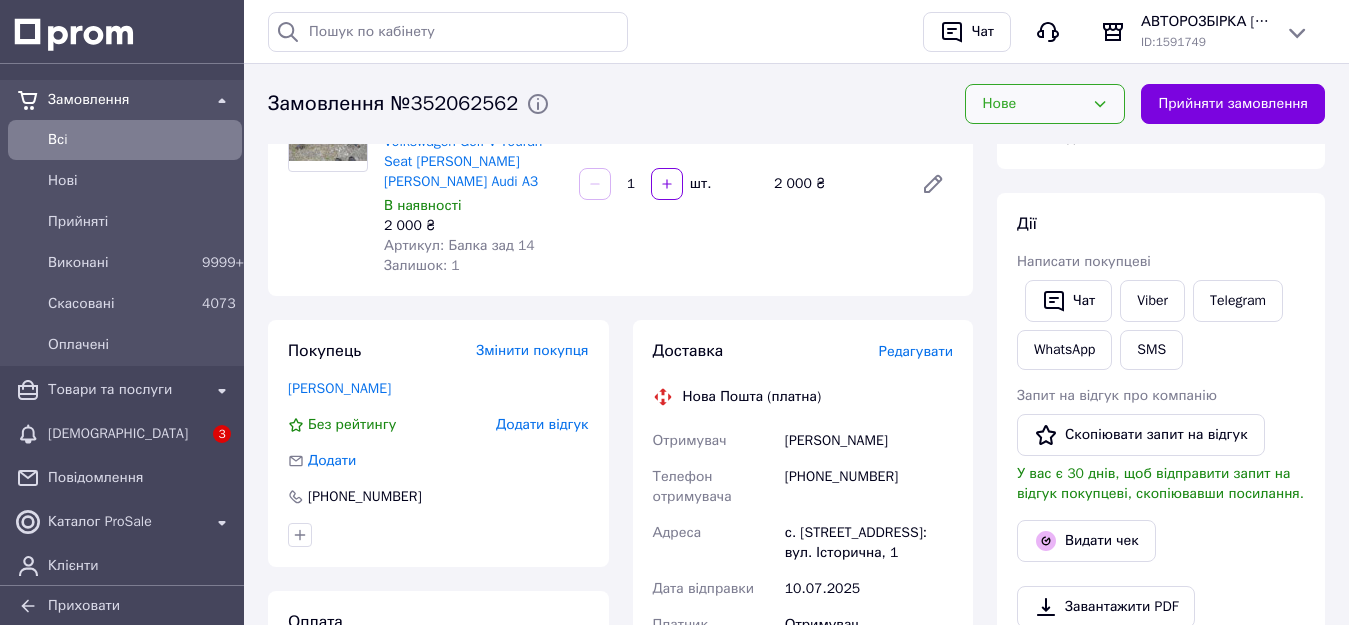 click on "Нове" at bounding box center [1033, 104] 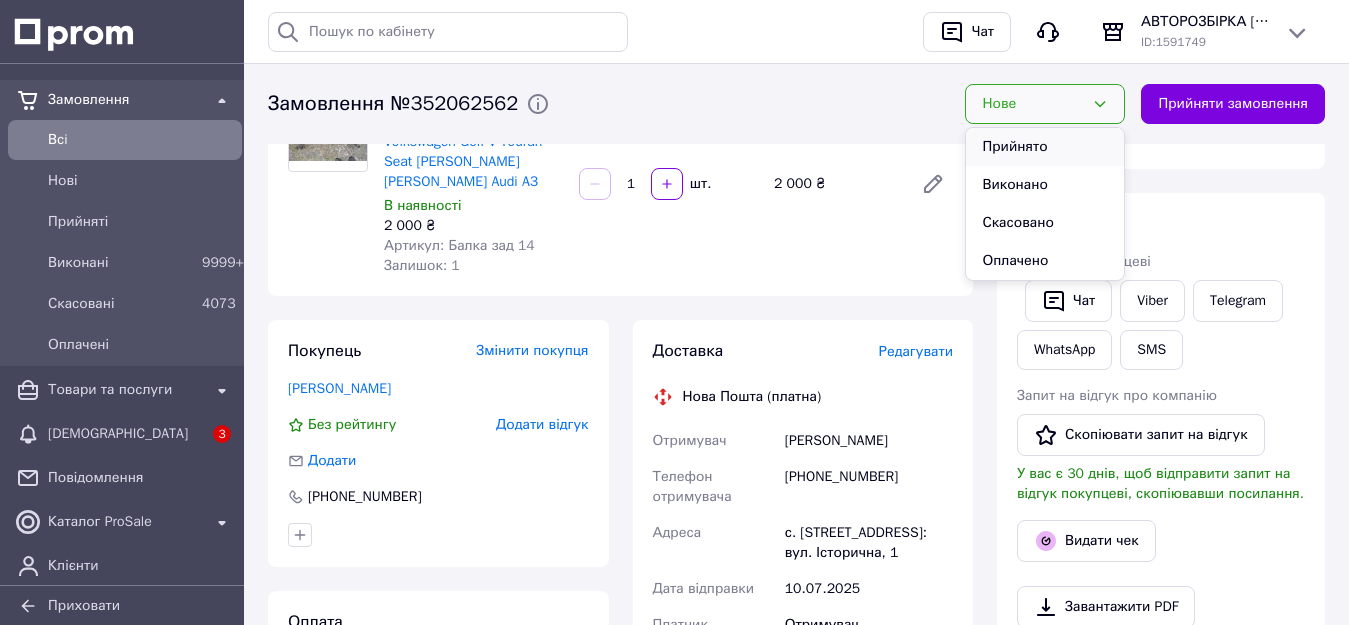 click on "Прийнято" at bounding box center [1045, 147] 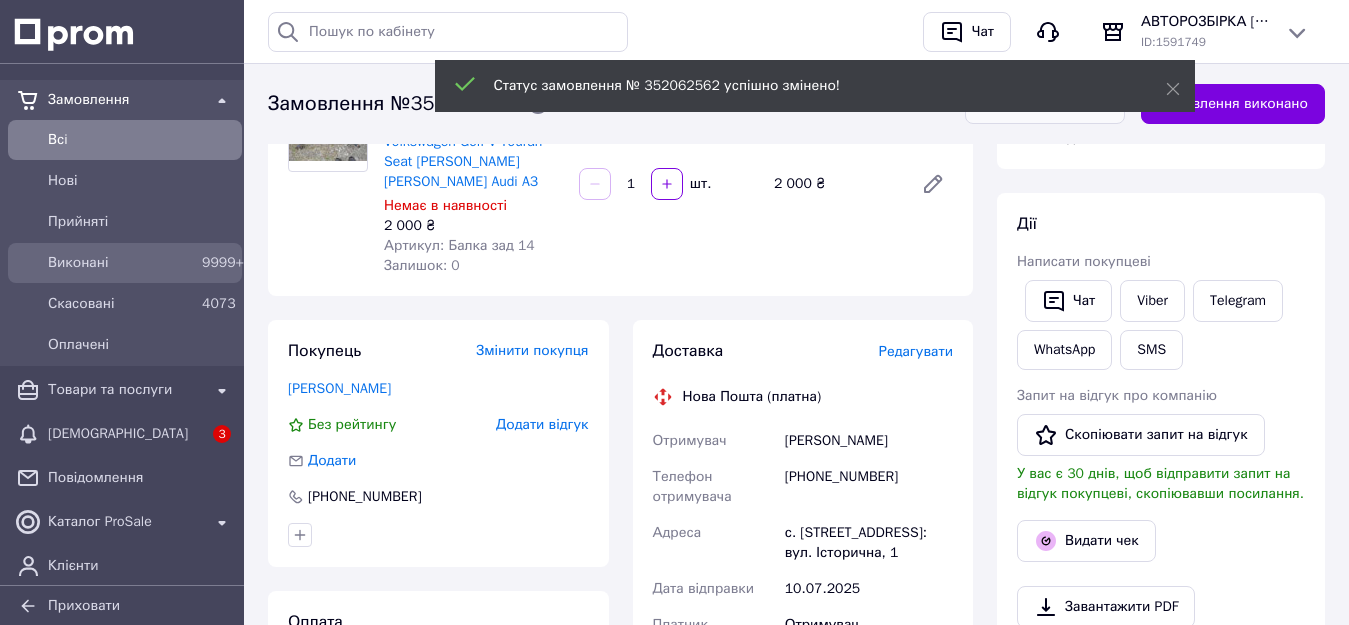 click on "Виконані" at bounding box center [121, 263] 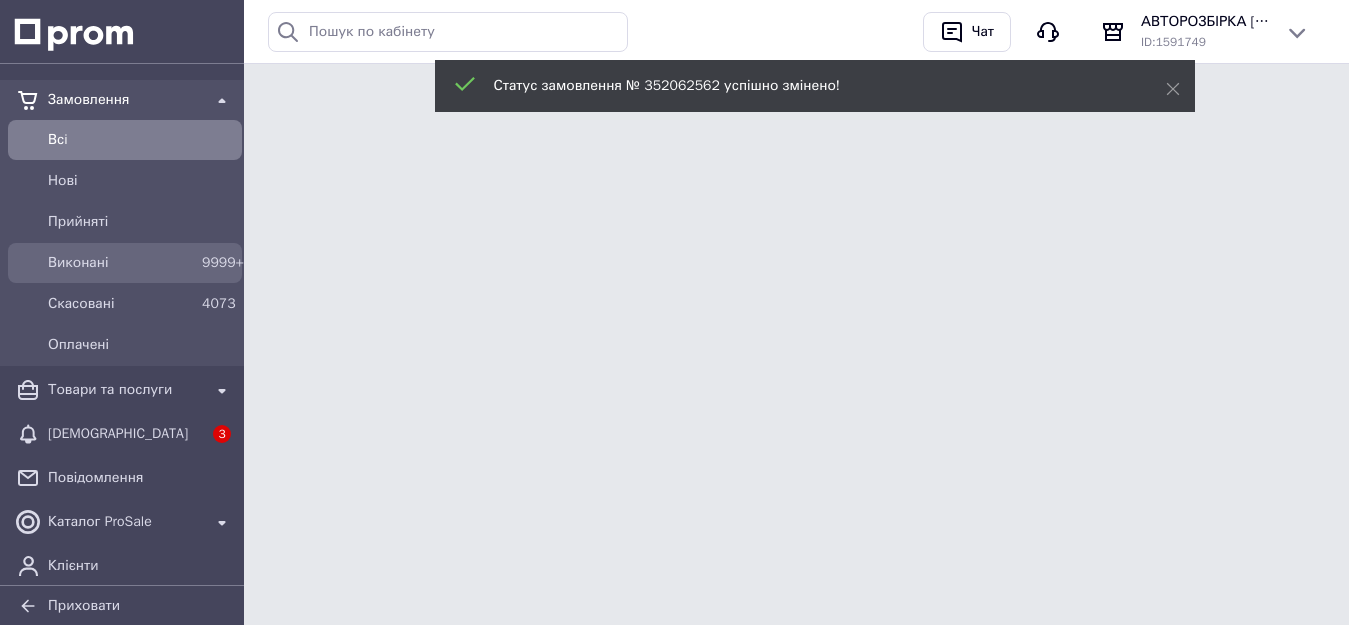 scroll, scrollTop: 0, scrollLeft: 0, axis: both 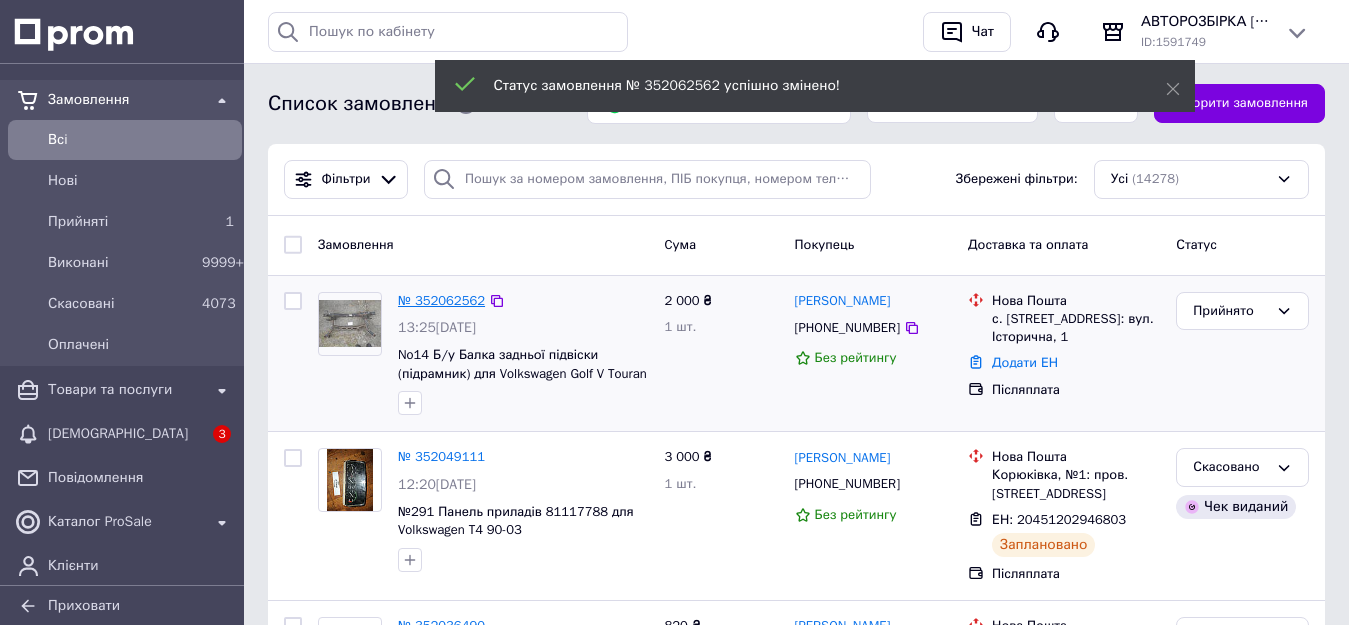 click on "№ 352062562" at bounding box center (441, 300) 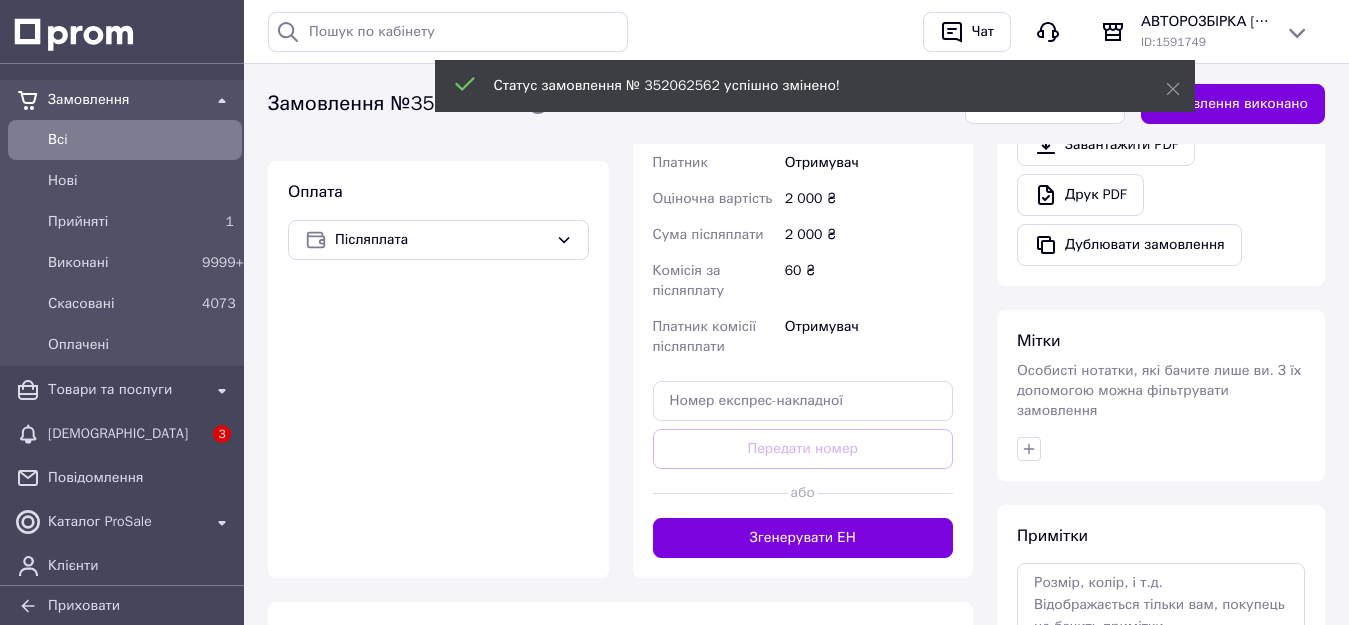 scroll, scrollTop: 700, scrollLeft: 0, axis: vertical 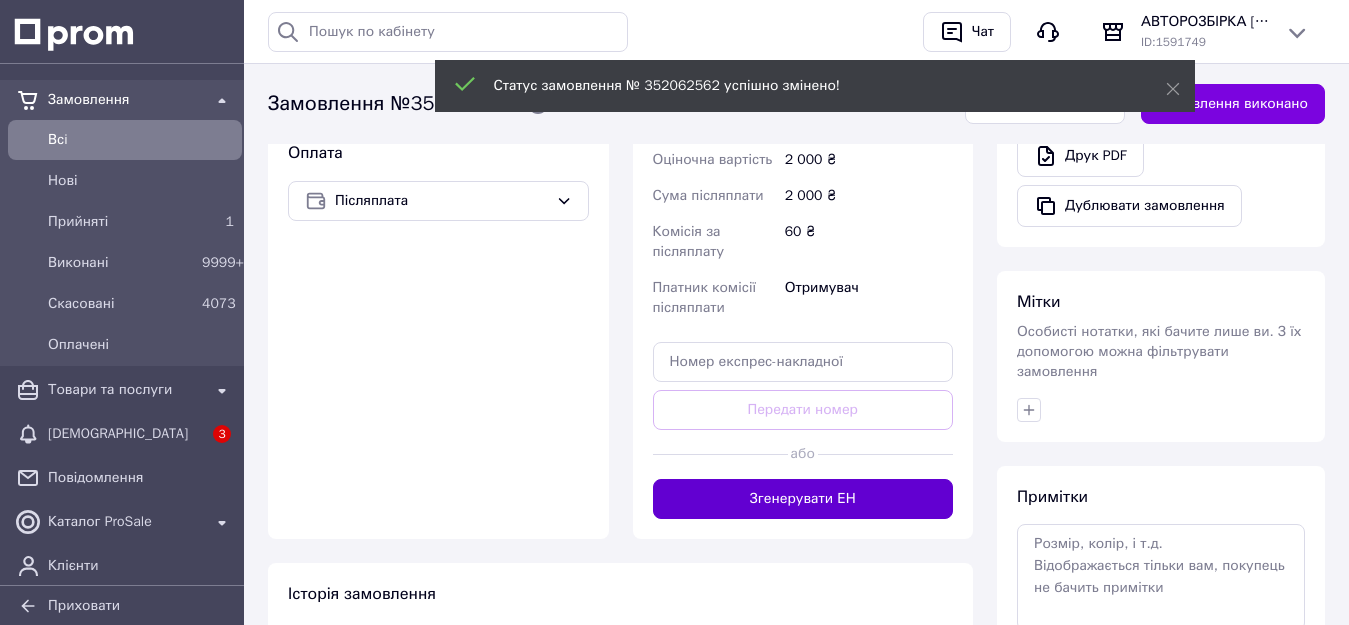 click on "Згенерувати ЕН" at bounding box center [803, 499] 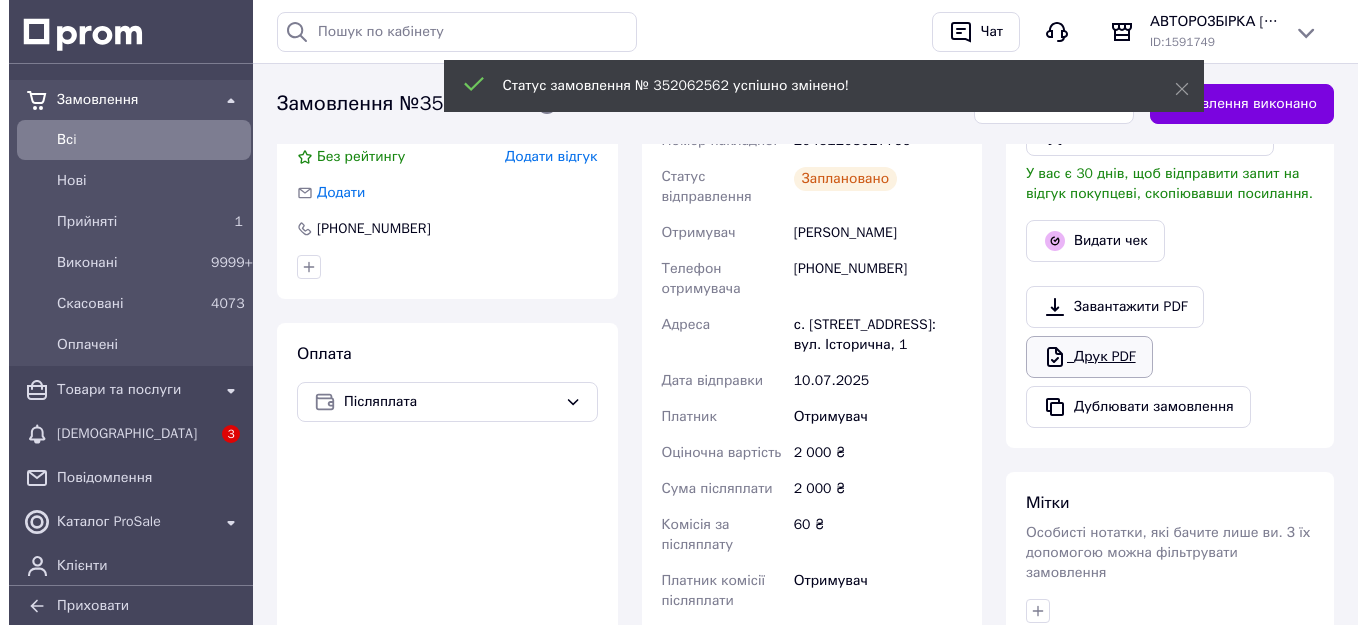 scroll, scrollTop: 400, scrollLeft: 0, axis: vertical 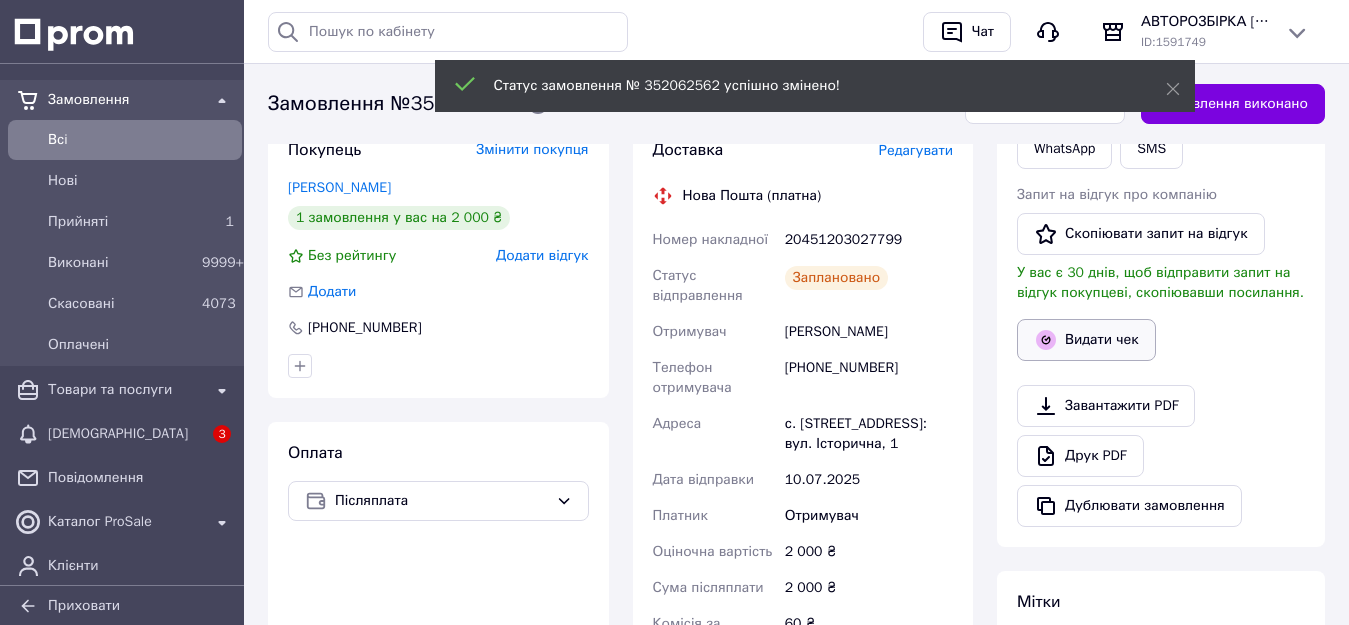 click on "Видати чек" at bounding box center (1086, 340) 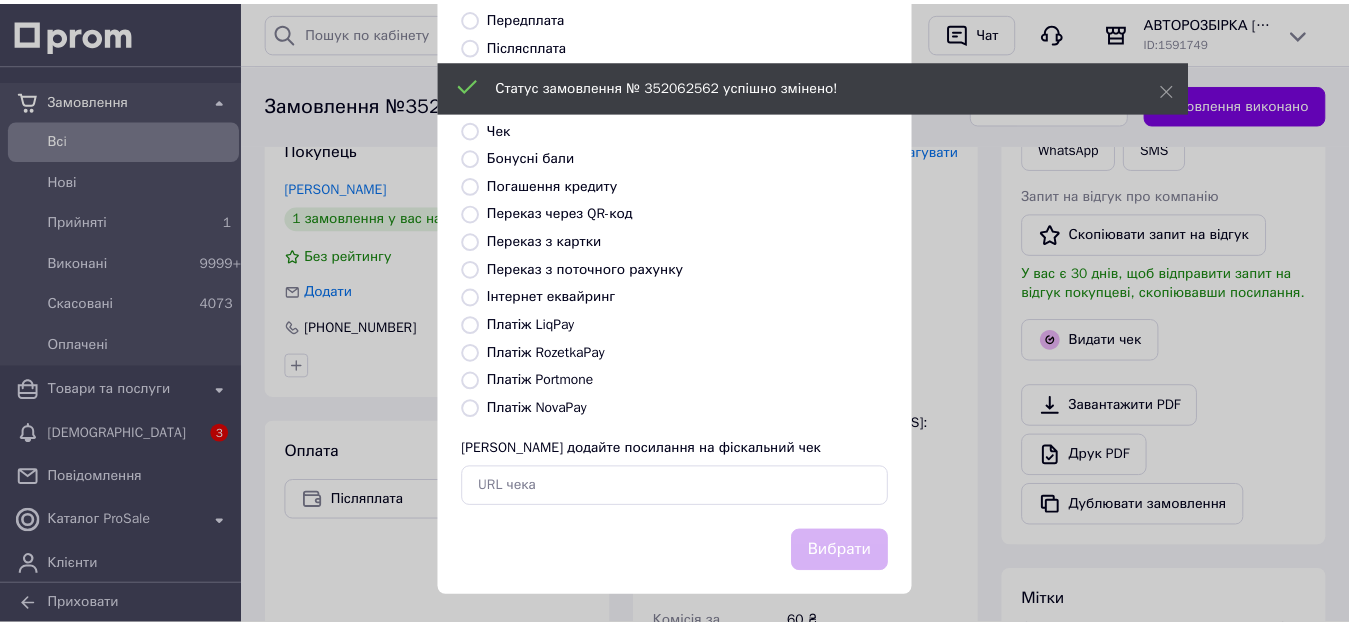 scroll, scrollTop: 234, scrollLeft: 0, axis: vertical 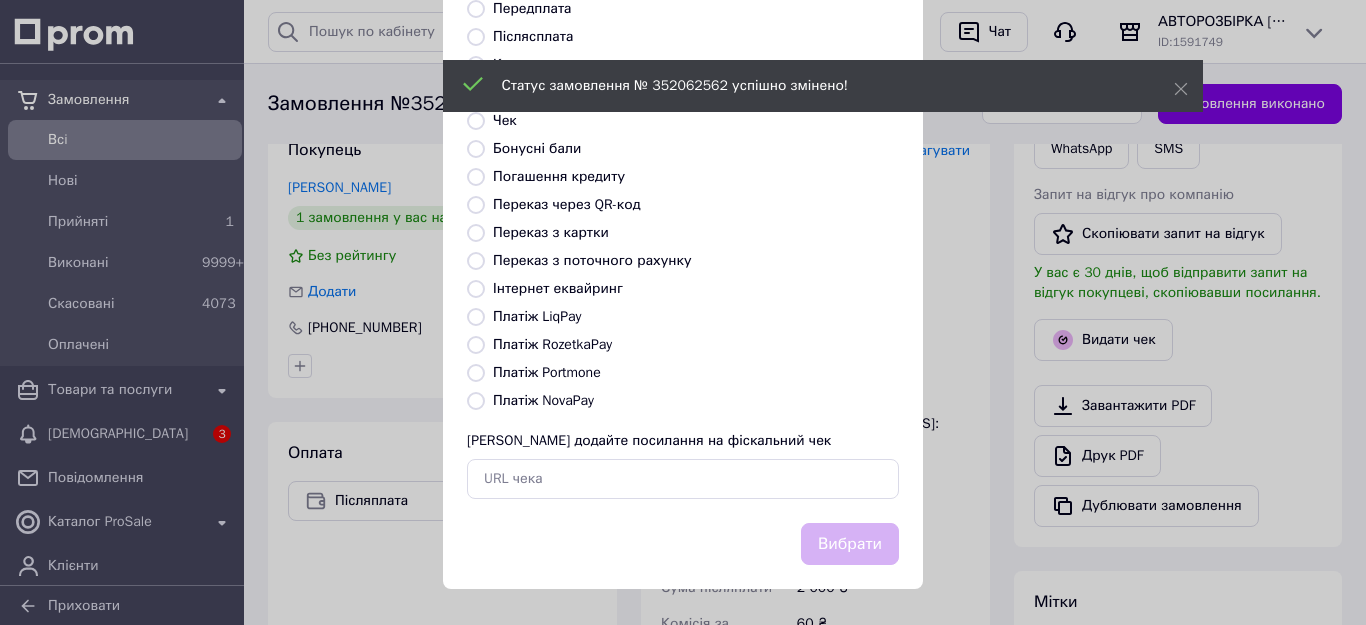click at bounding box center (476, 401) 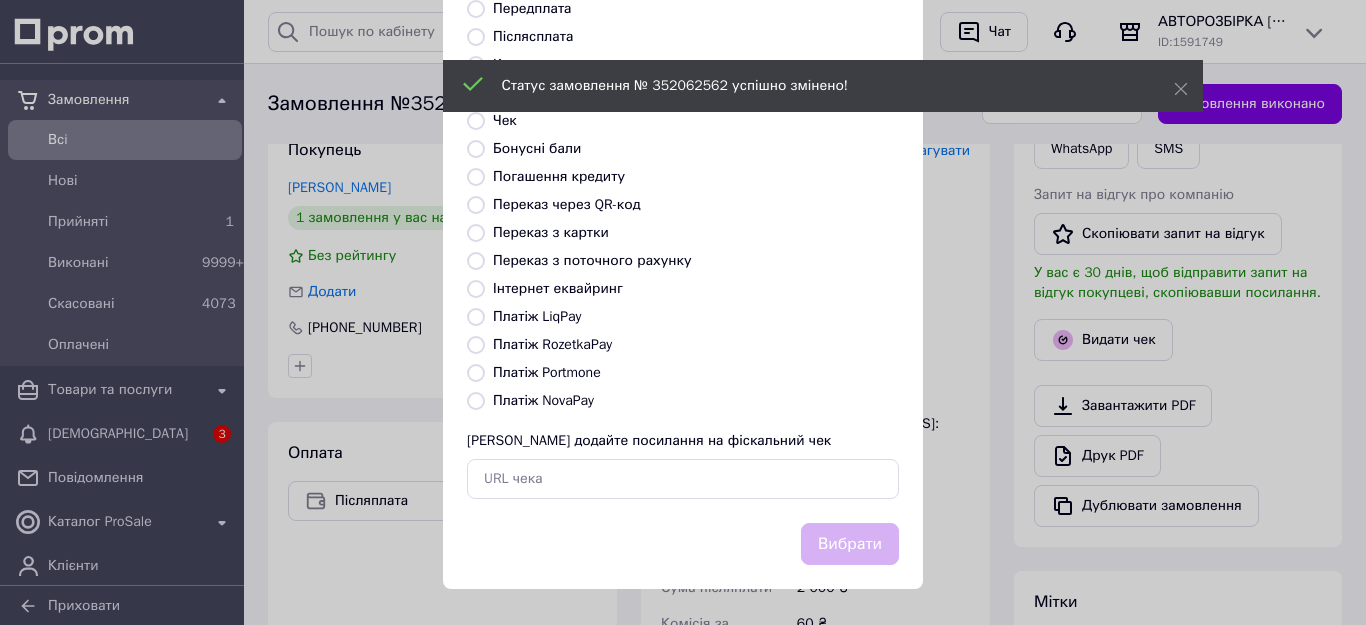 radio on "true" 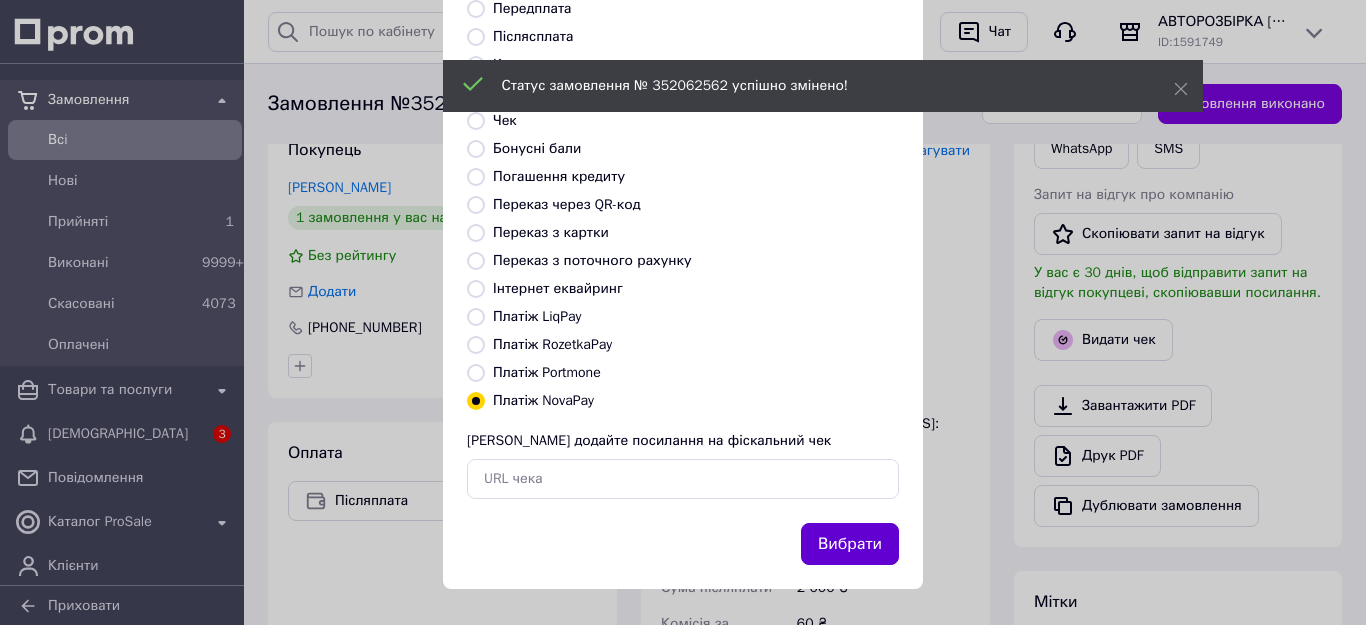 drag, startPoint x: 822, startPoint y: 547, endPoint x: 820, endPoint y: 534, distance: 13.152946 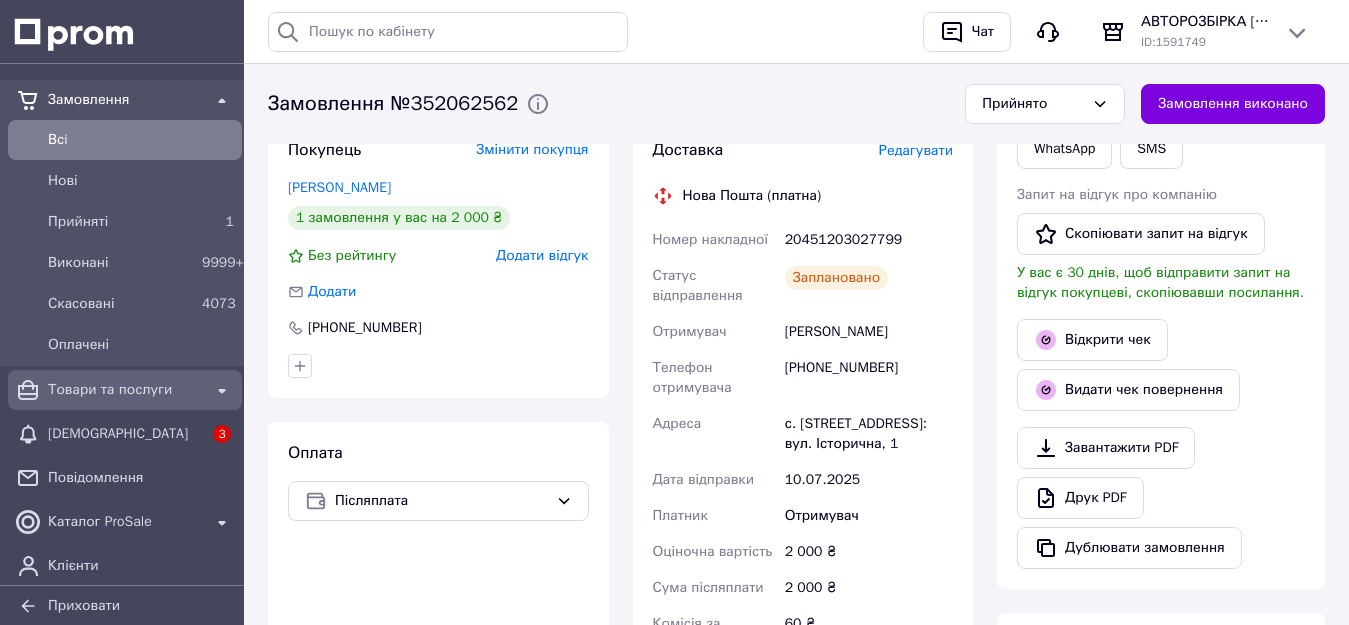 click on "Товари та послуги" at bounding box center (125, 390) 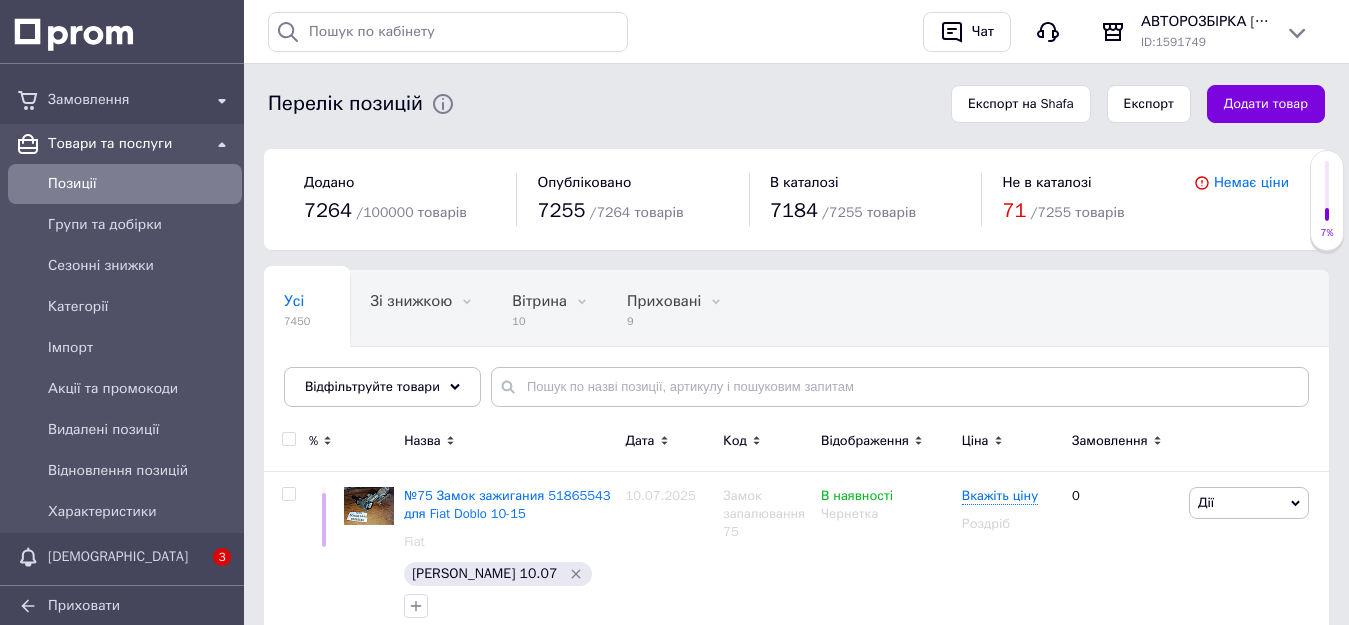 scroll, scrollTop: 0, scrollLeft: 0, axis: both 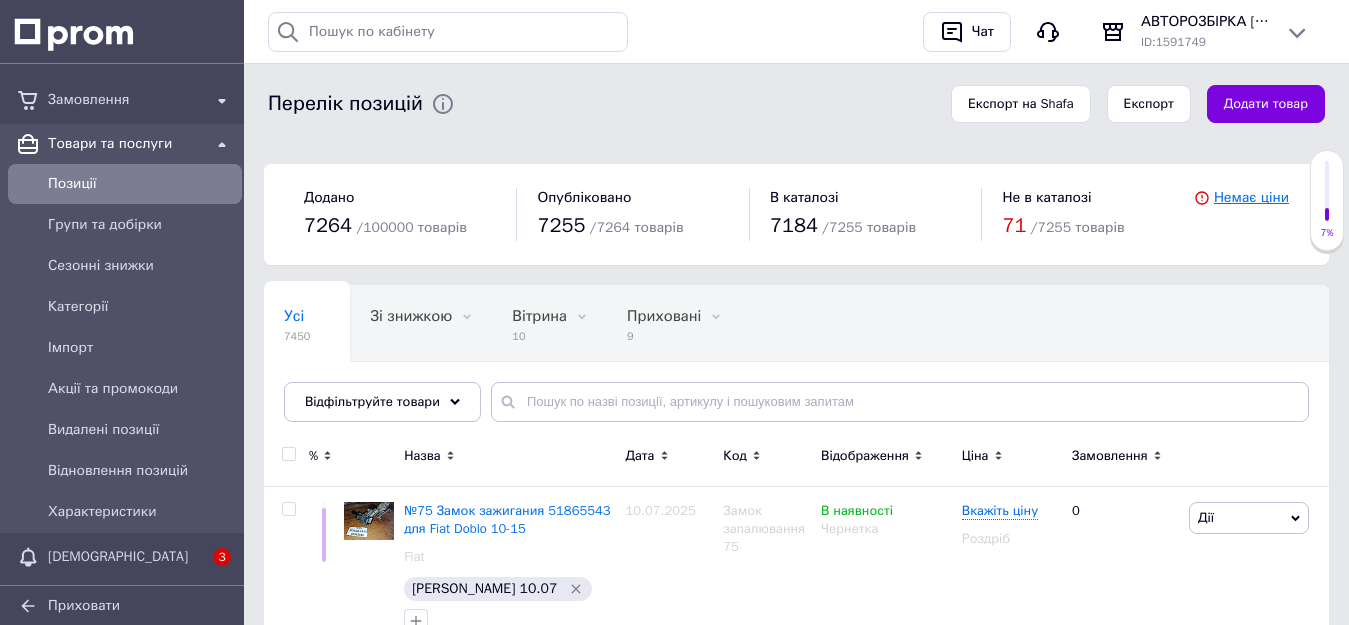 click on "Немає ціни" at bounding box center (1251, 197) 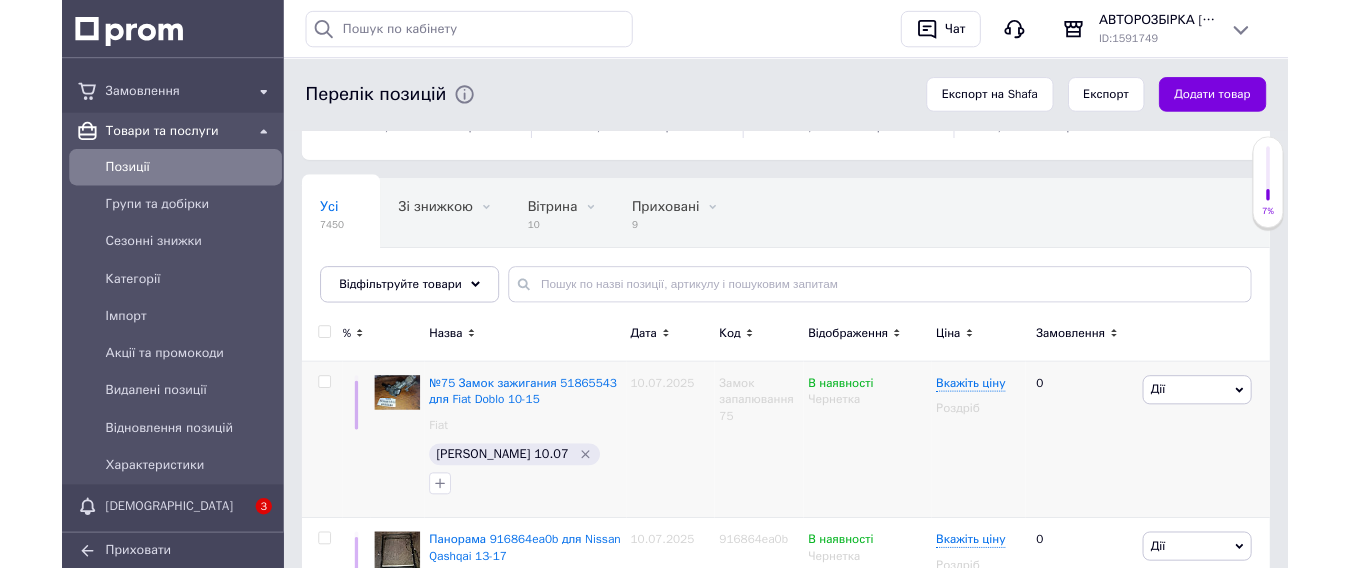 scroll, scrollTop: 300, scrollLeft: 0, axis: vertical 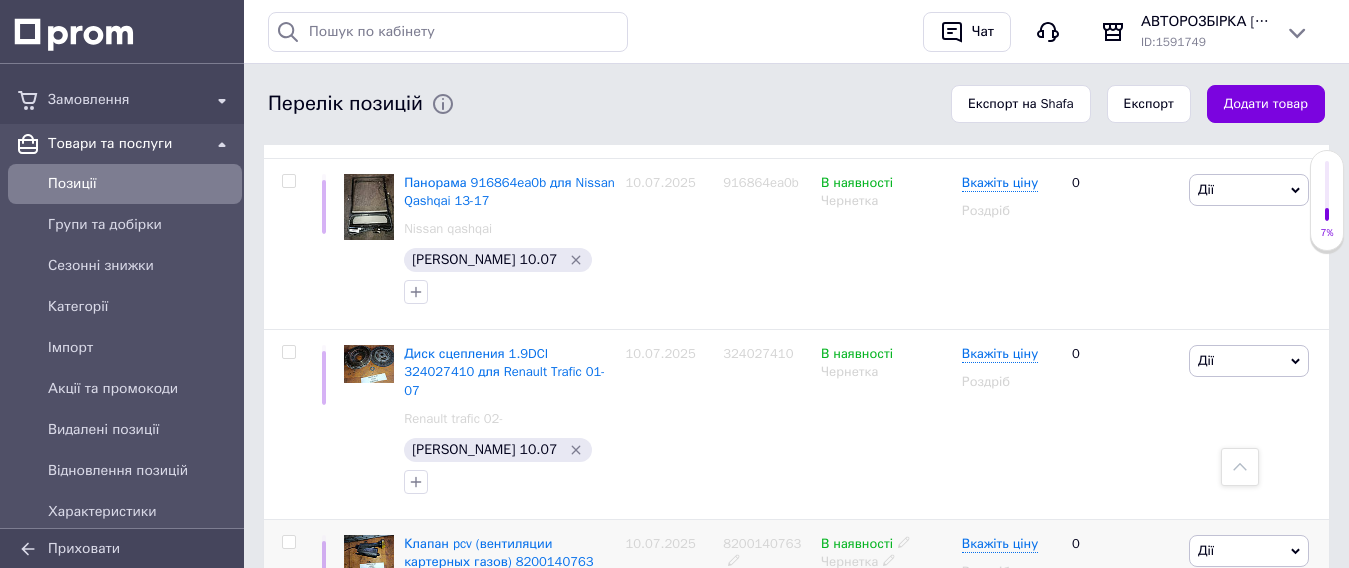 click on "Вкажіть ціну Роздріб" at bounding box center (1008, 558) 